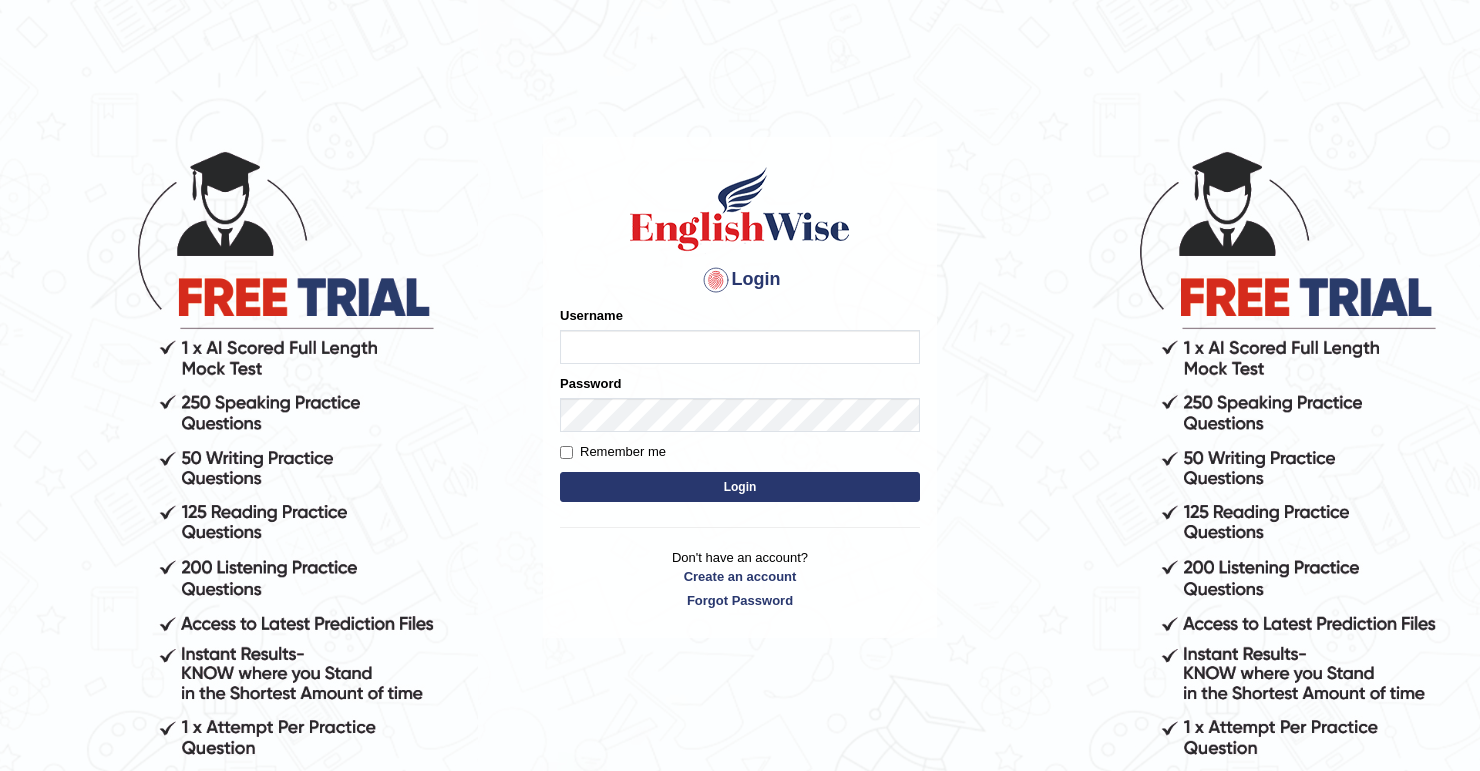 scroll, scrollTop: 0, scrollLeft: 0, axis: both 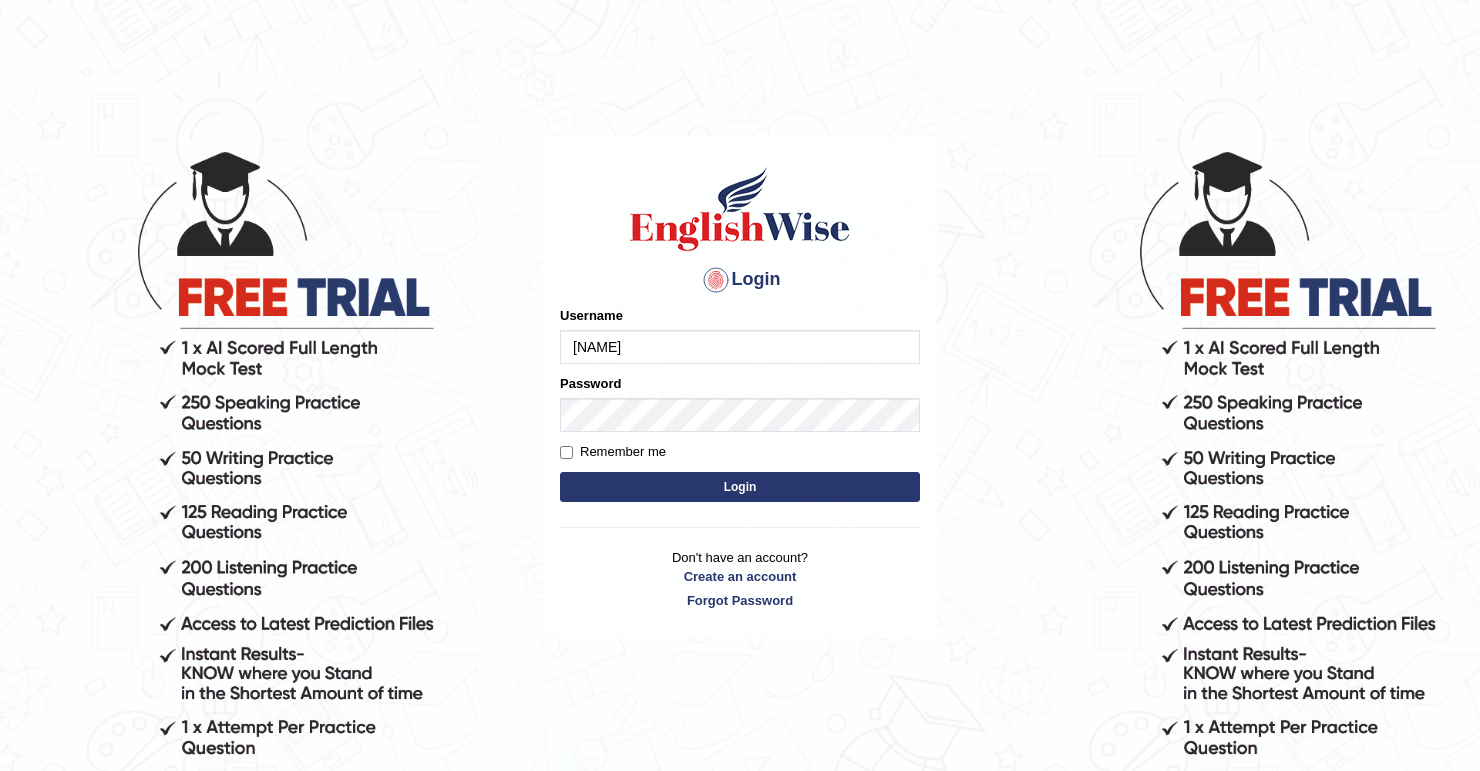 type on "oliversamawano84" 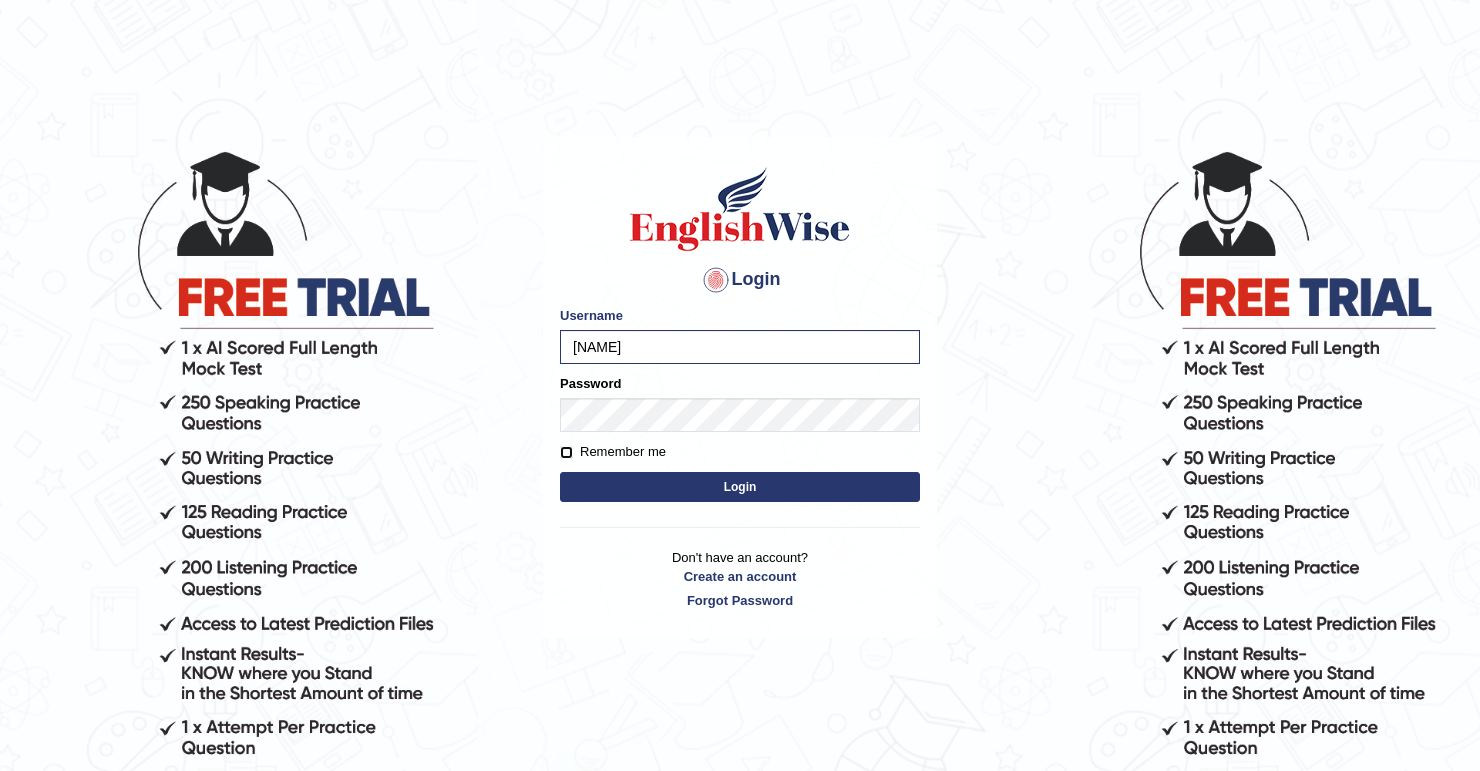 click on "Remember me" at bounding box center (566, 452) 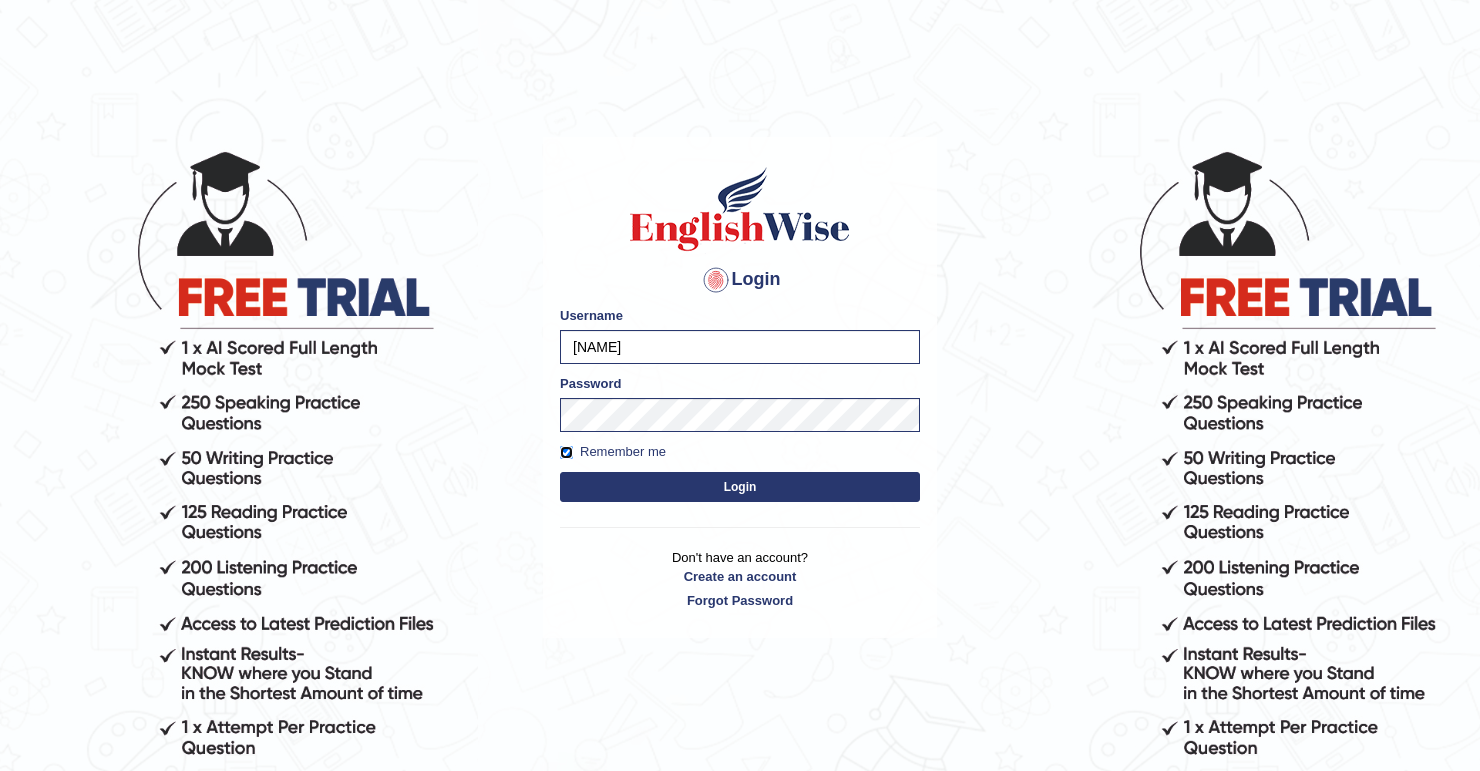 click on "Remember me" at bounding box center [566, 452] 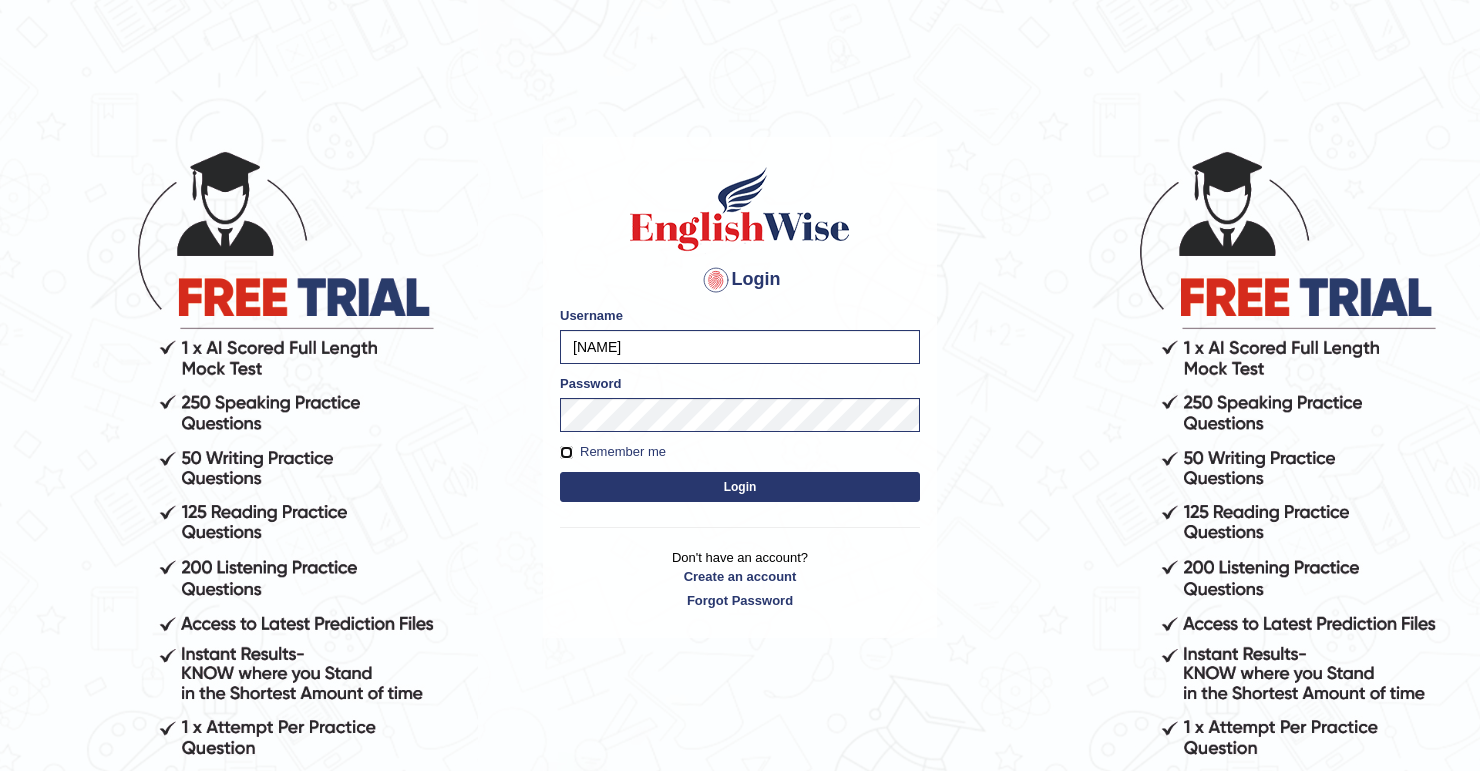 click on "Remember me" at bounding box center [566, 452] 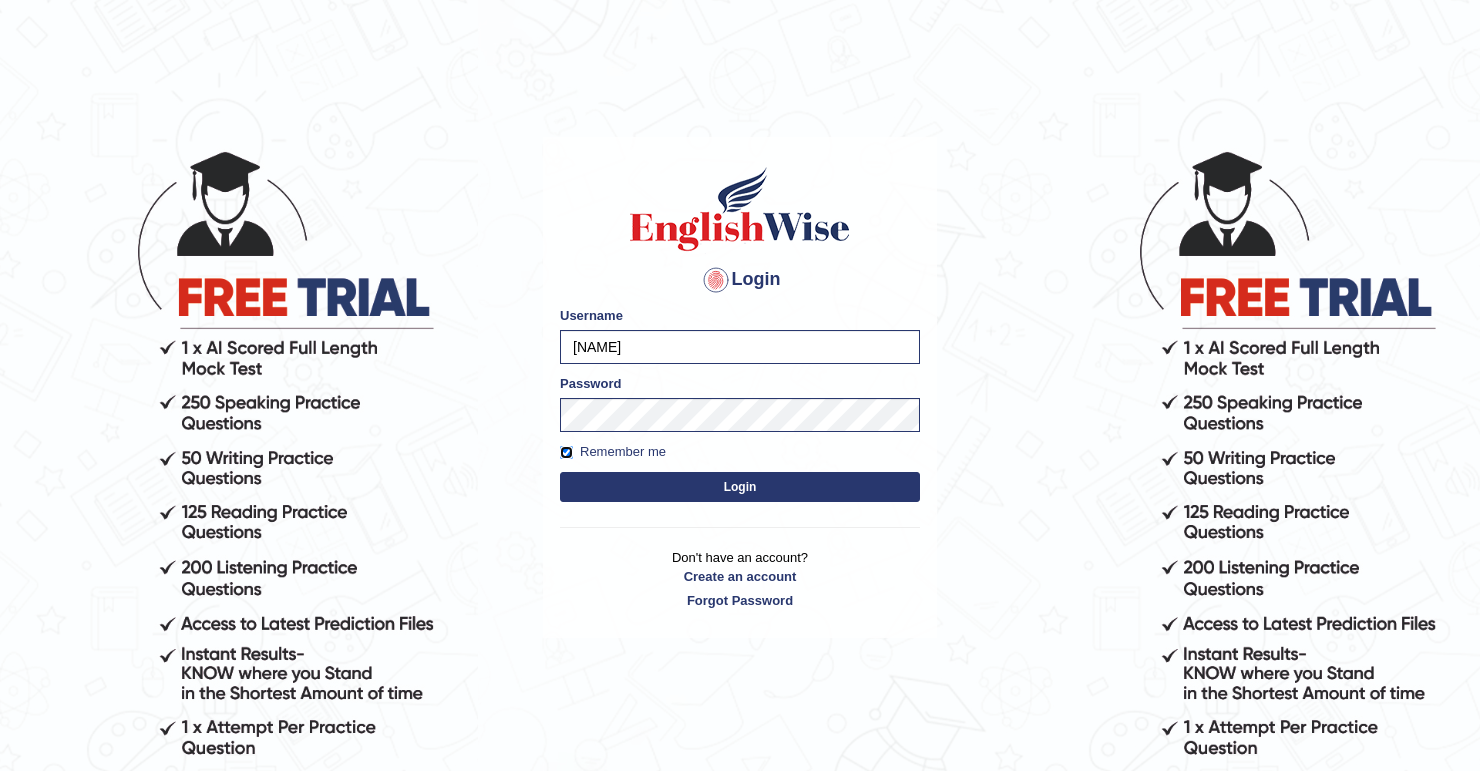 click on "Remember me" at bounding box center (566, 452) 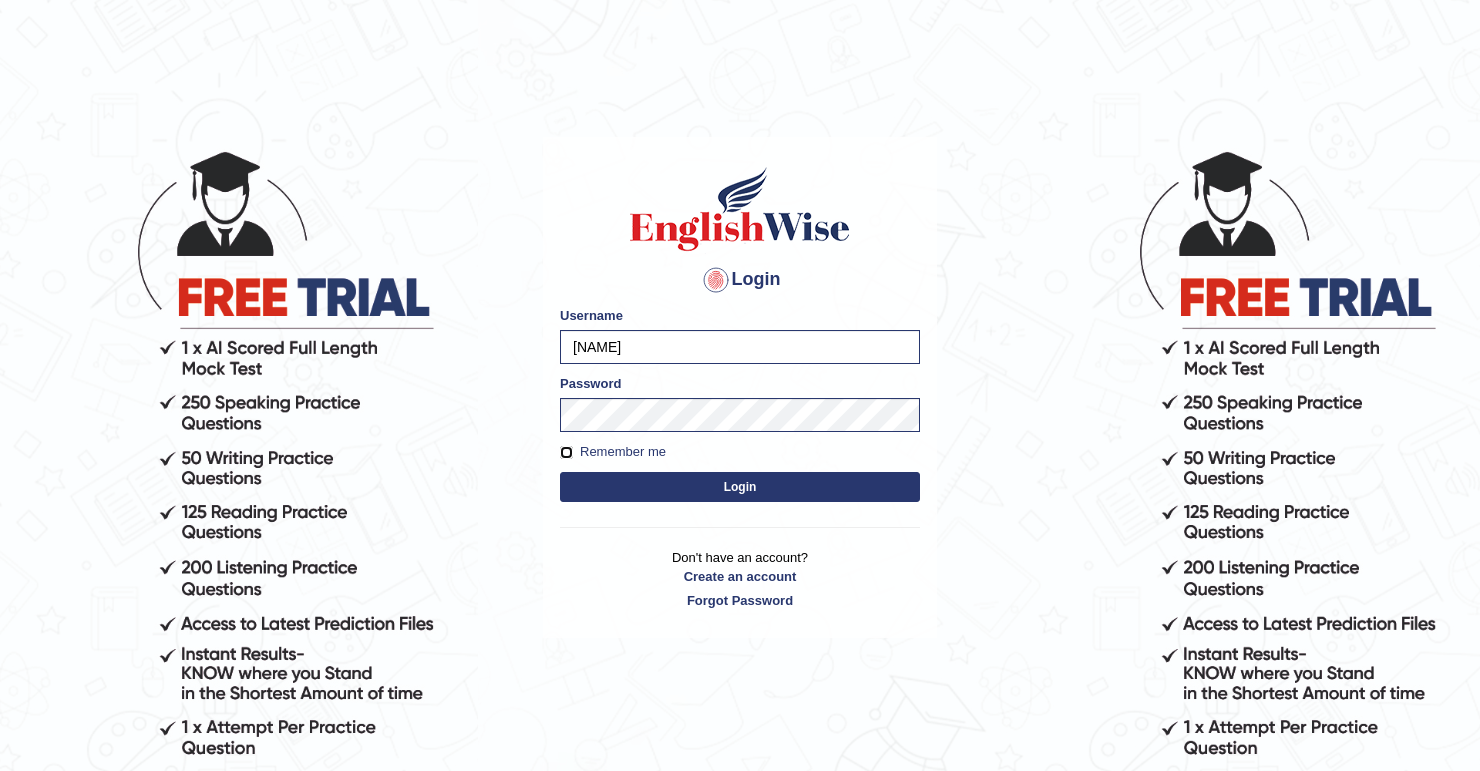 click on "Remember me" at bounding box center [566, 452] 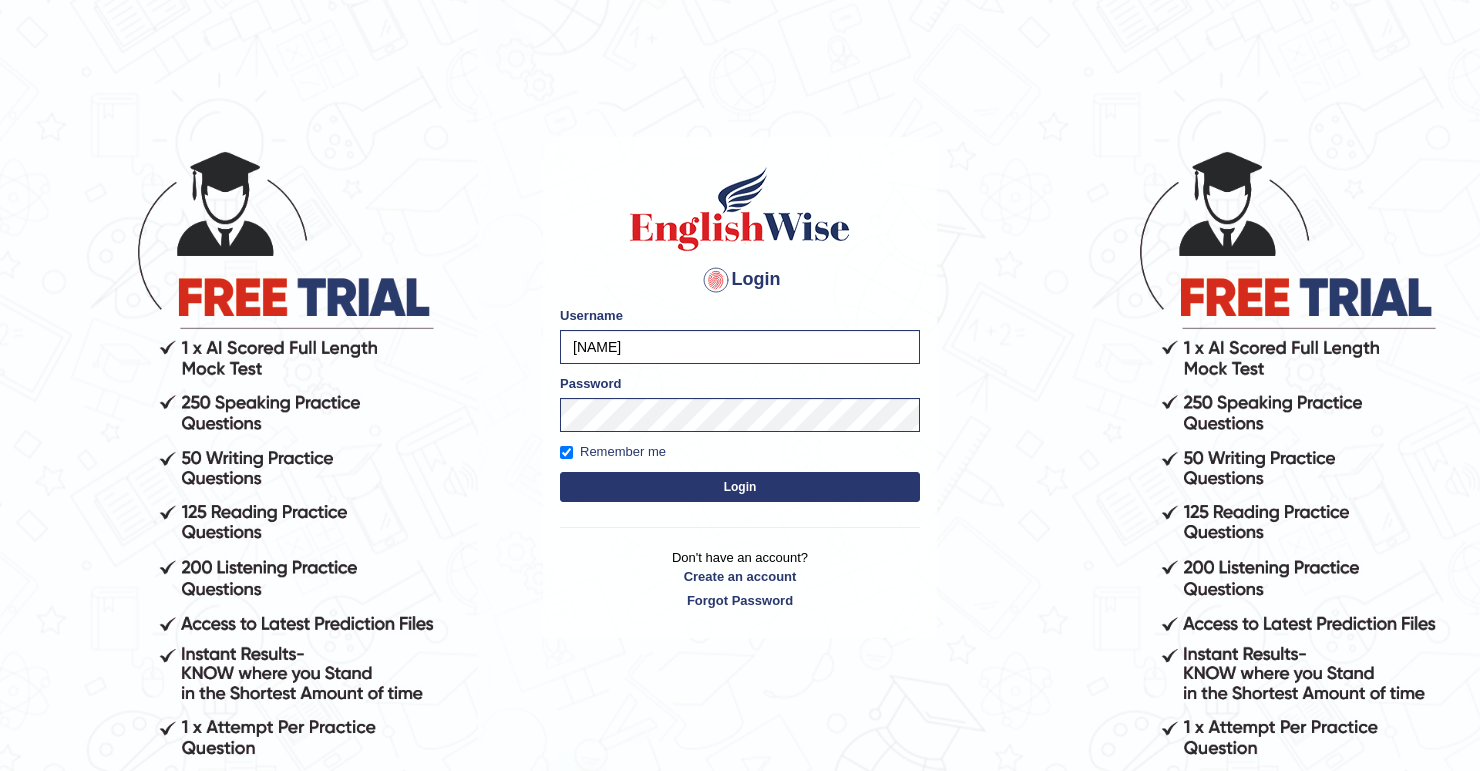 click on "Login" at bounding box center (740, 487) 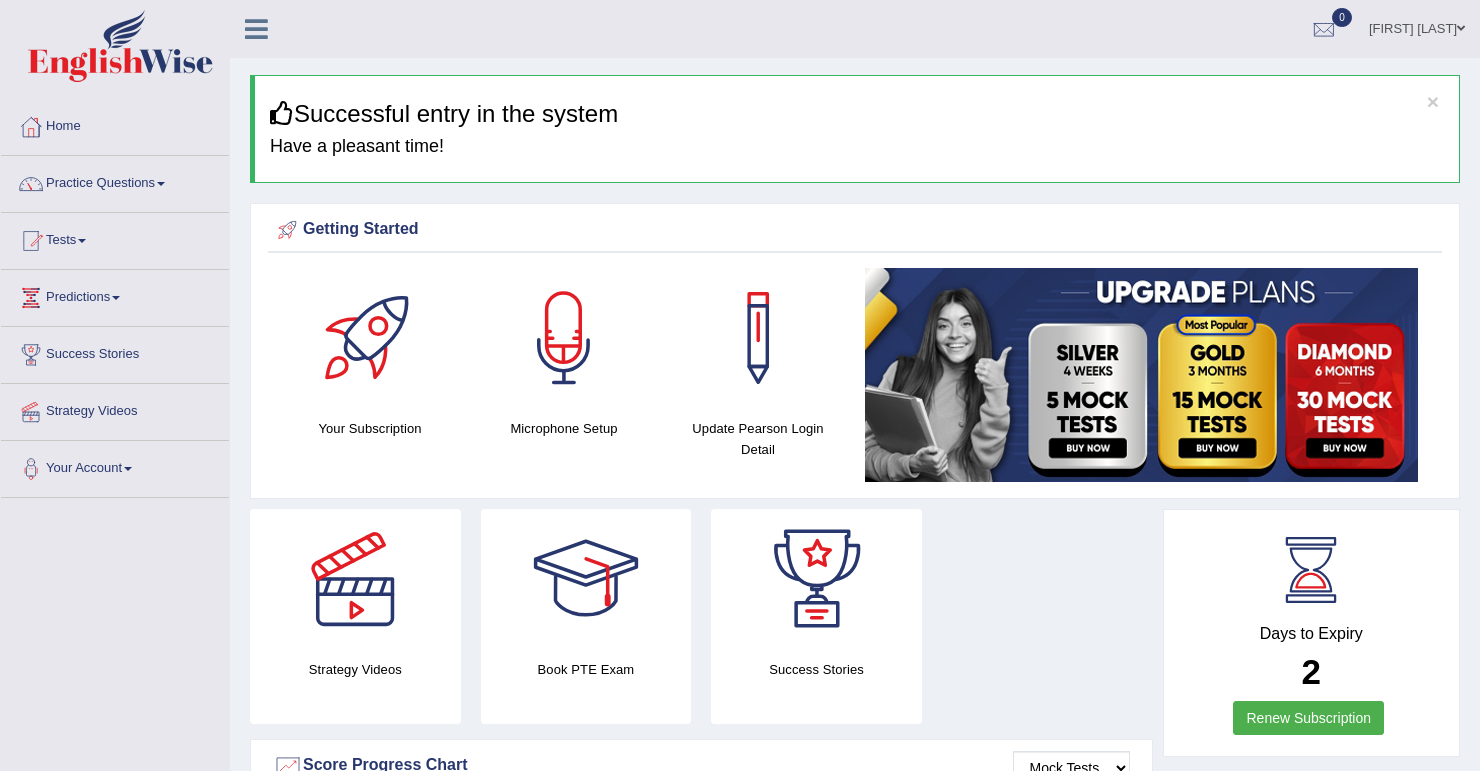 scroll, scrollTop: 0, scrollLeft: 0, axis: both 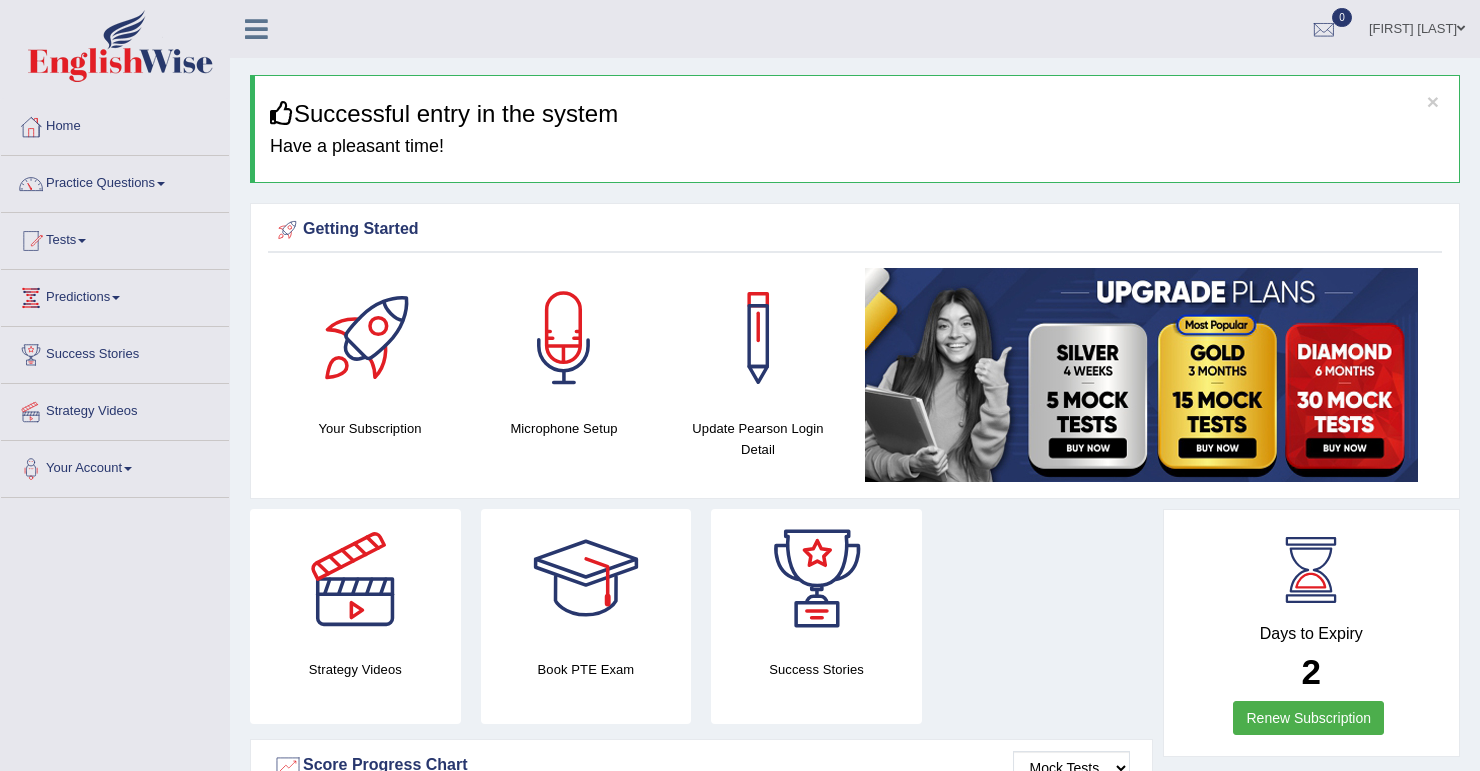 click on "Practice Questions" at bounding box center [115, 181] 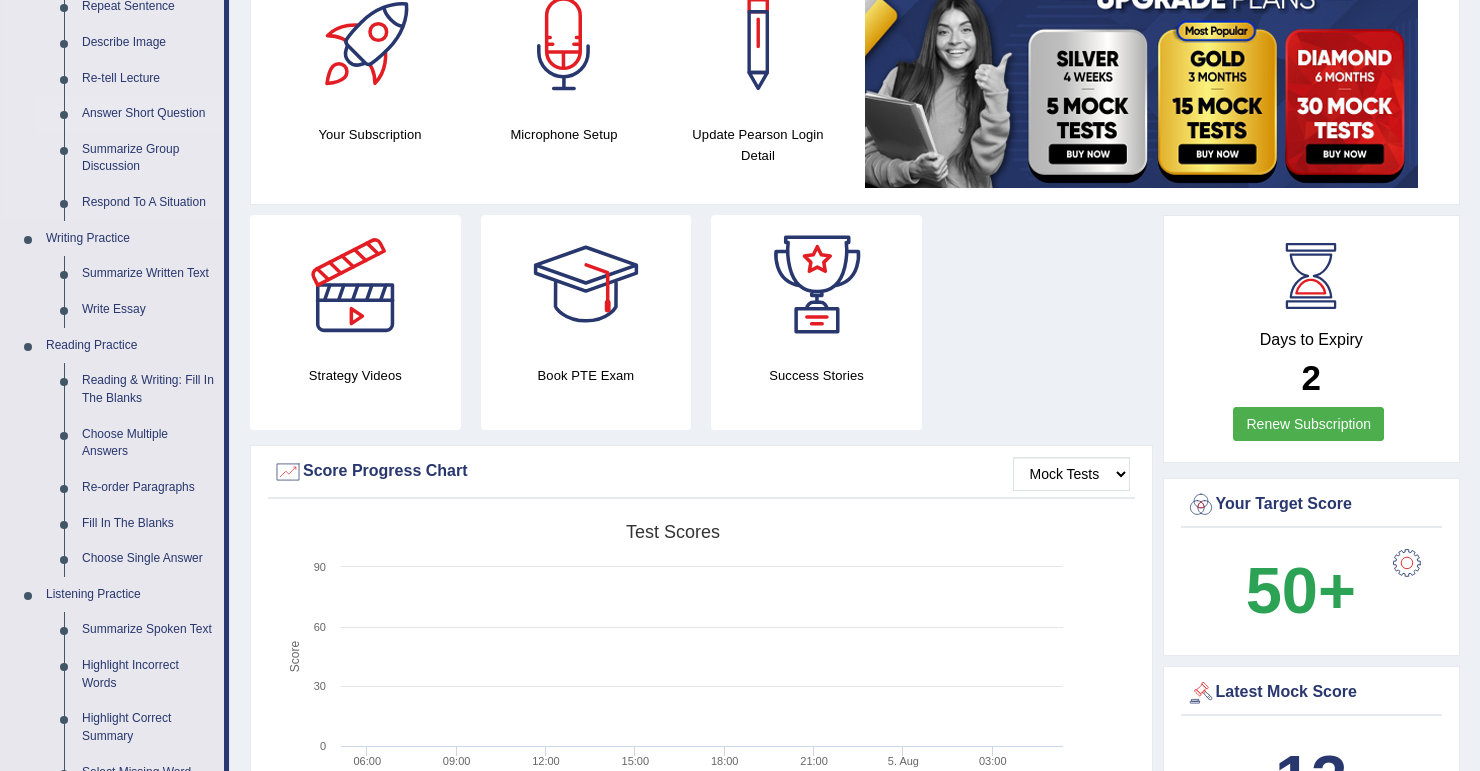 scroll, scrollTop: 320, scrollLeft: 0, axis: vertical 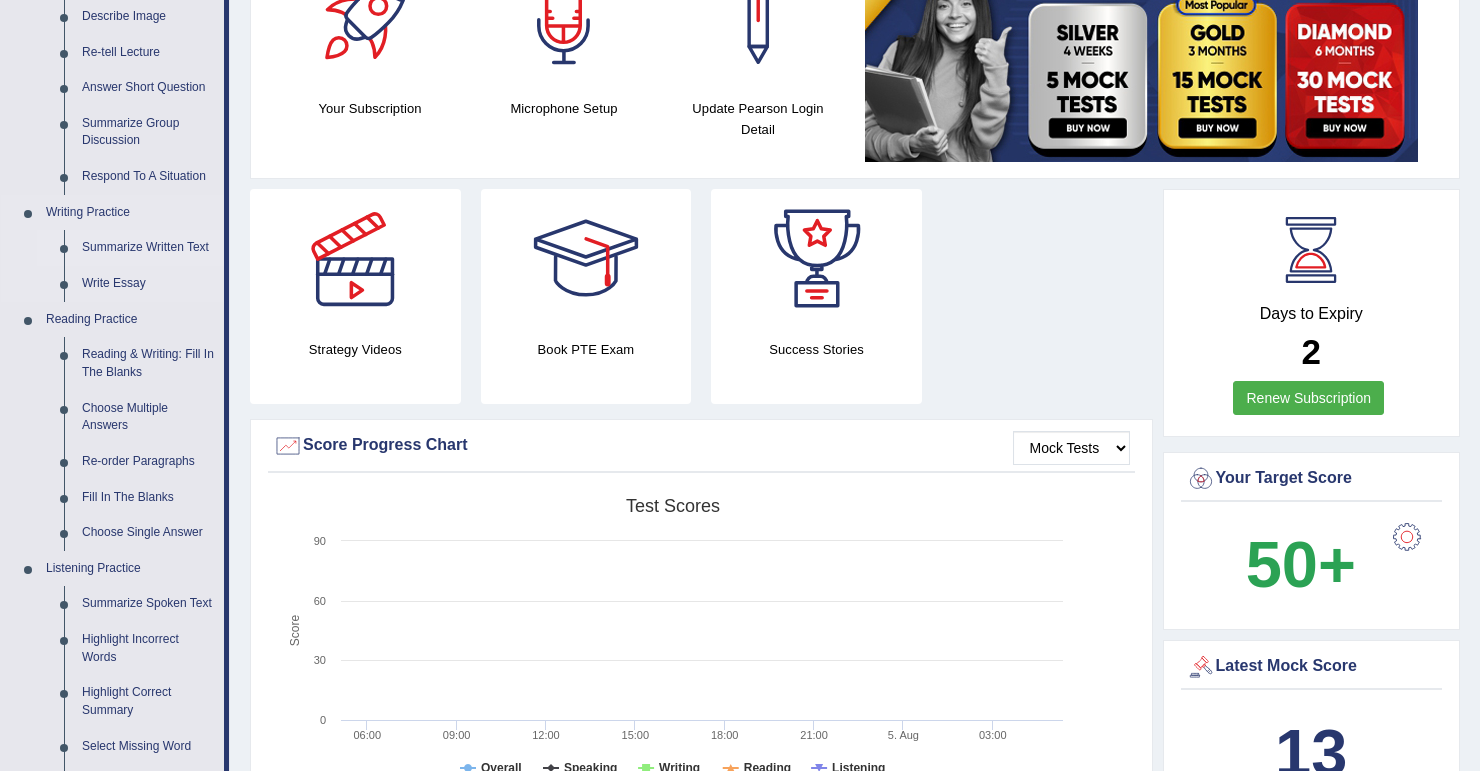 click on "Summarize Written Text" at bounding box center [148, 248] 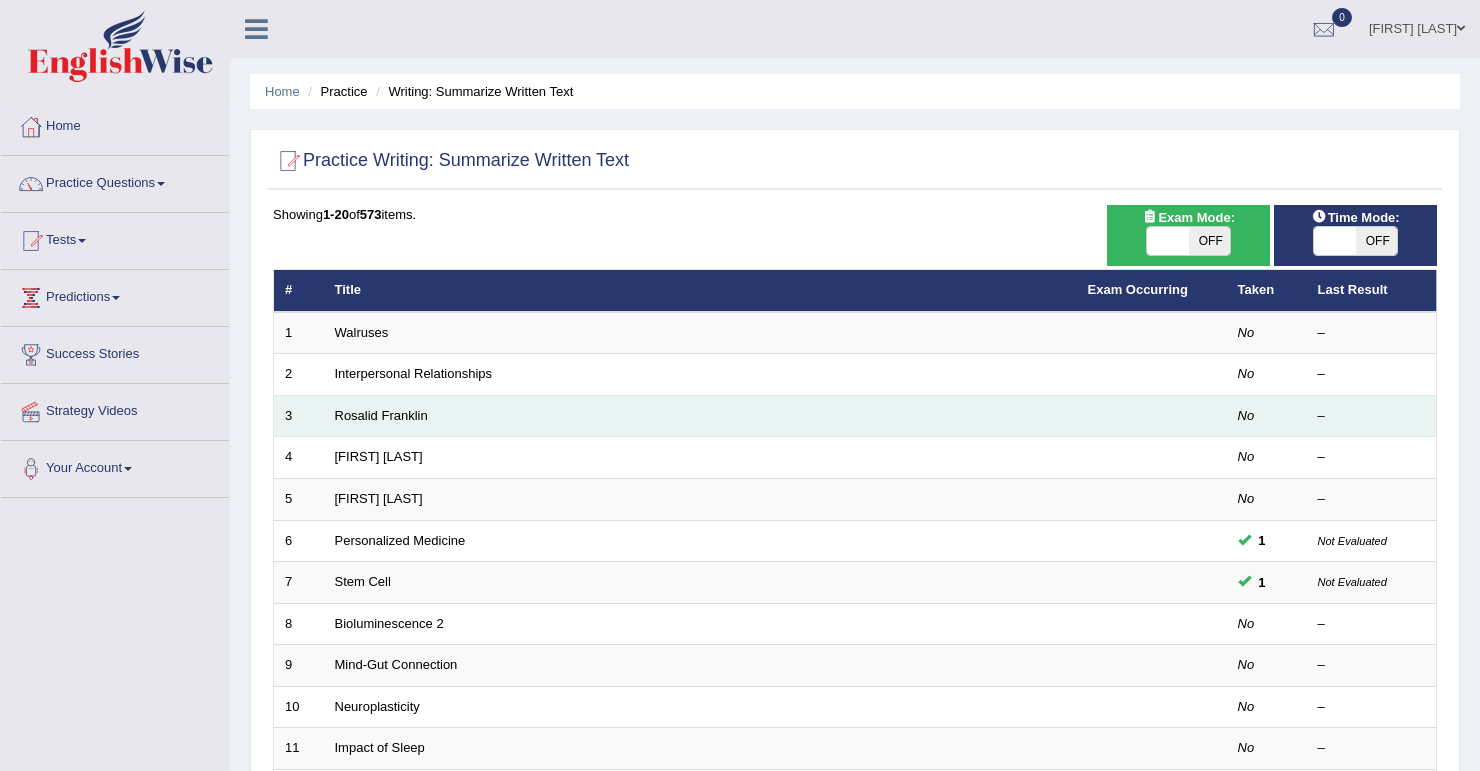 scroll, scrollTop: 0, scrollLeft: 0, axis: both 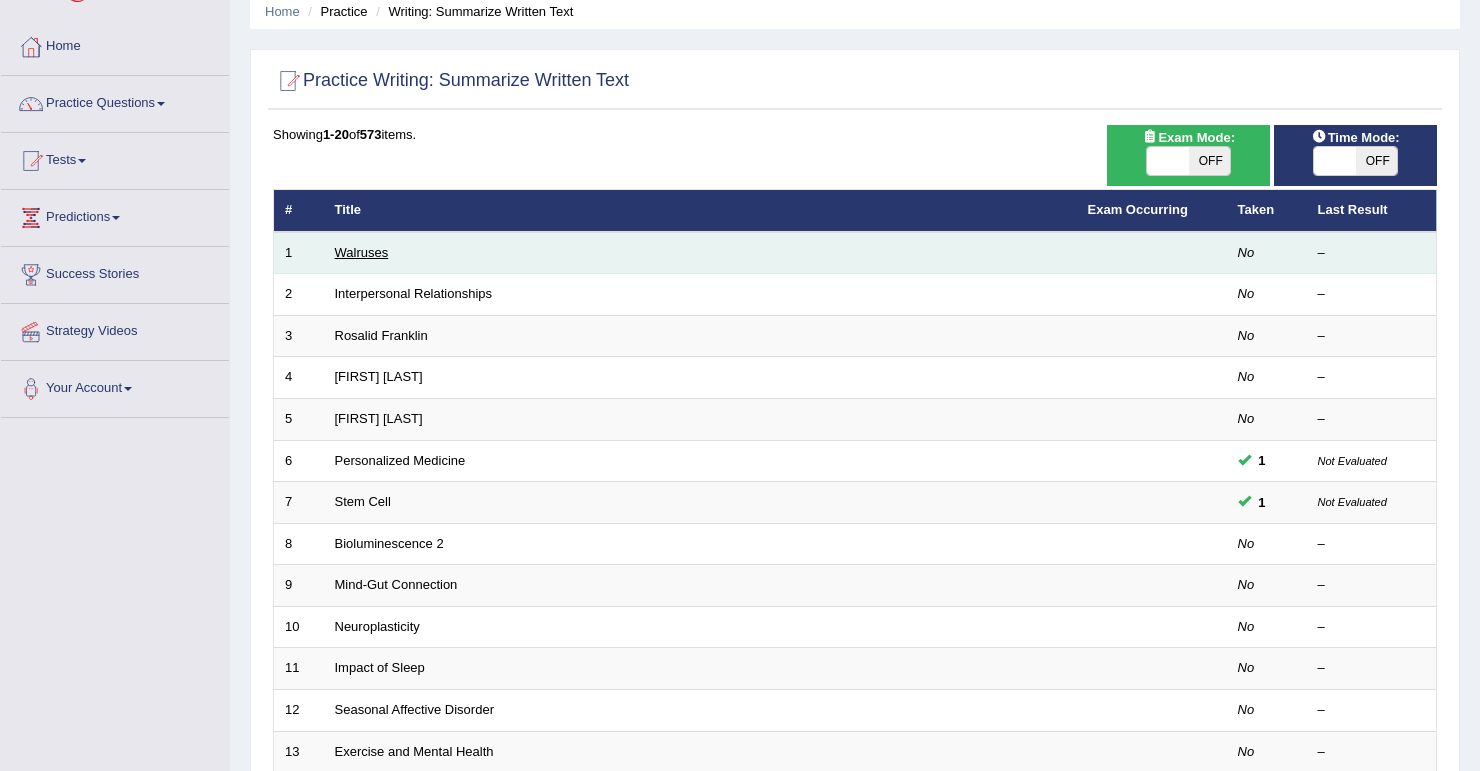 click on "Walruses" at bounding box center (362, 252) 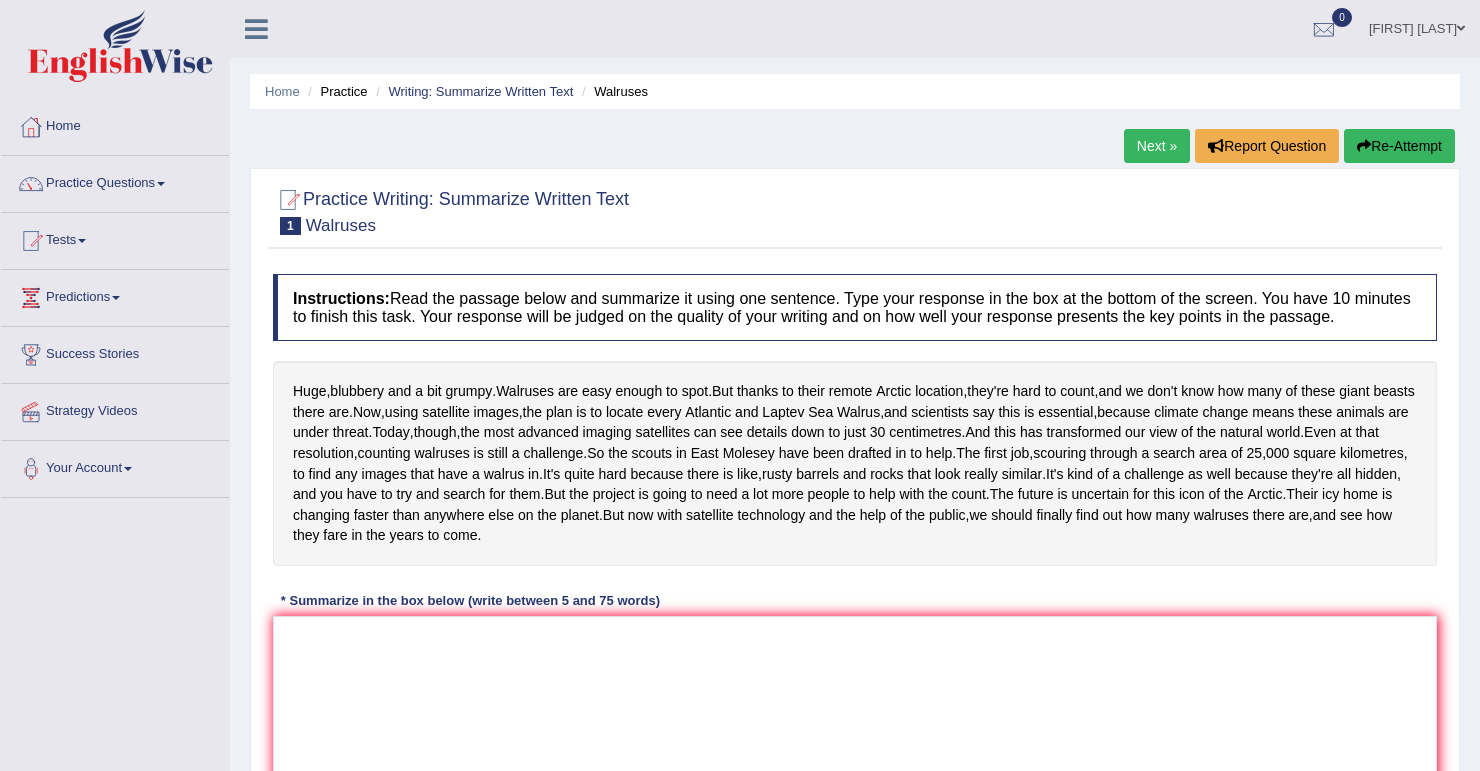 scroll, scrollTop: 0, scrollLeft: 0, axis: both 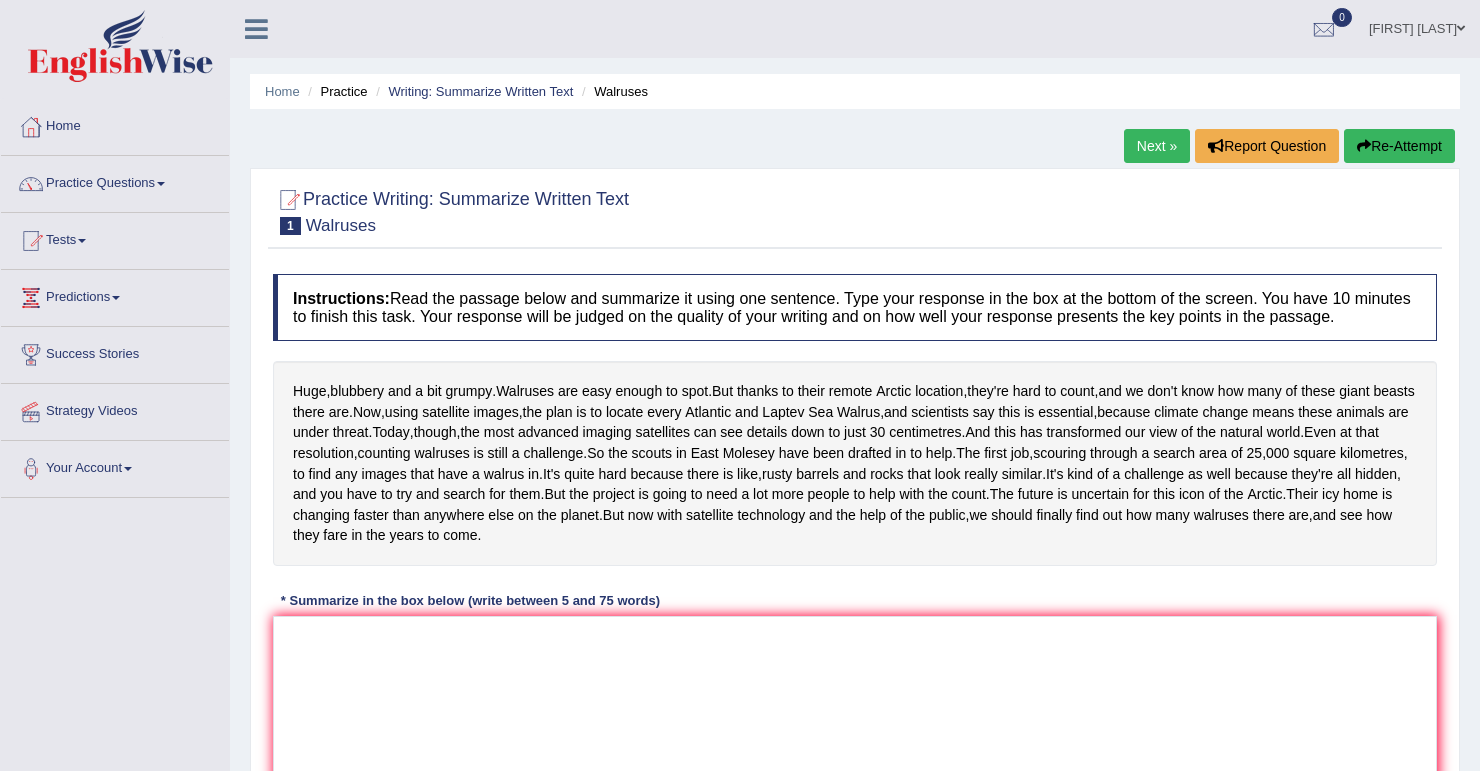 click at bounding box center (161, 184) 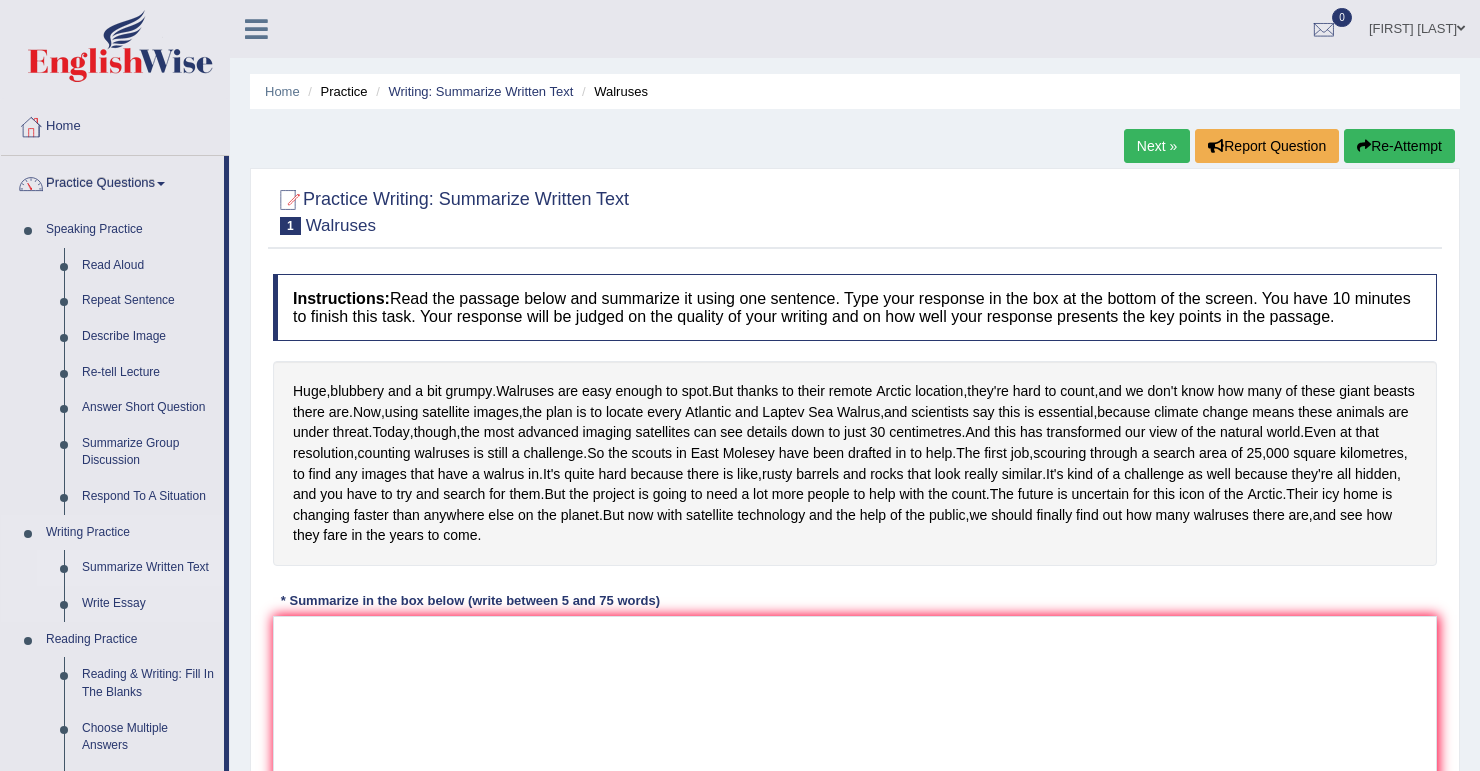 click on "Summarize Written Text" at bounding box center [148, 568] 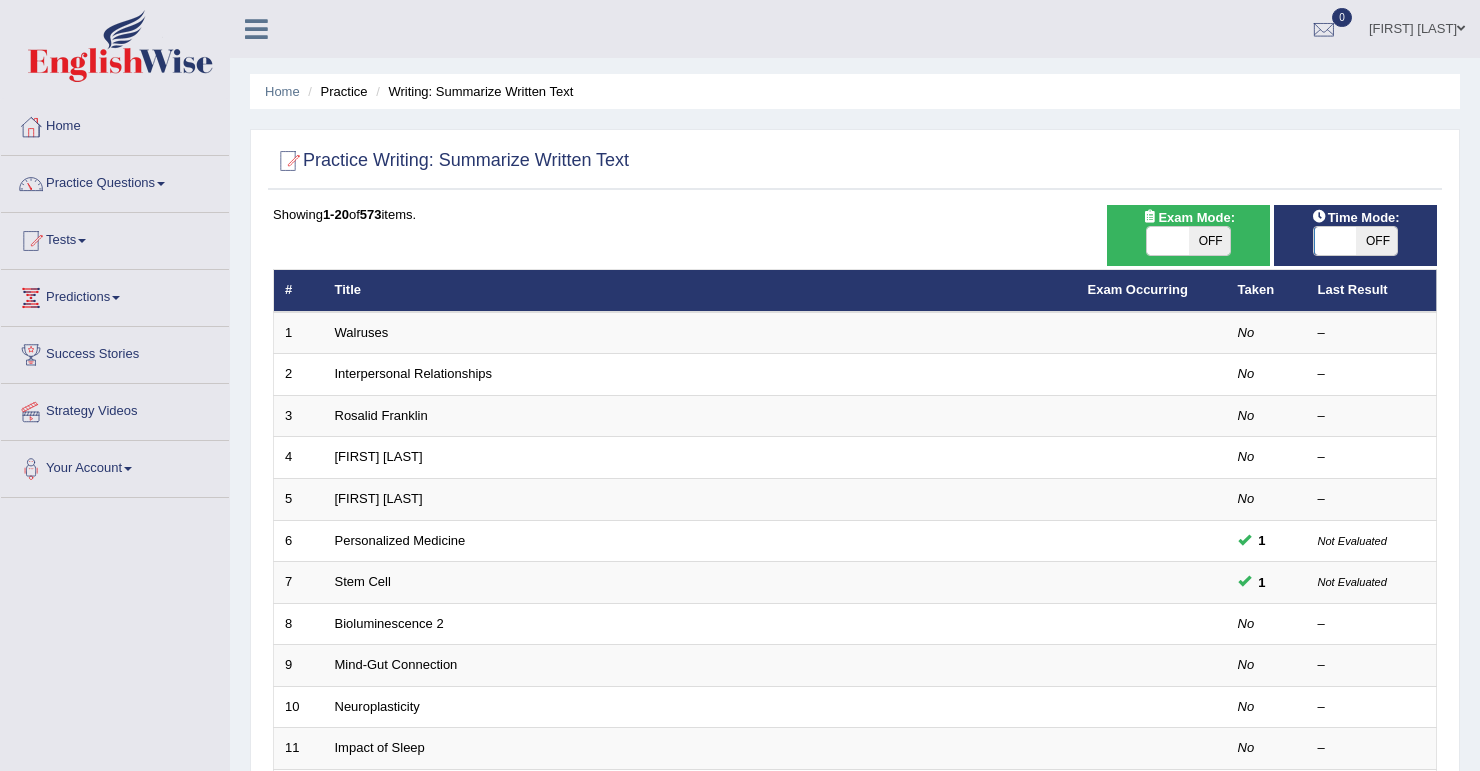 scroll, scrollTop: 0, scrollLeft: 0, axis: both 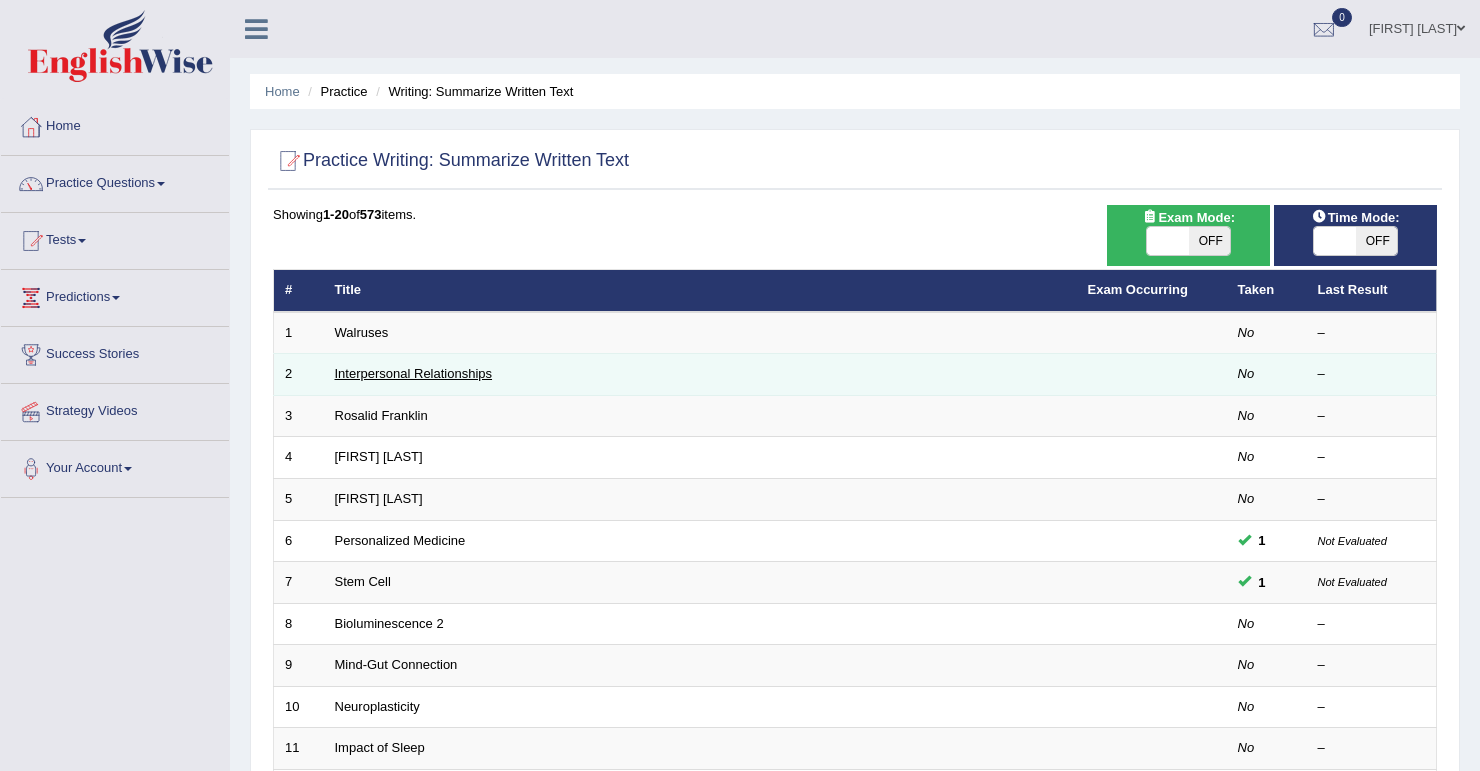 click on "Interpersonal Relationships" at bounding box center (414, 373) 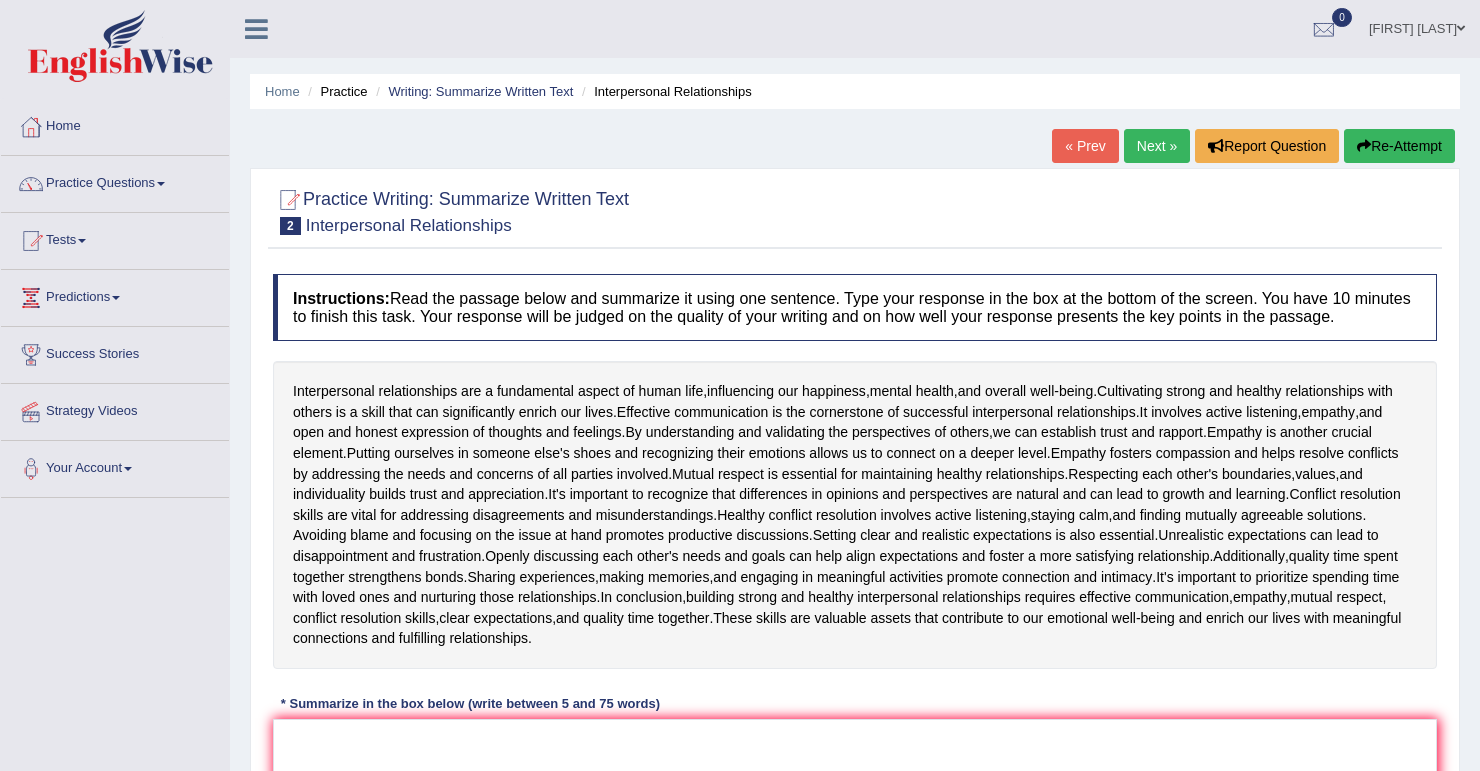 scroll, scrollTop: 0, scrollLeft: 0, axis: both 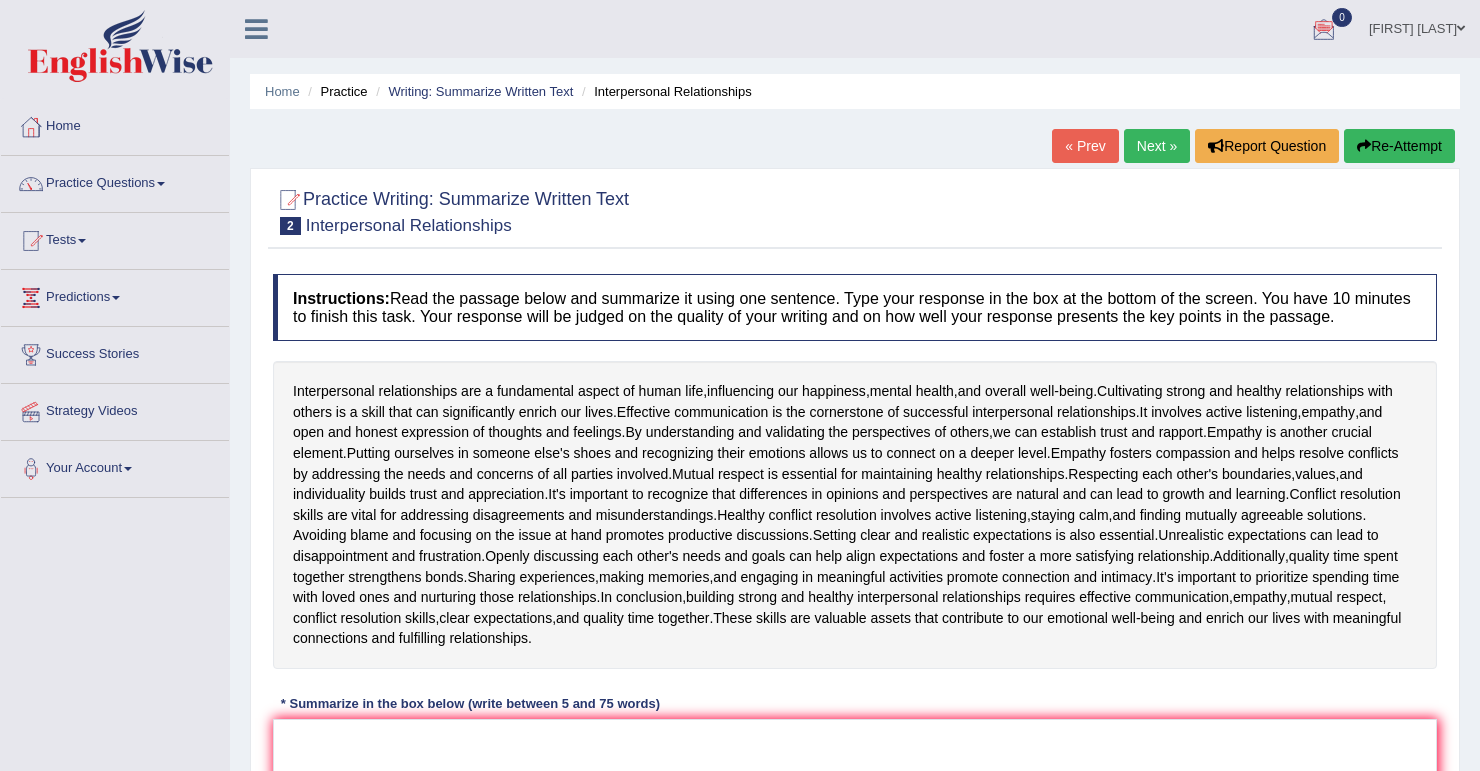 click on "Re-Attempt" at bounding box center [1399, 146] 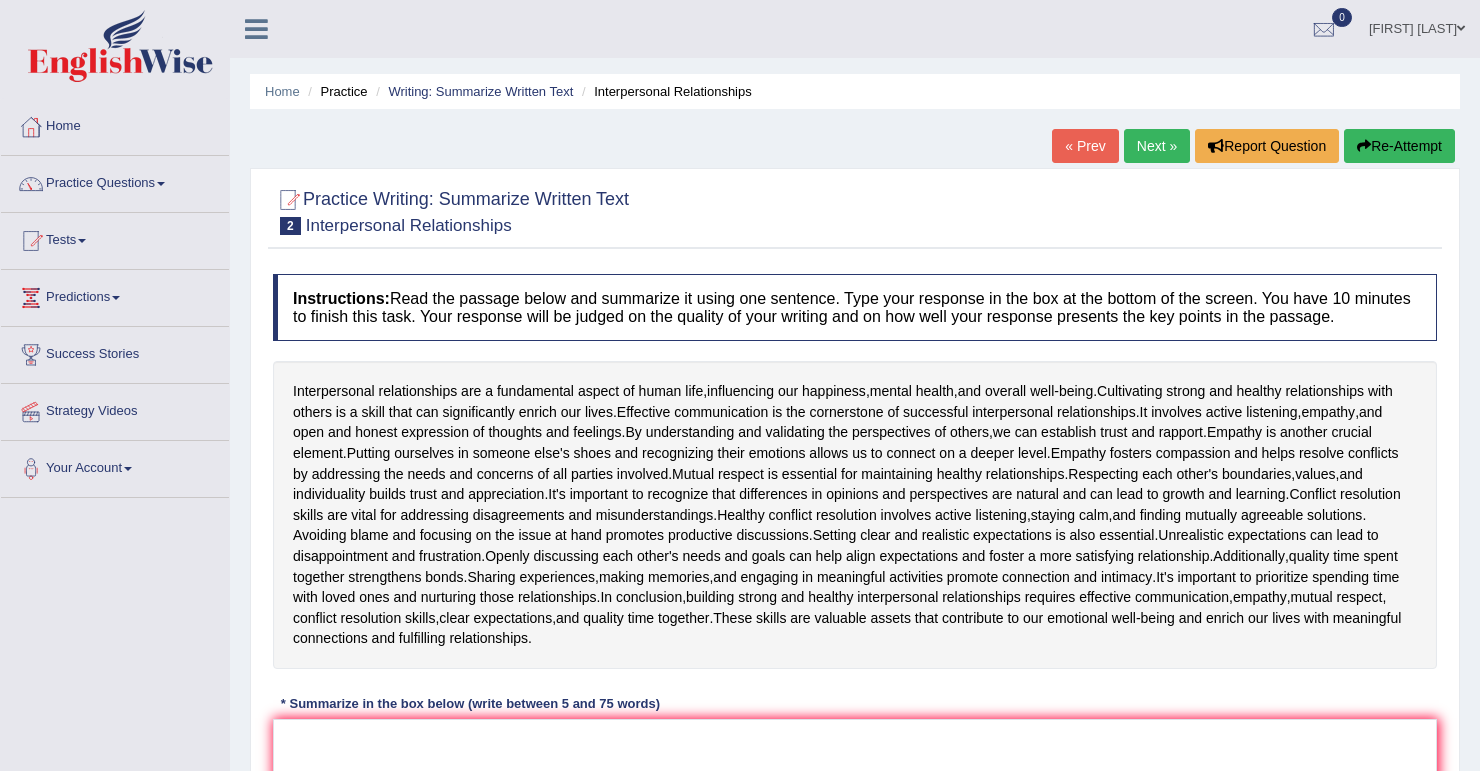 scroll, scrollTop: 0, scrollLeft: 0, axis: both 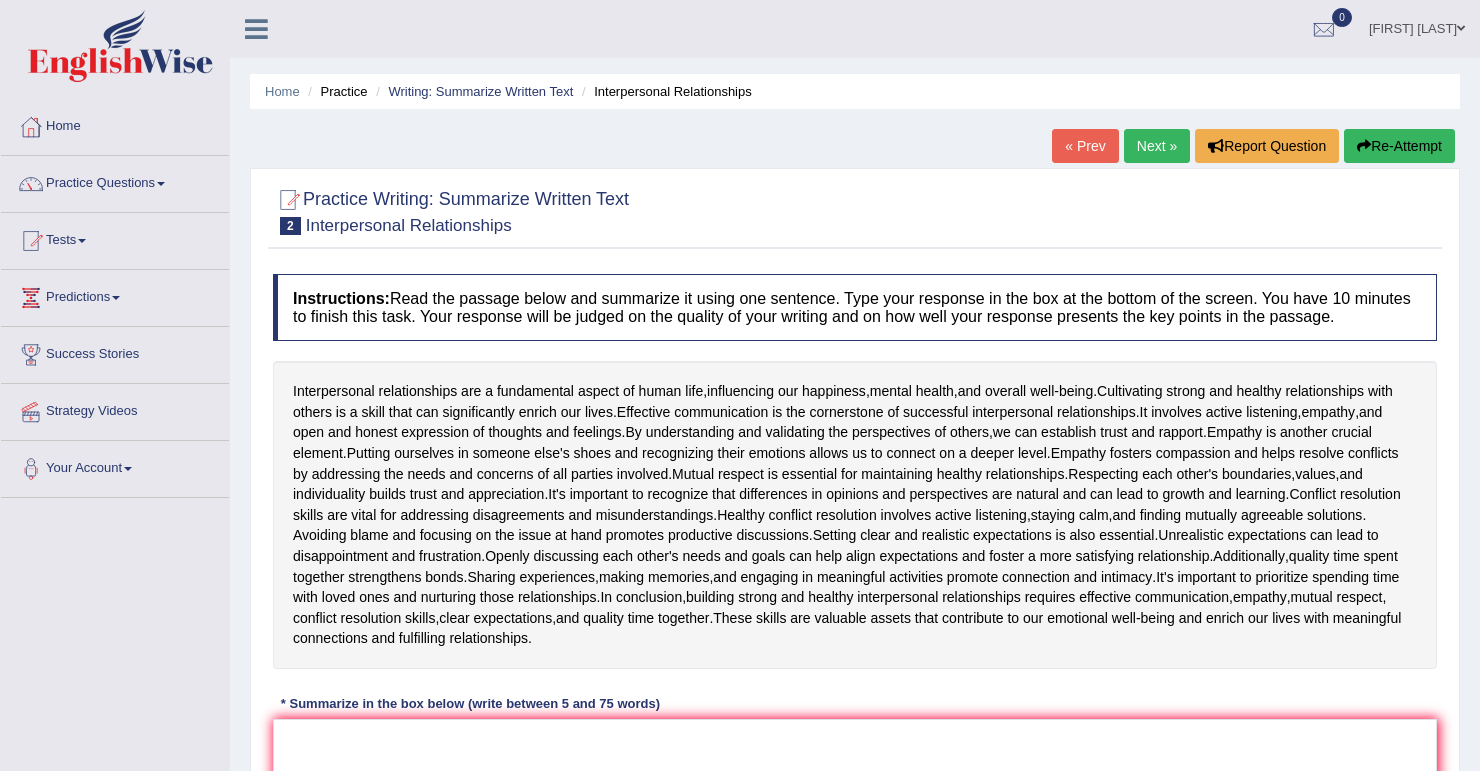 click on "Next »" at bounding box center (1157, 146) 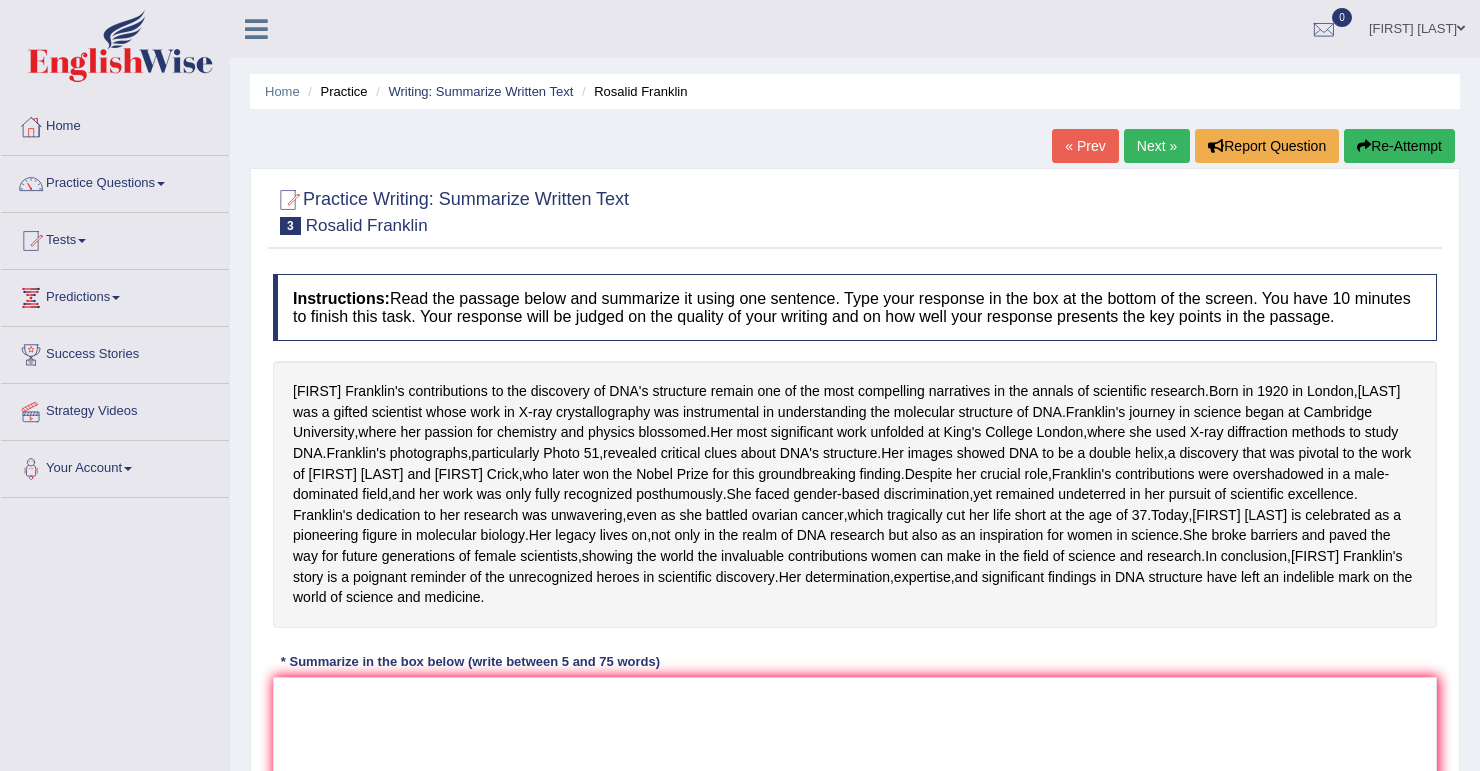 scroll, scrollTop: 0, scrollLeft: 0, axis: both 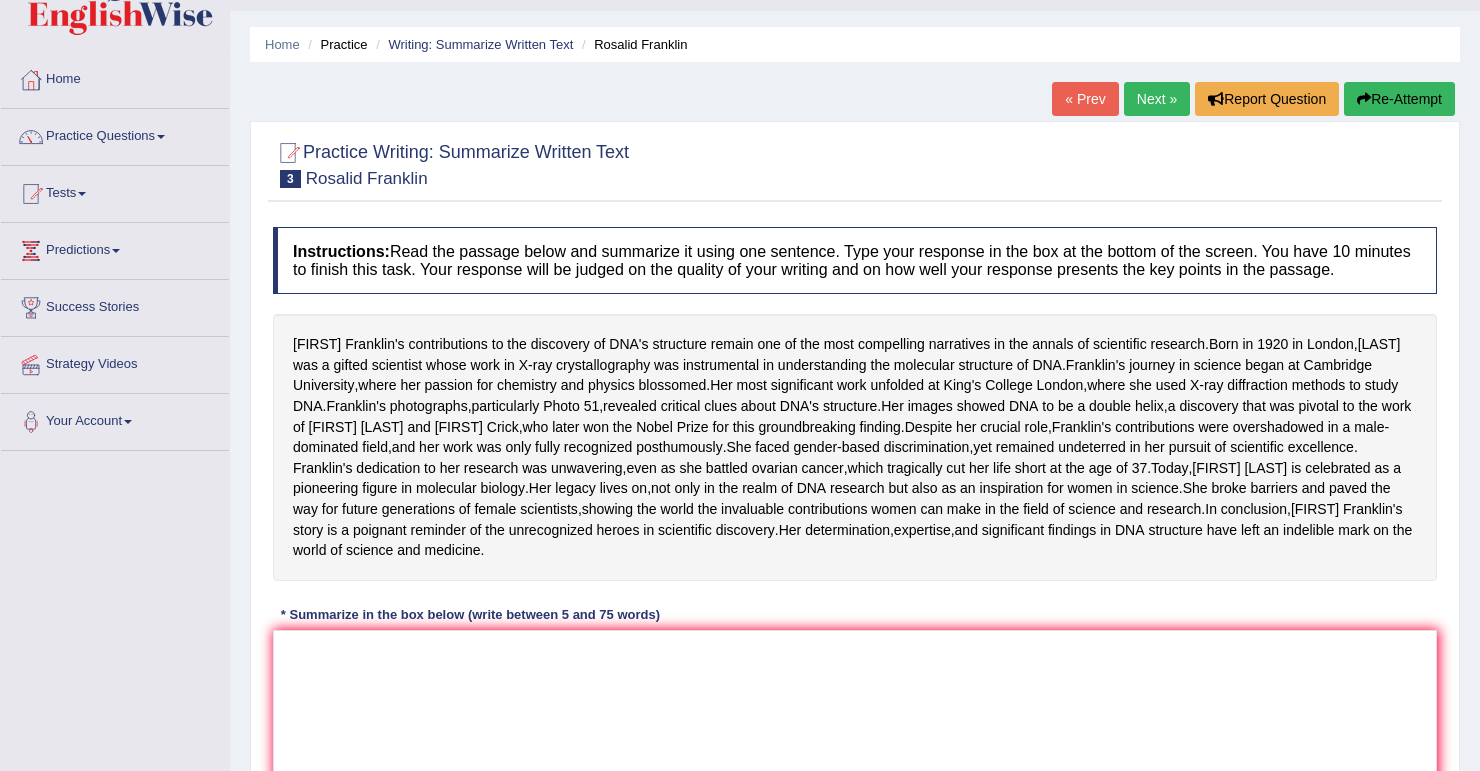 click at bounding box center [82, 194] 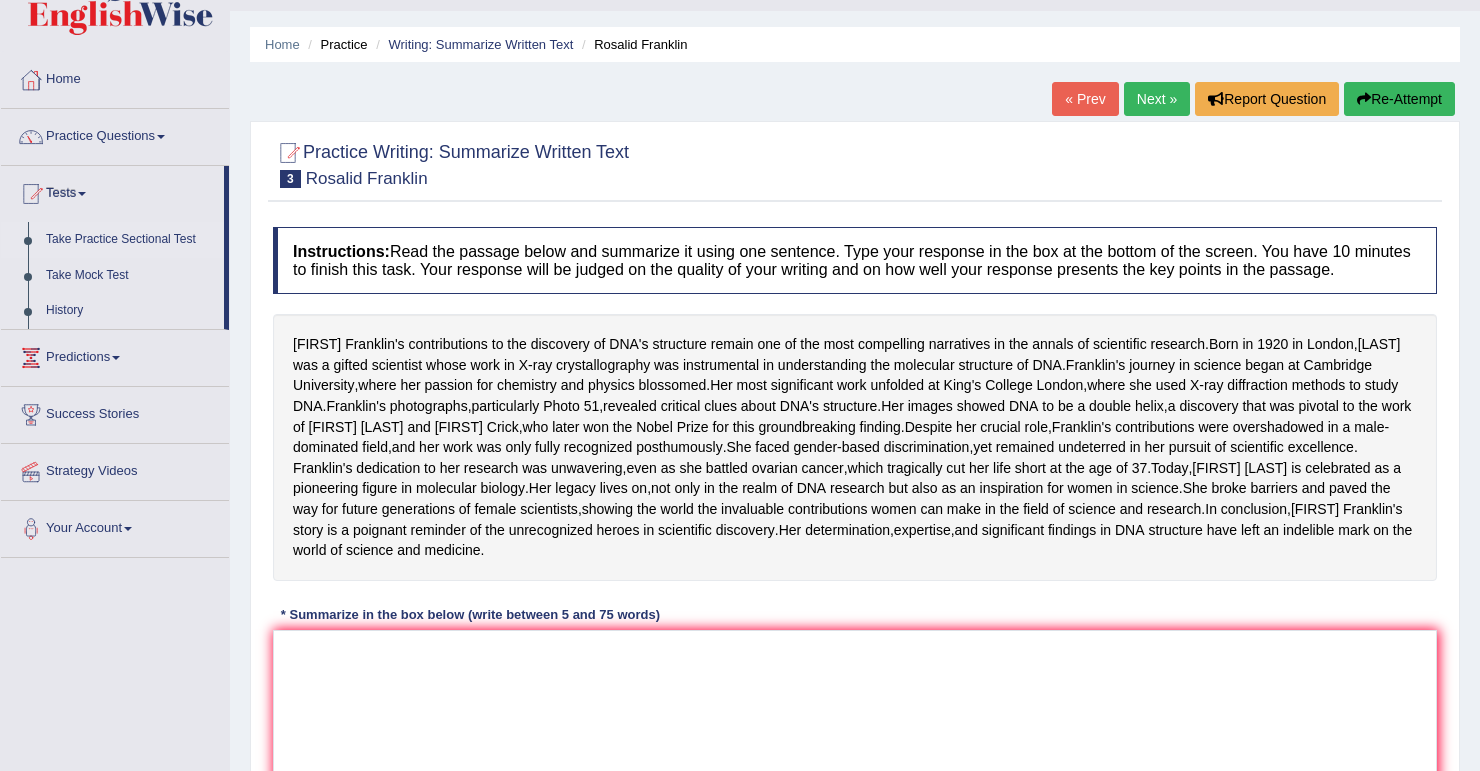 click on "Take Practice Sectional Test" at bounding box center (130, 240) 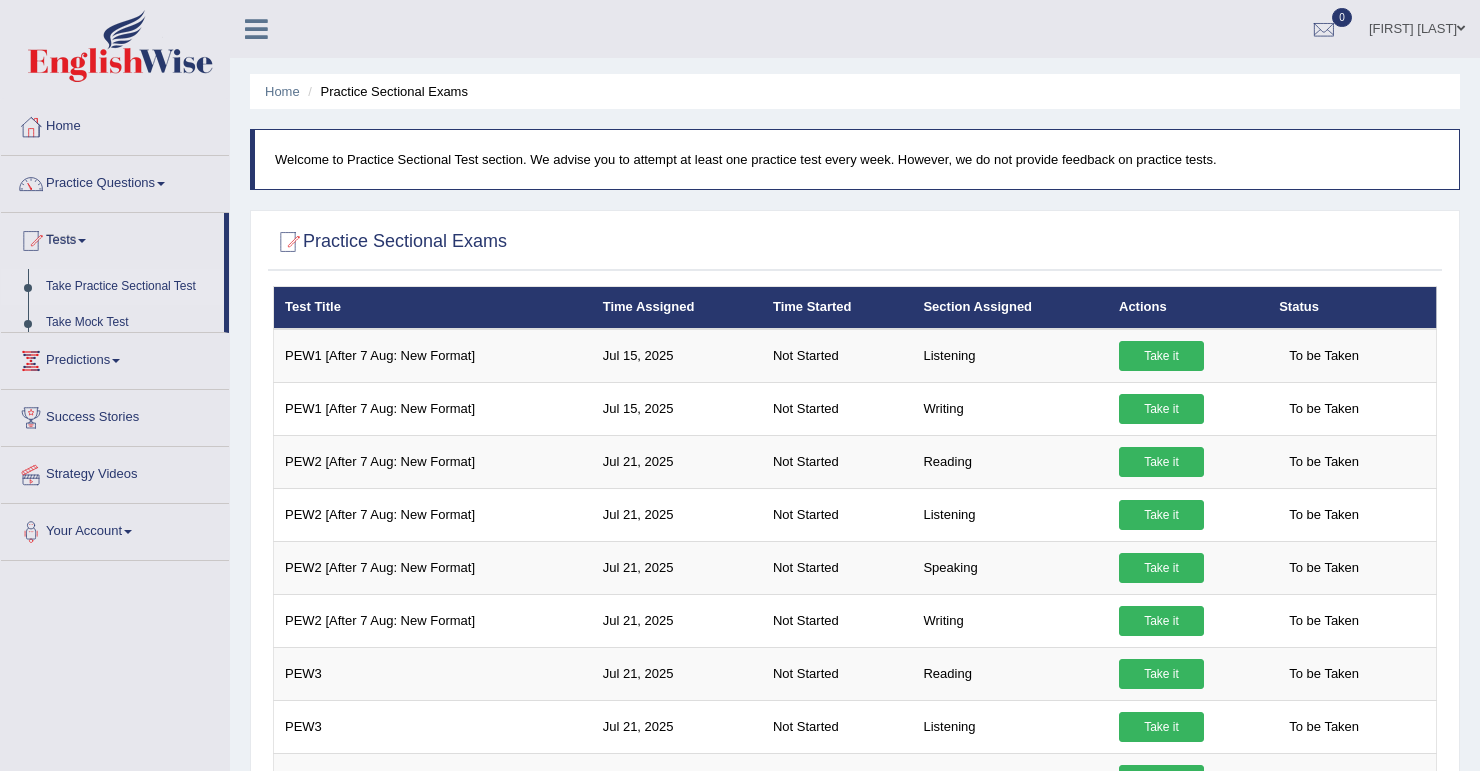 scroll, scrollTop: 0, scrollLeft: 0, axis: both 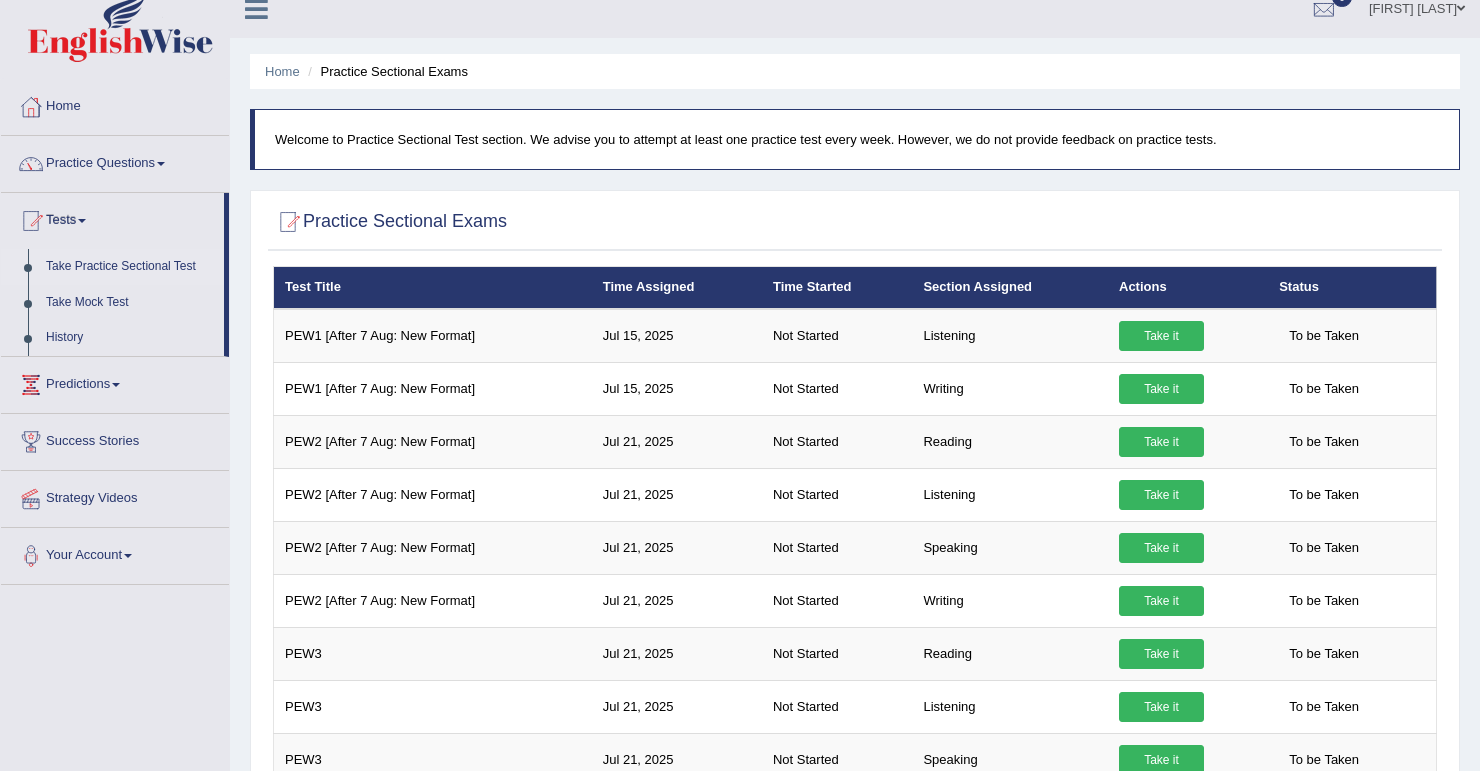 click on "Practice Questions" at bounding box center [115, 161] 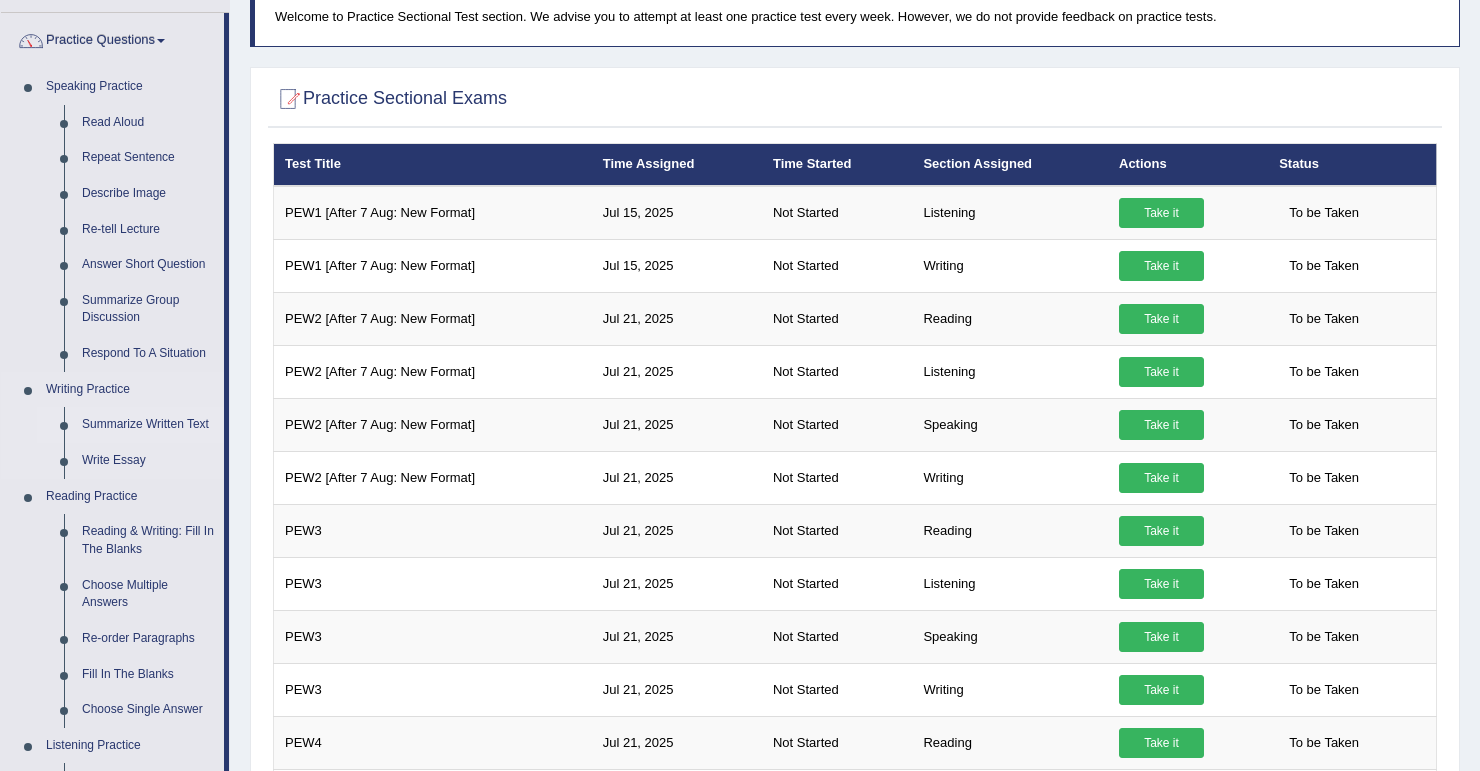 scroll, scrollTop: 180, scrollLeft: 0, axis: vertical 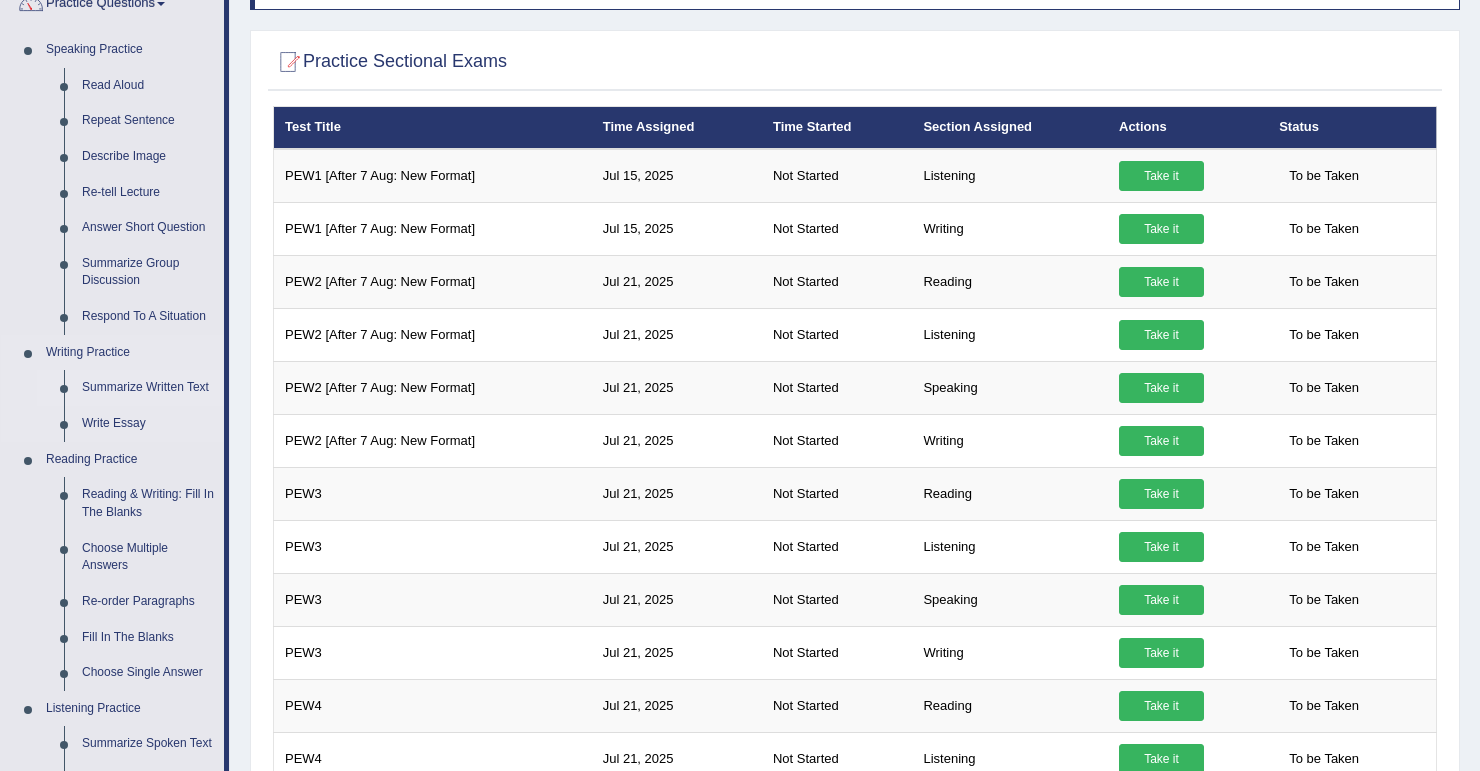 click on "Summarize Written Text" at bounding box center (148, 388) 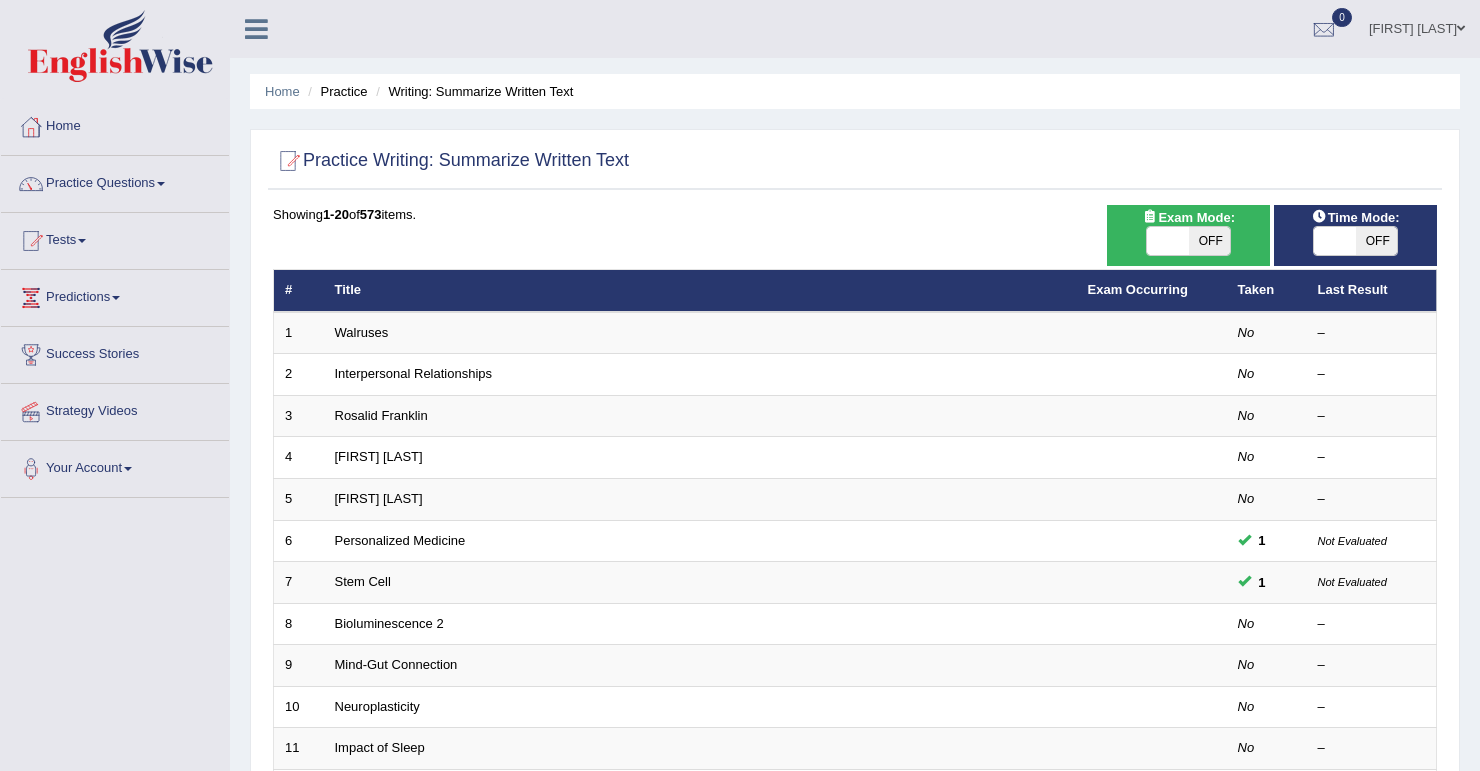 scroll, scrollTop: 0, scrollLeft: 0, axis: both 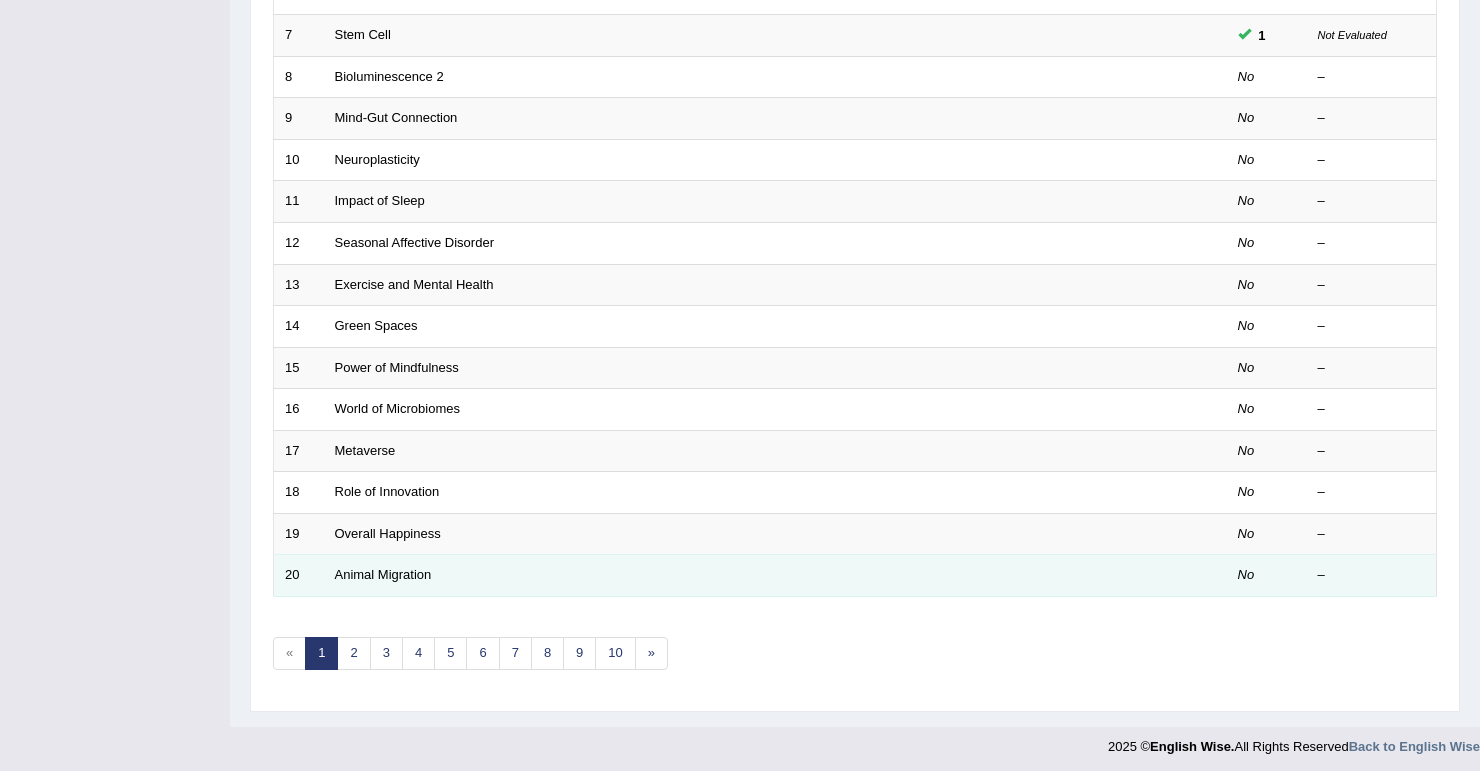 click on "Animal Migration" at bounding box center (700, 576) 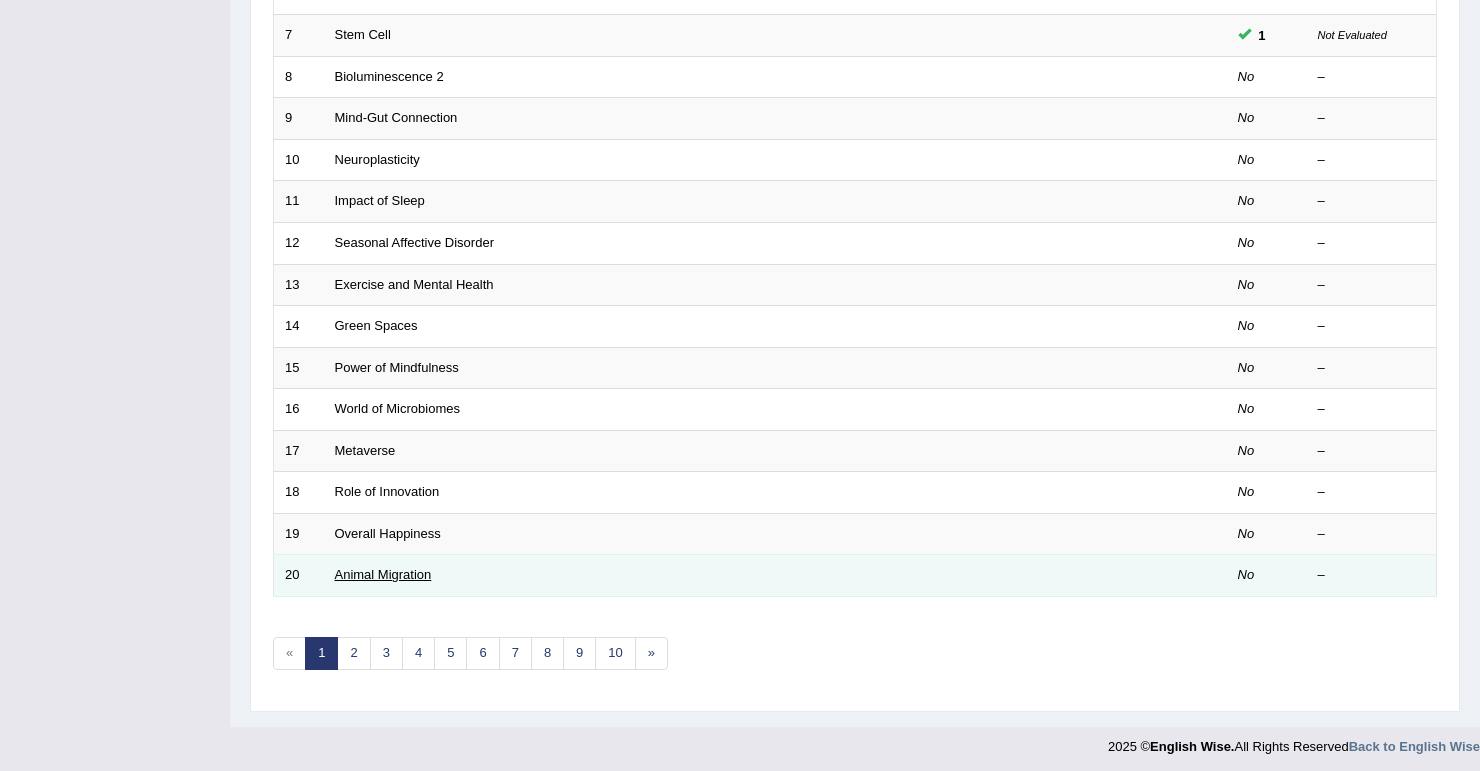 click on "Animal Migration" at bounding box center (383, 574) 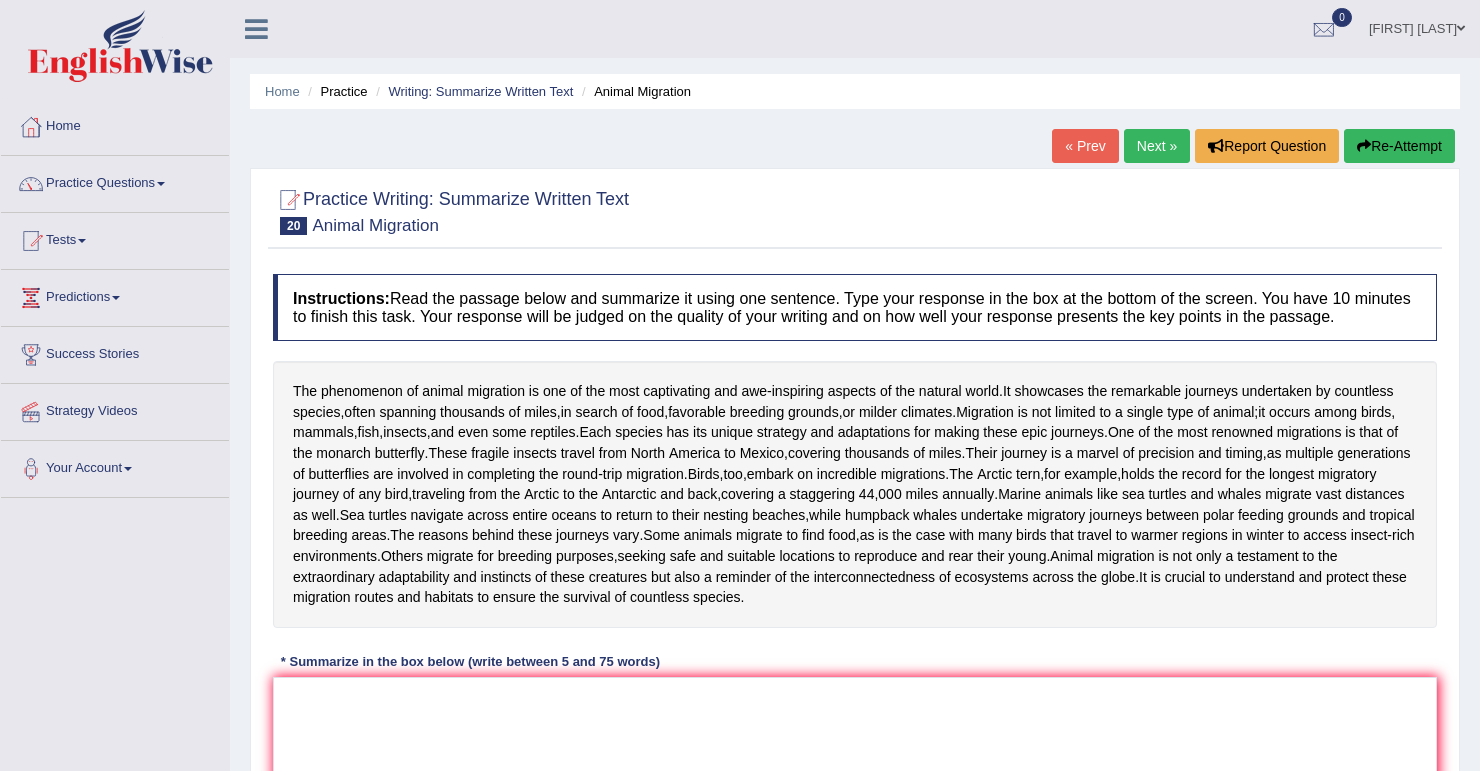 scroll, scrollTop: 0, scrollLeft: 0, axis: both 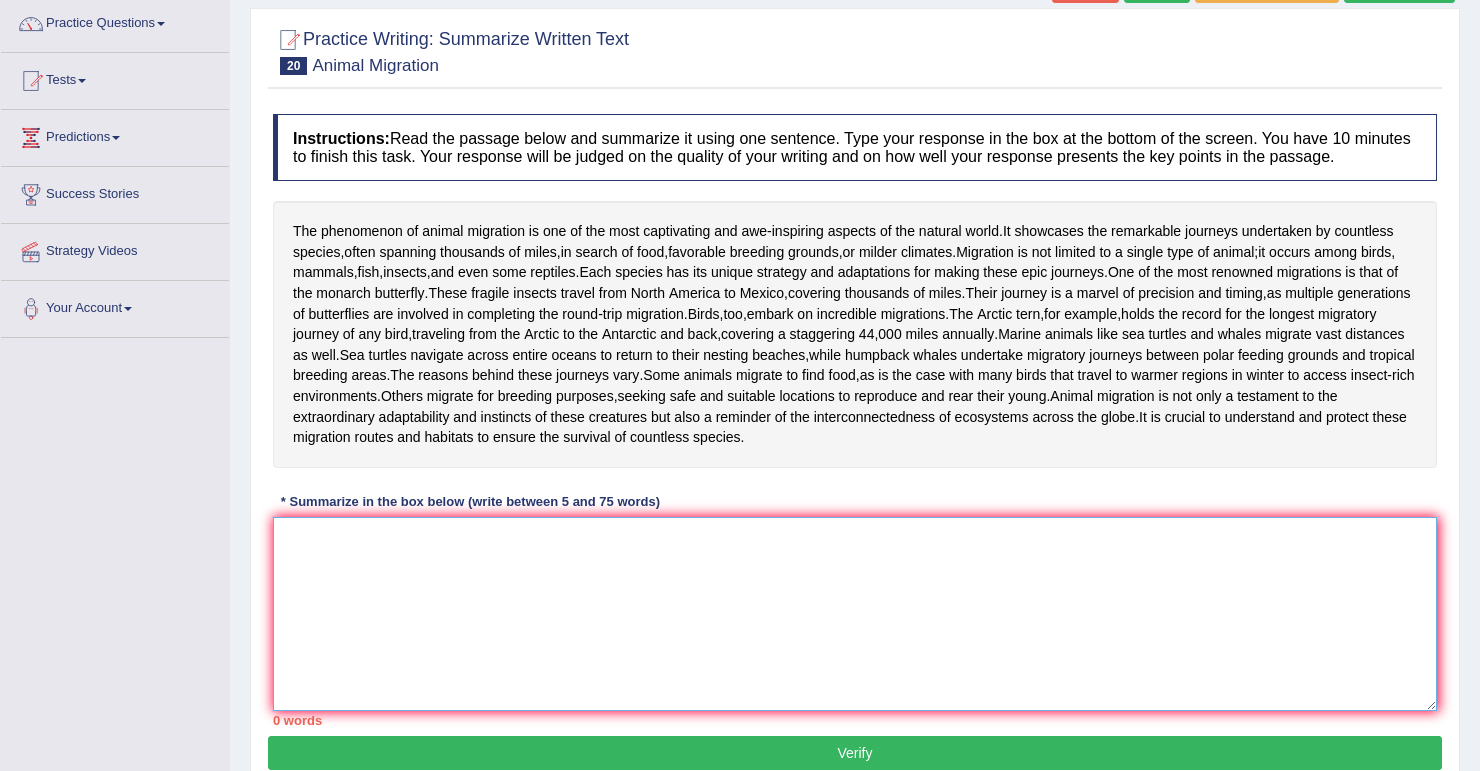 click at bounding box center [855, 614] 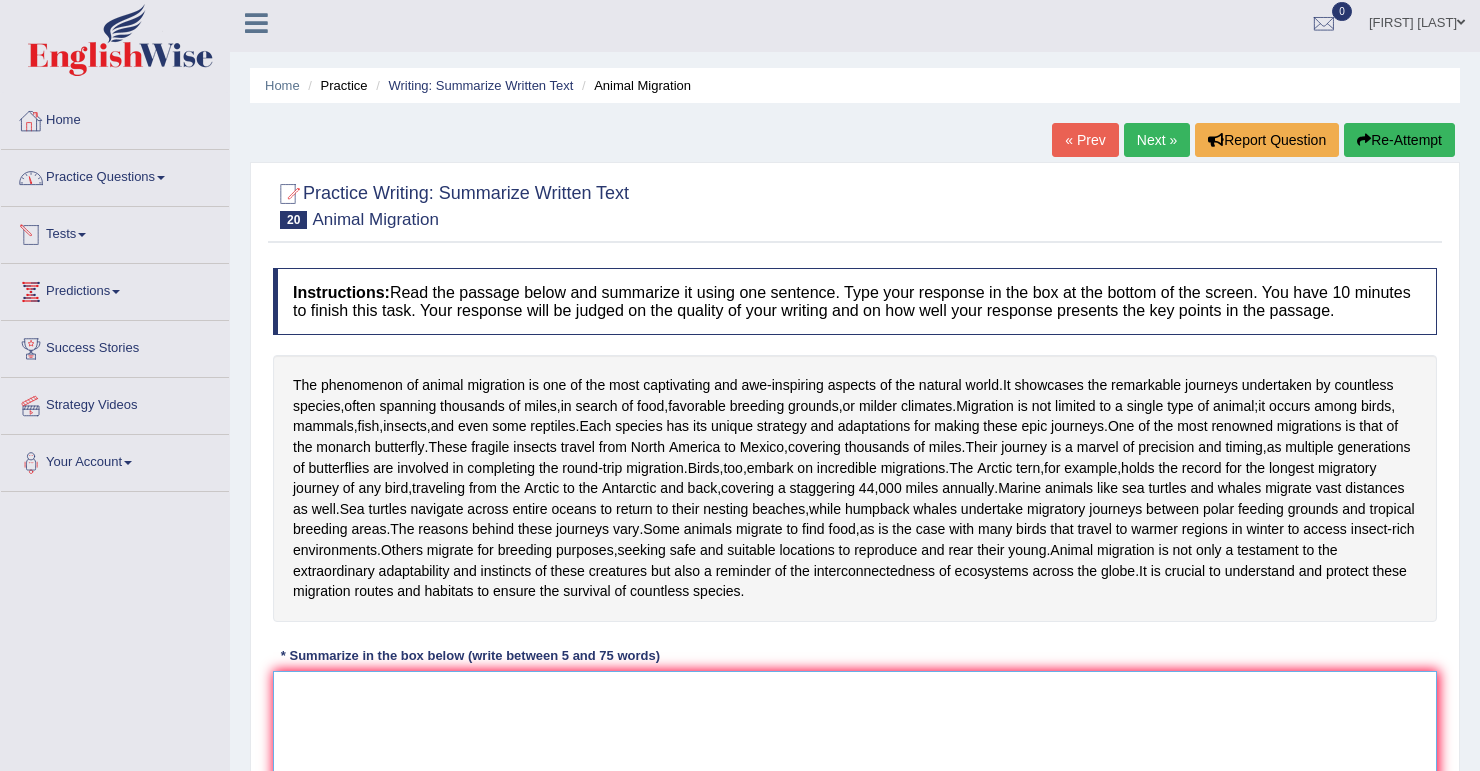 scroll, scrollTop: 0, scrollLeft: 0, axis: both 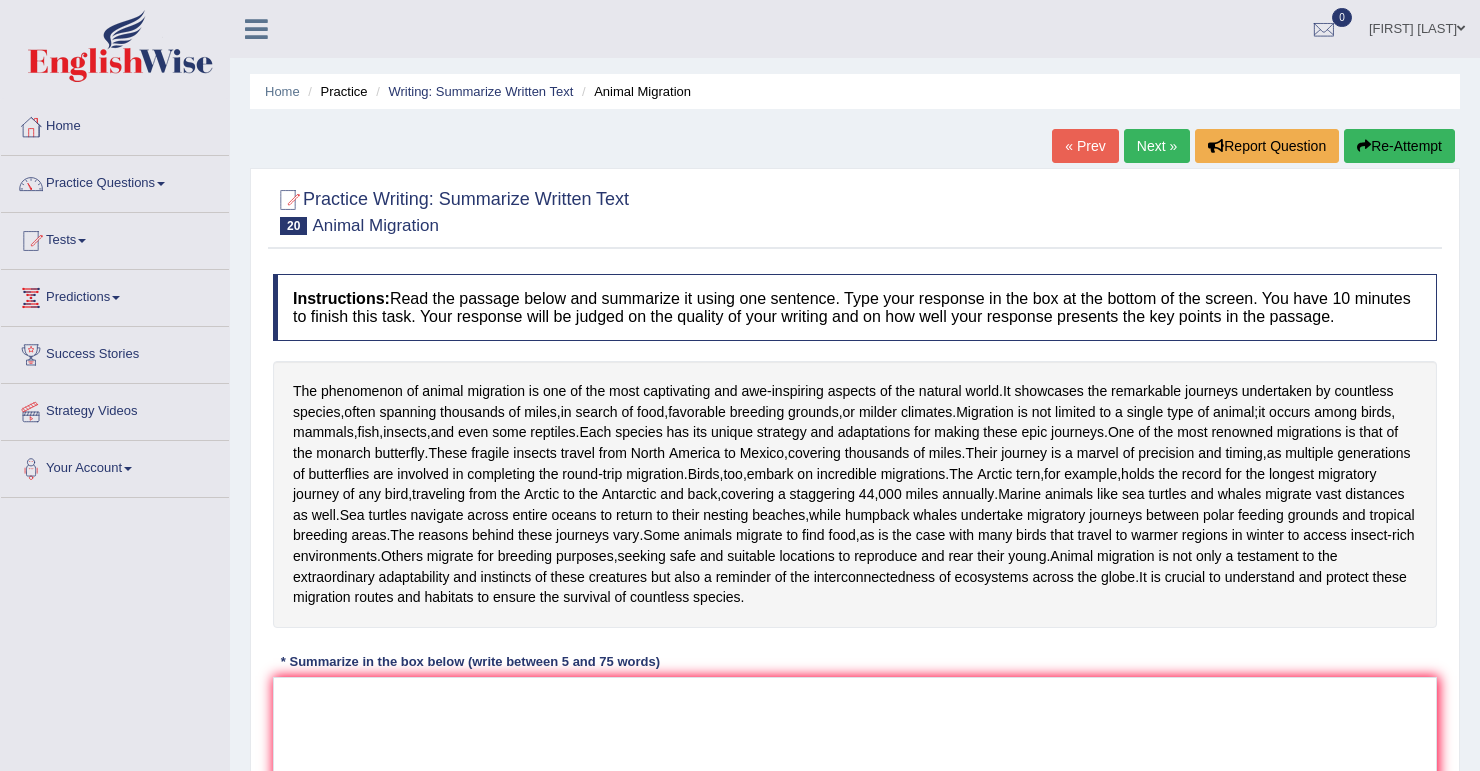 click at bounding box center (161, 184) 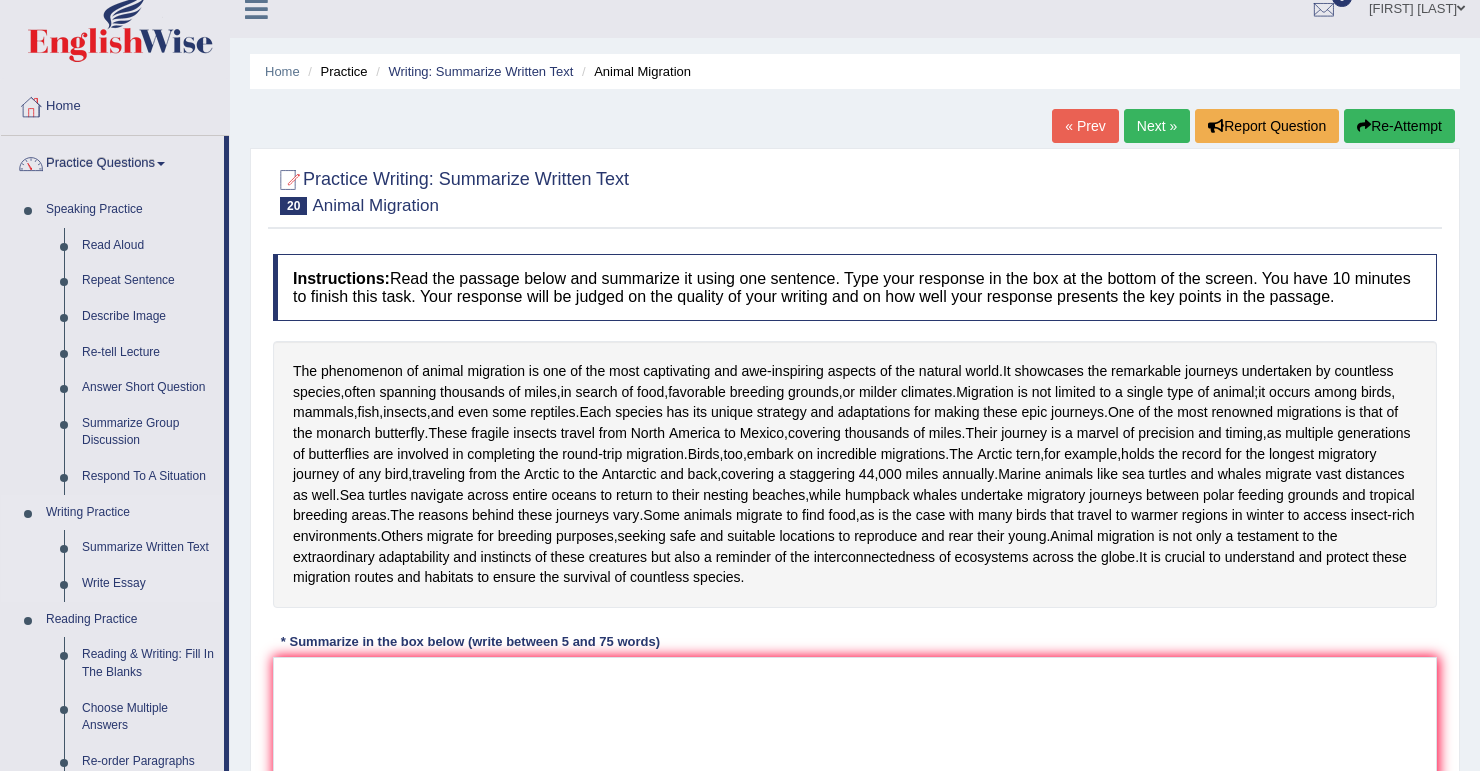 scroll, scrollTop: 0, scrollLeft: 0, axis: both 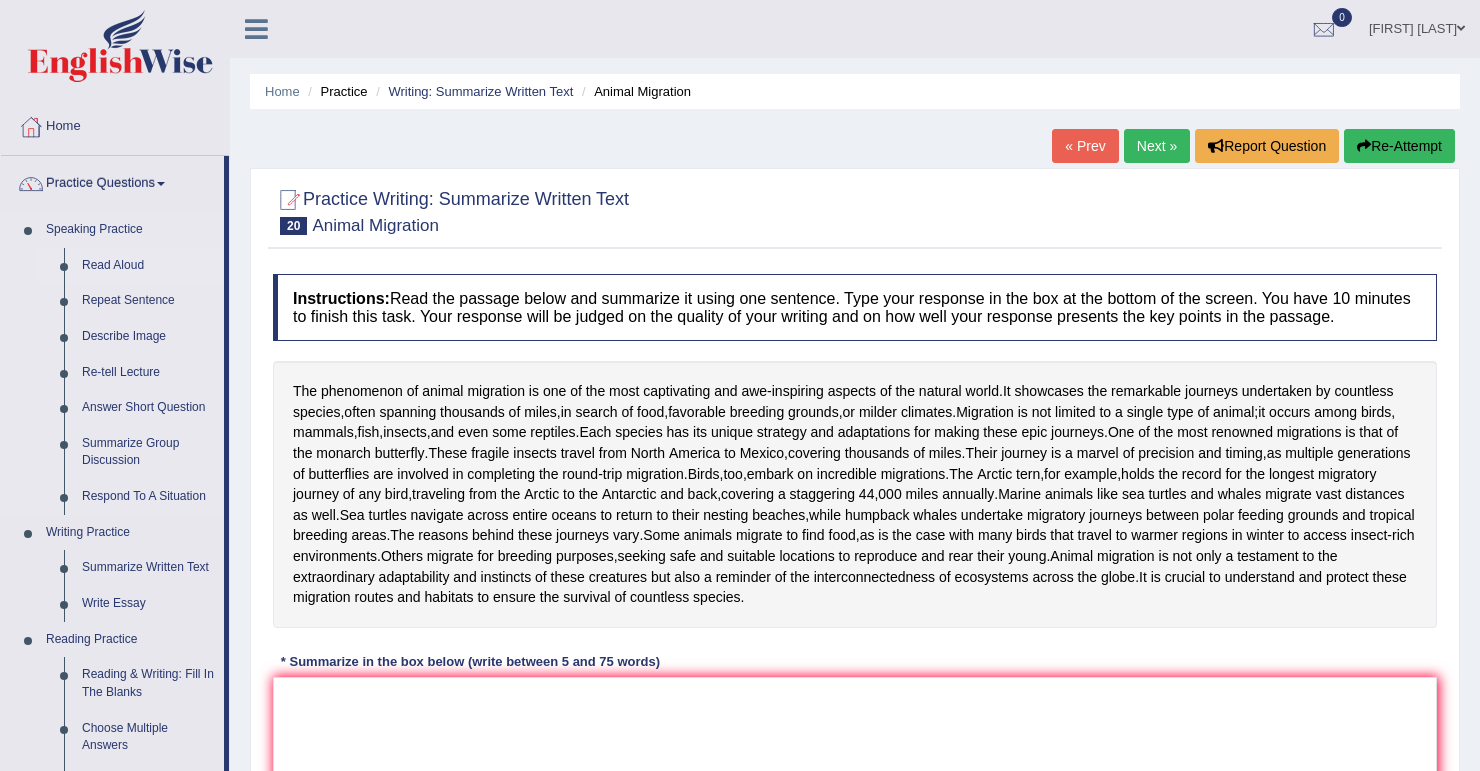 click on "Read Aloud" at bounding box center (148, 266) 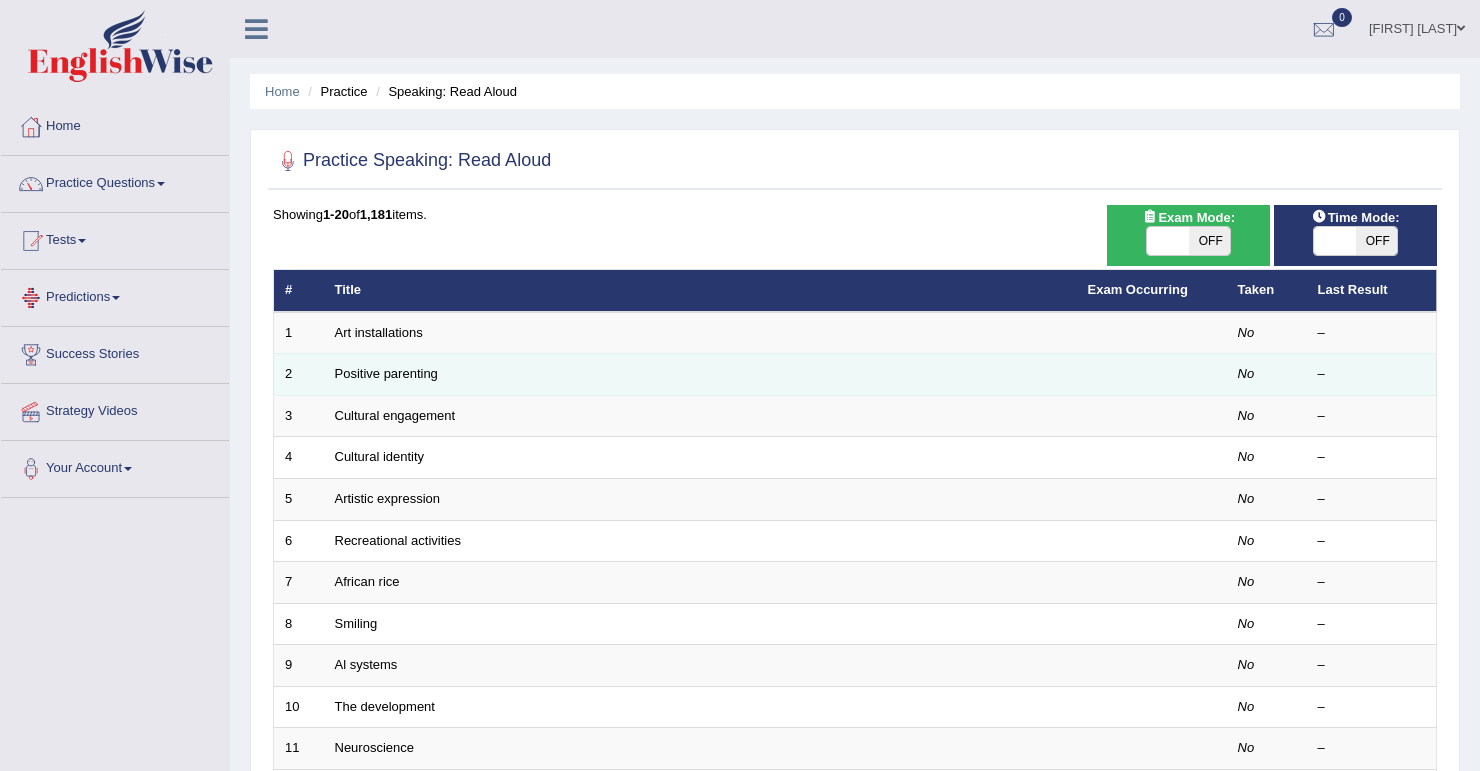 scroll, scrollTop: 0, scrollLeft: 0, axis: both 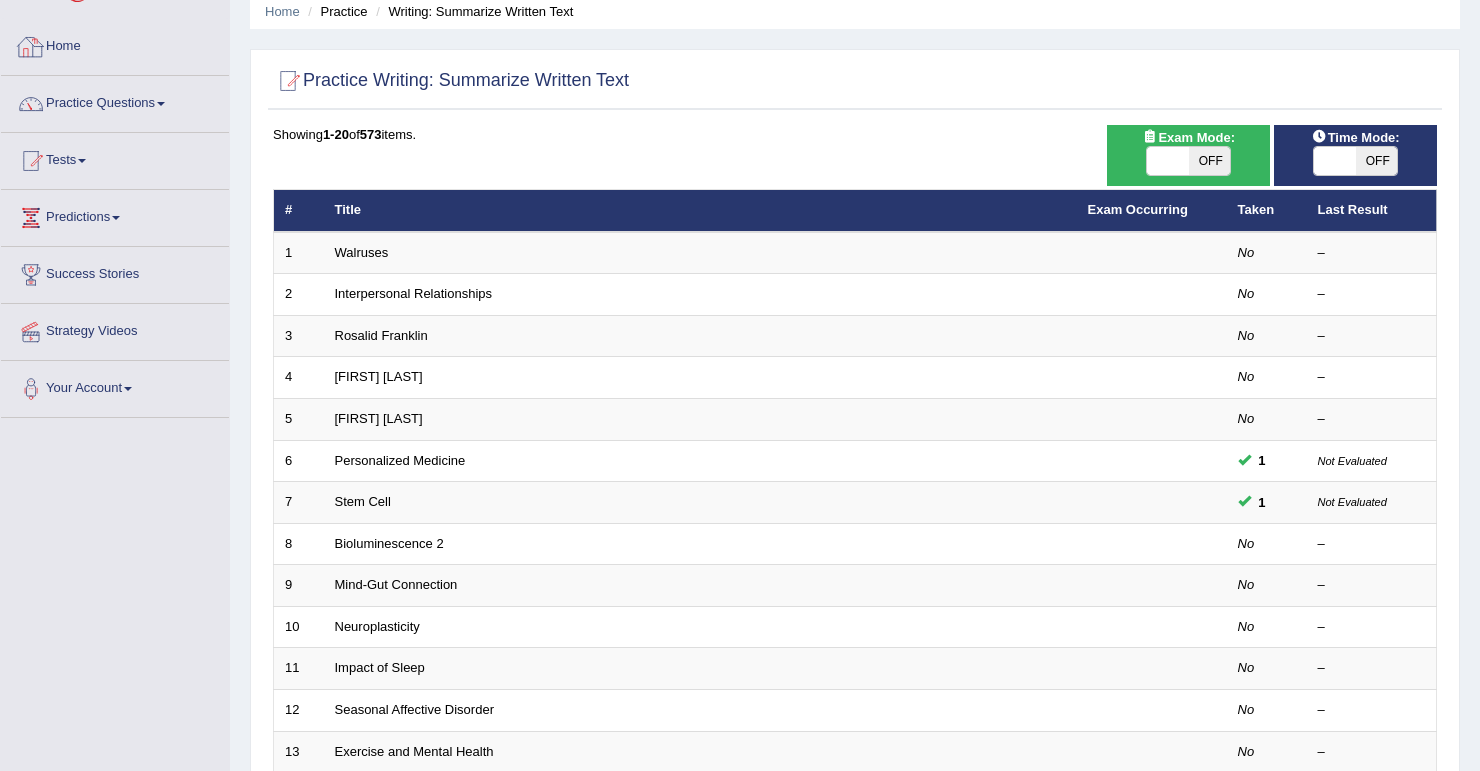 click on "Home" at bounding box center (115, 44) 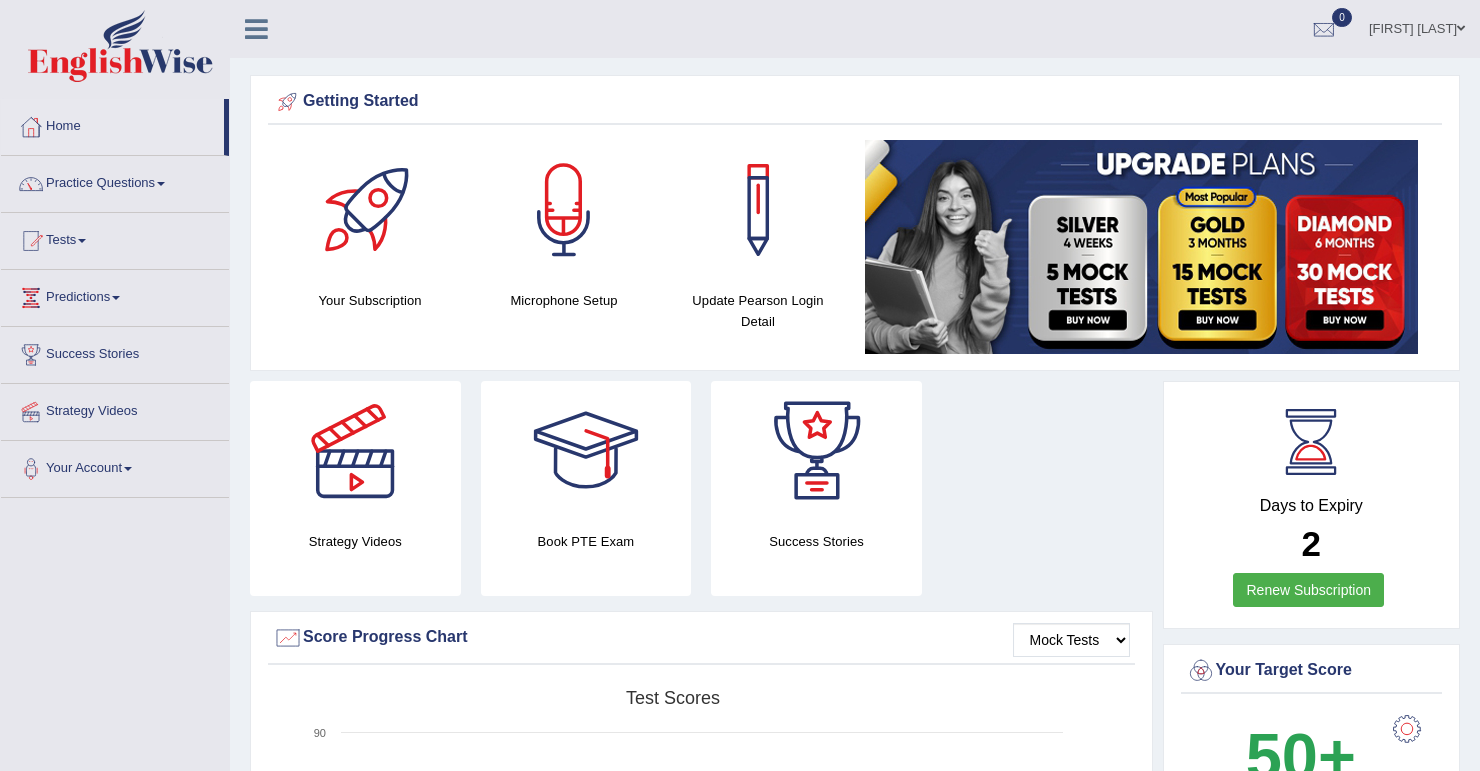 scroll, scrollTop: 0, scrollLeft: 0, axis: both 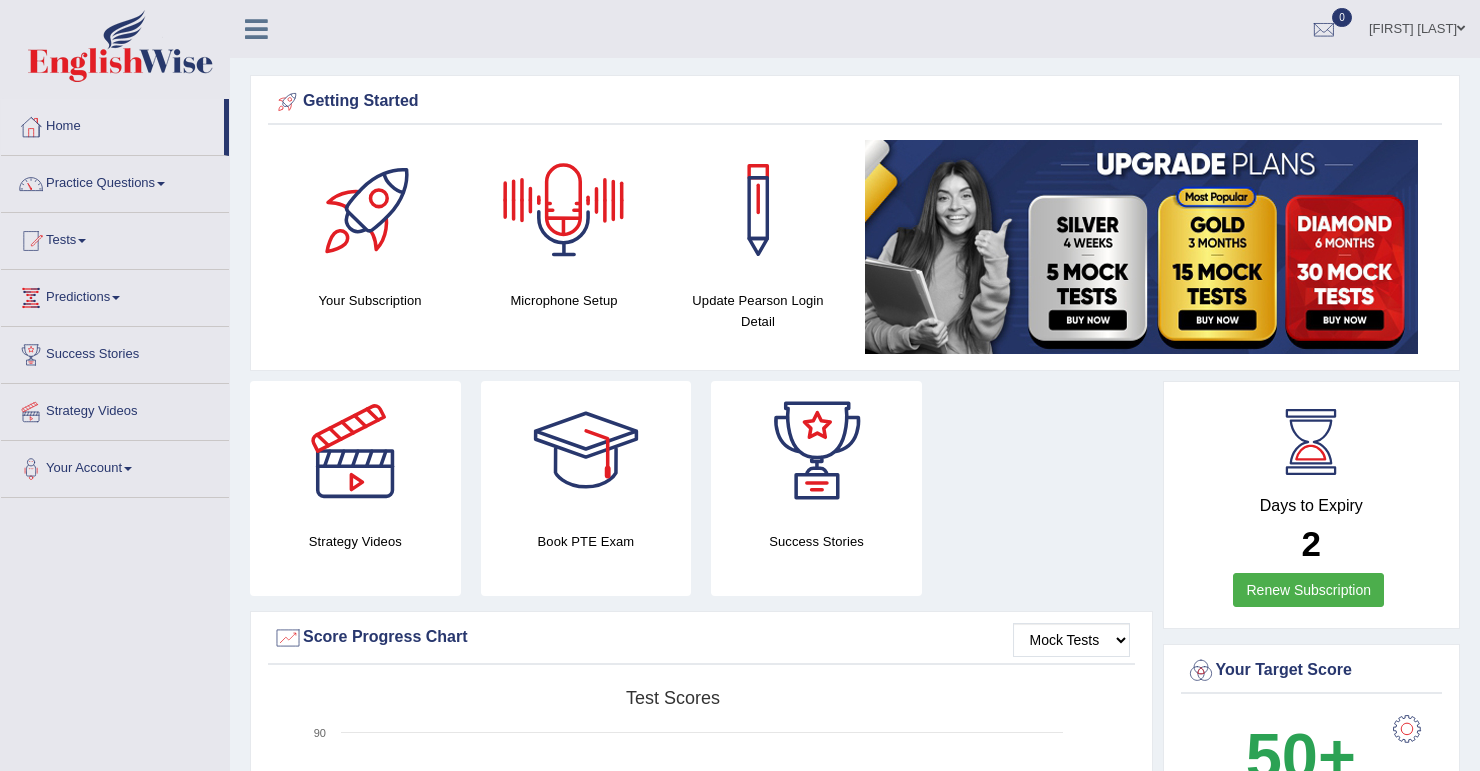 click at bounding box center (564, 210) 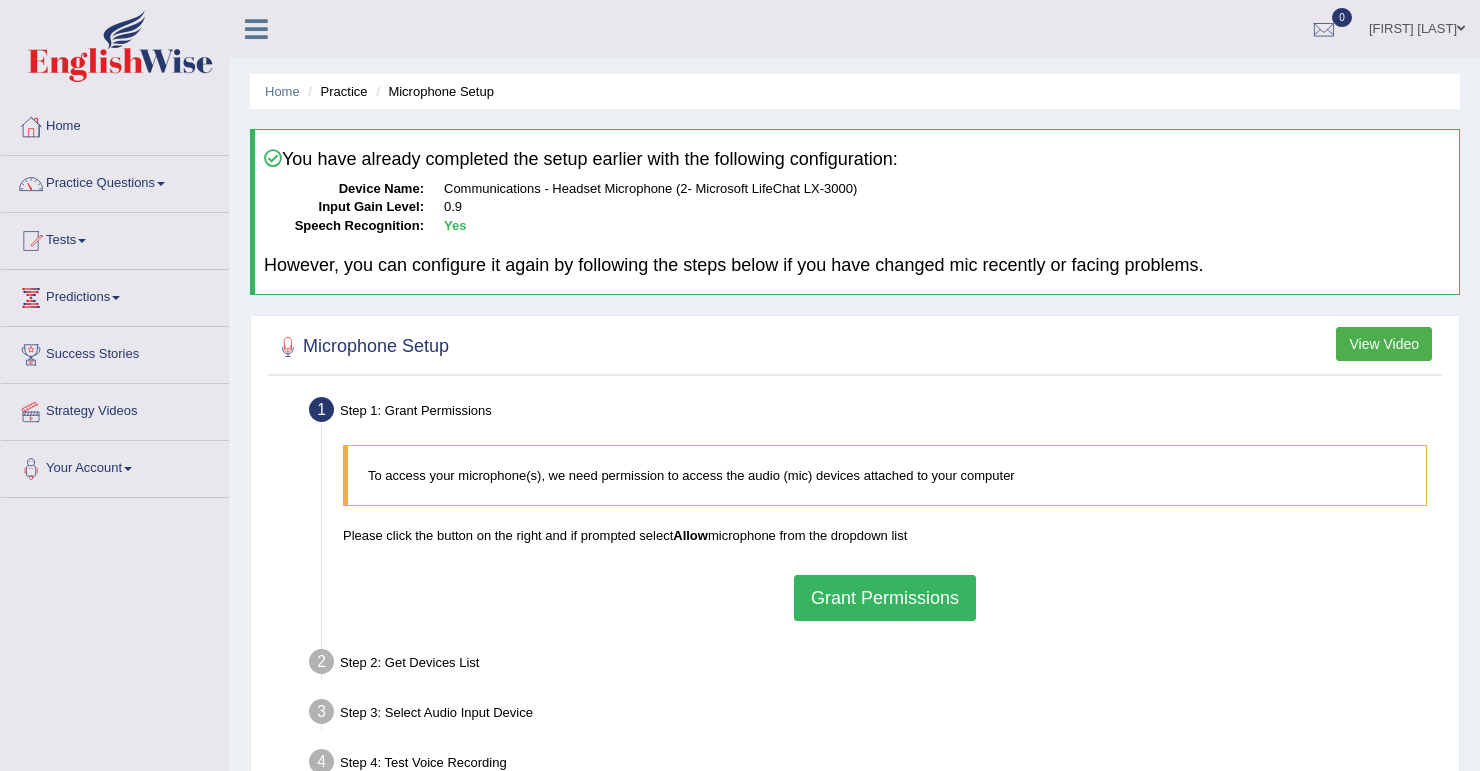scroll, scrollTop: 0, scrollLeft: 0, axis: both 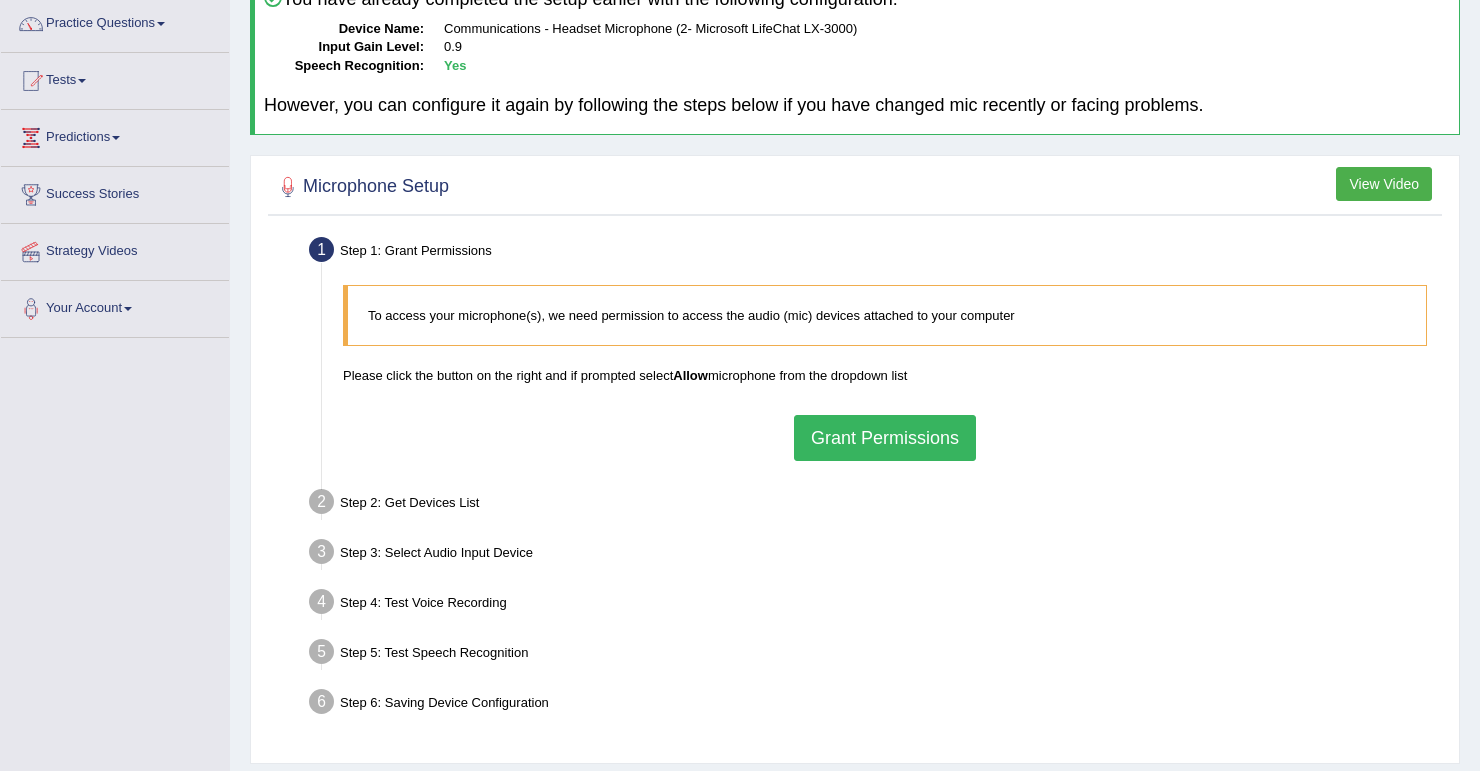 click on "Grant Permissions" at bounding box center (885, 438) 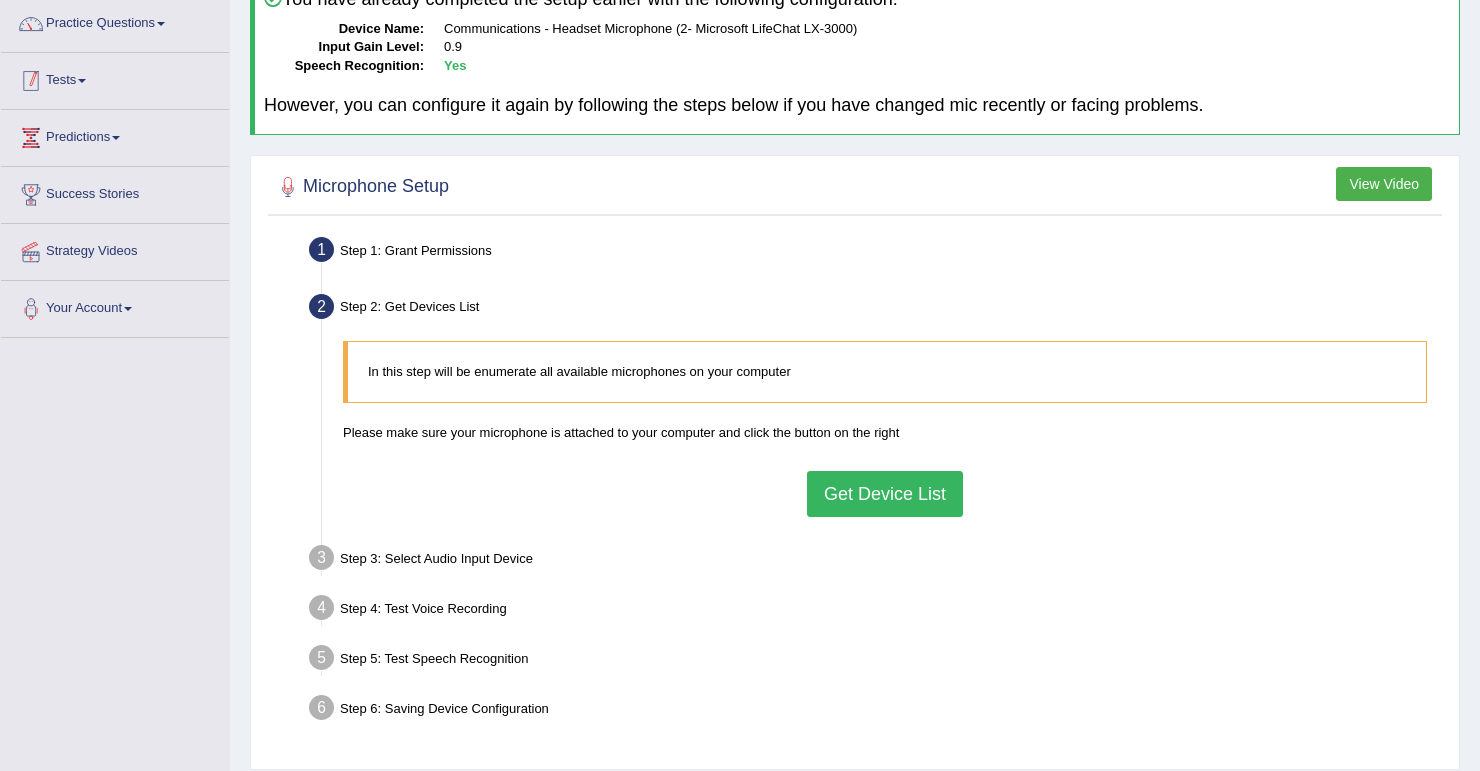 click on "Tests" at bounding box center [115, 78] 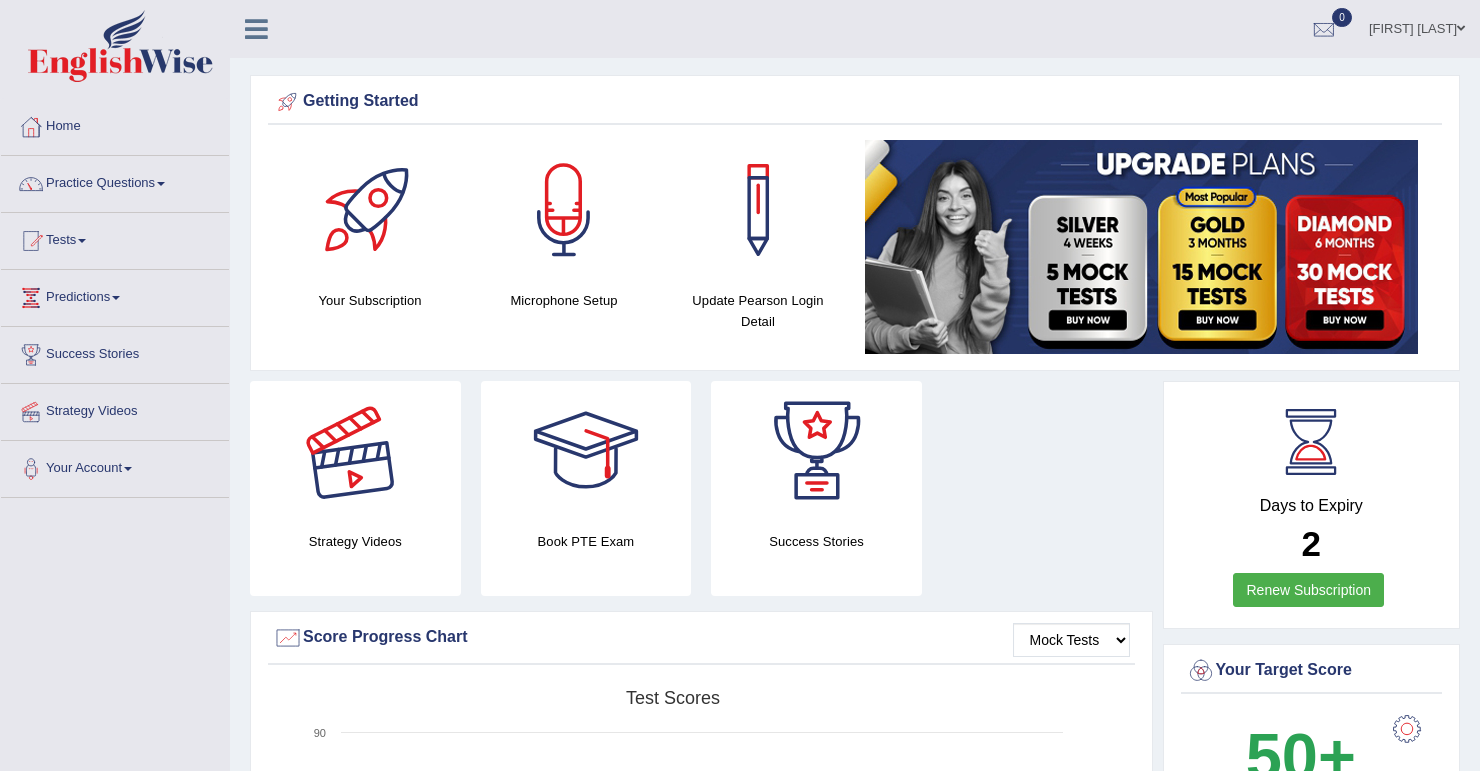 scroll, scrollTop: 0, scrollLeft: 0, axis: both 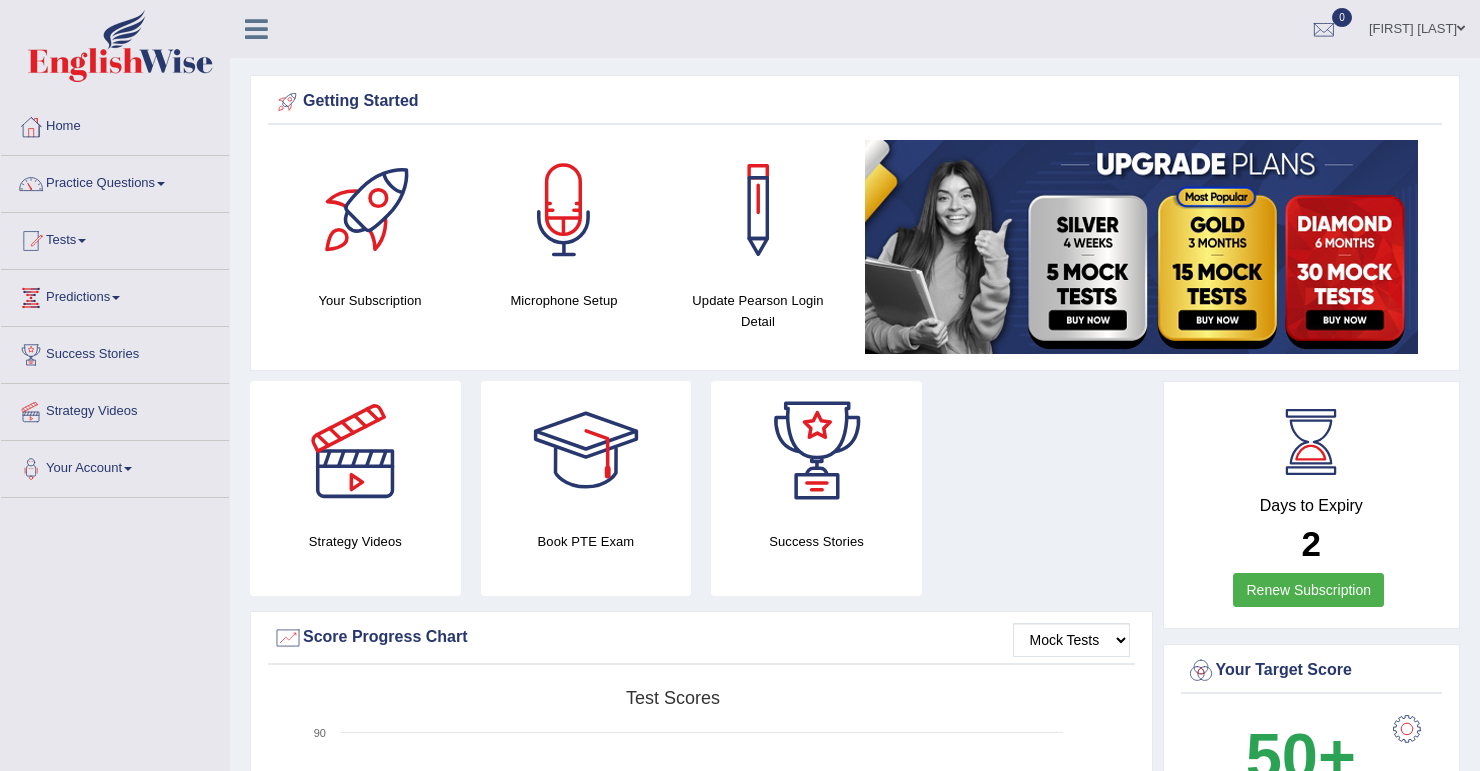 click on "Practice Questions" at bounding box center (115, 181) 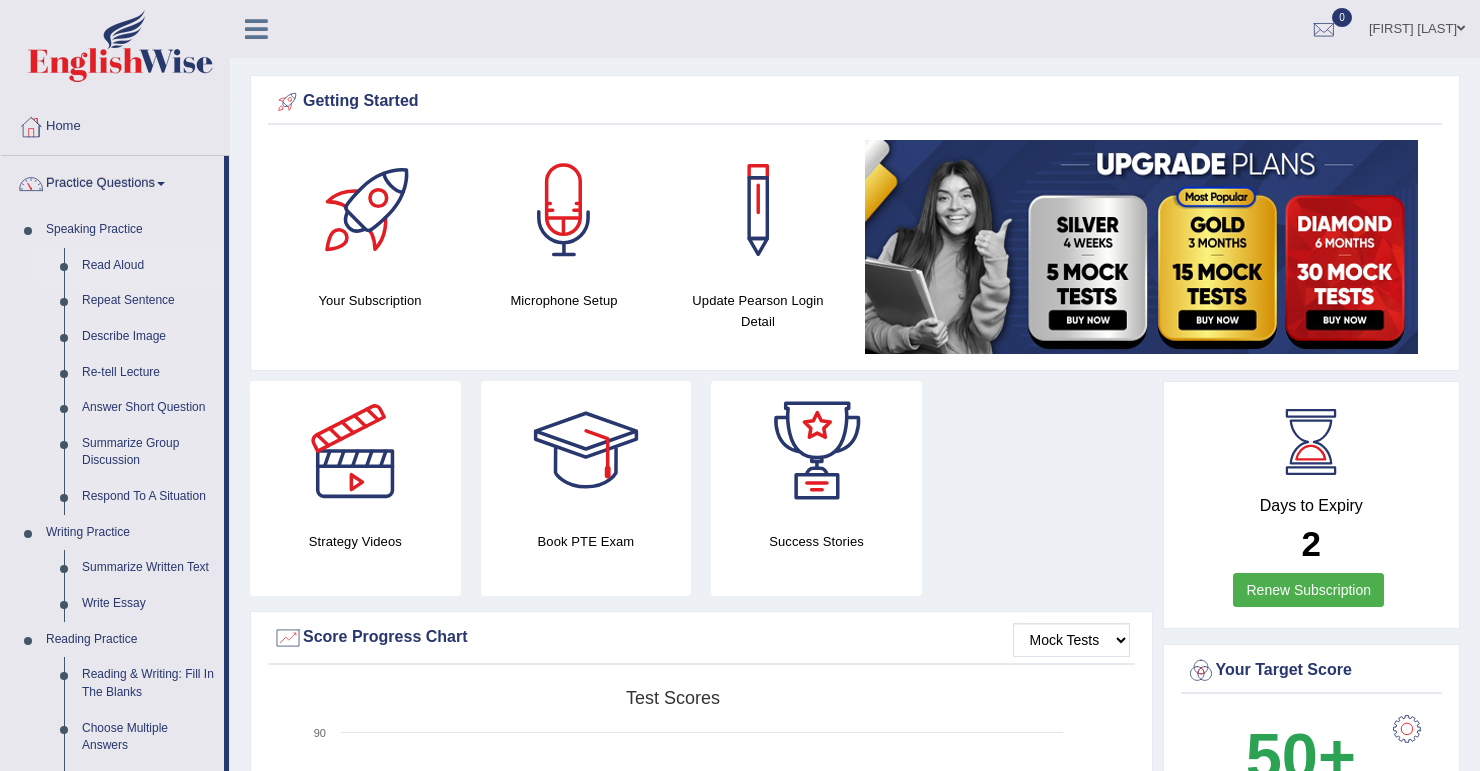 click on "Read Aloud" at bounding box center [148, 266] 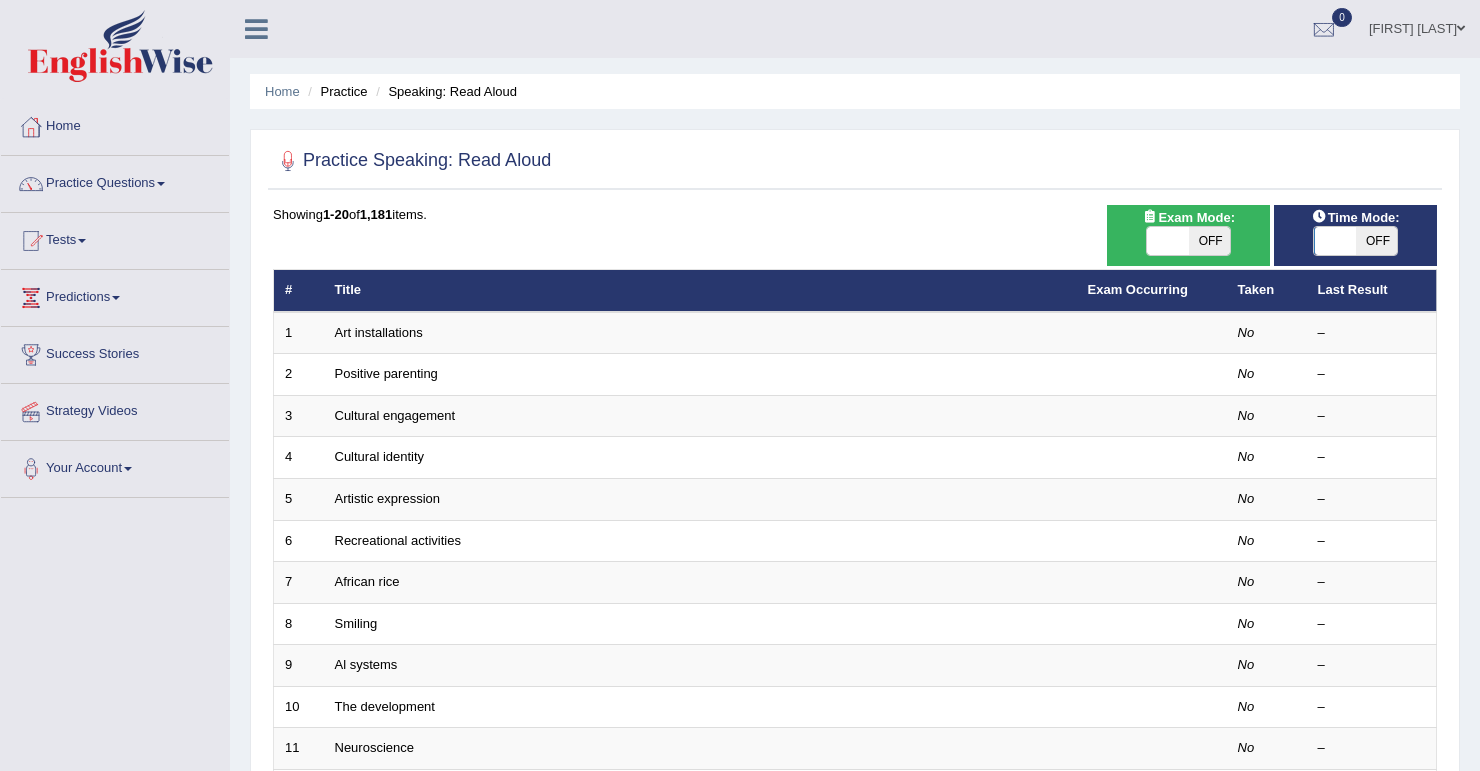 scroll, scrollTop: 0, scrollLeft: 0, axis: both 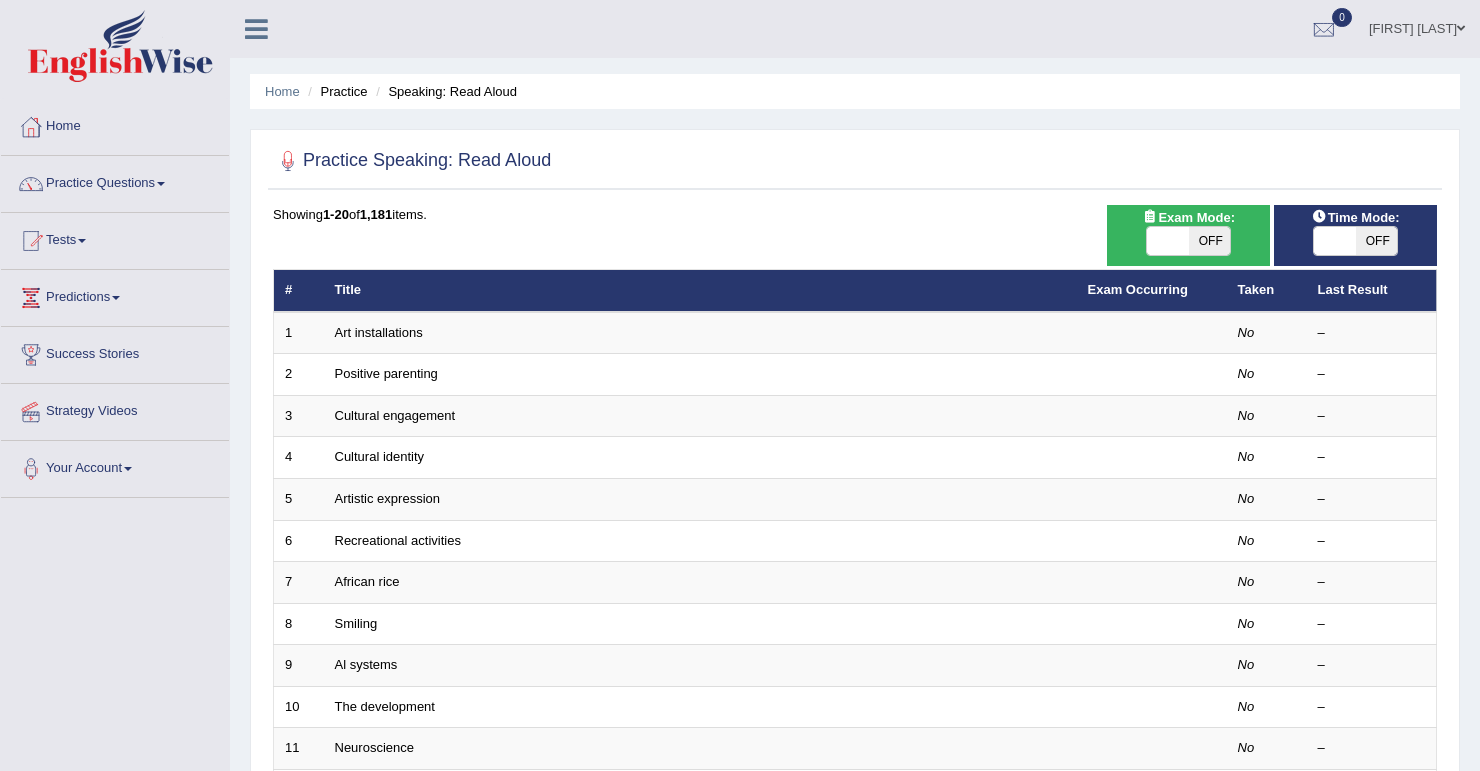click on "OFF" at bounding box center [1210, 241] 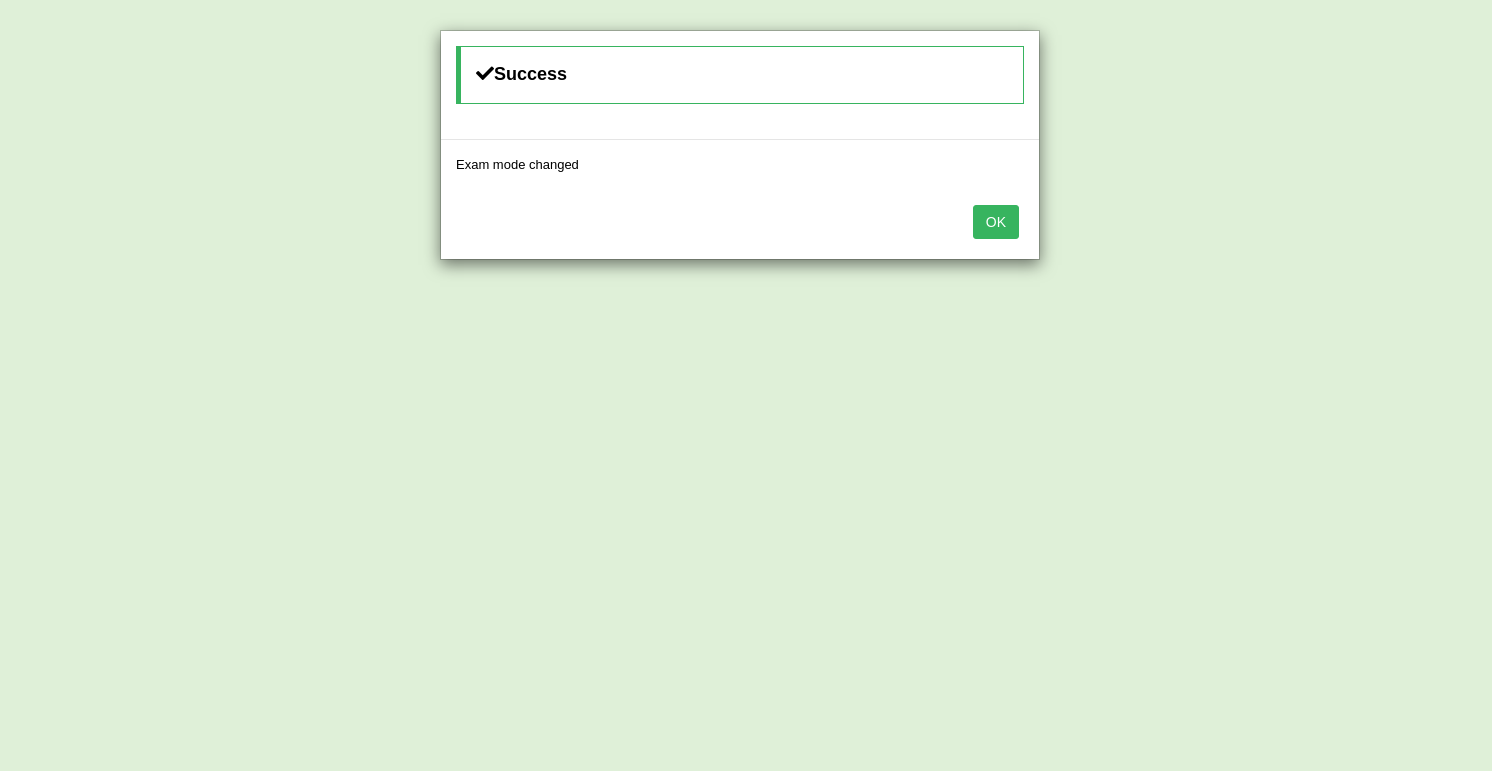 drag, startPoint x: 992, startPoint y: 217, endPoint x: 1024, endPoint y: 229, distance: 34.176014 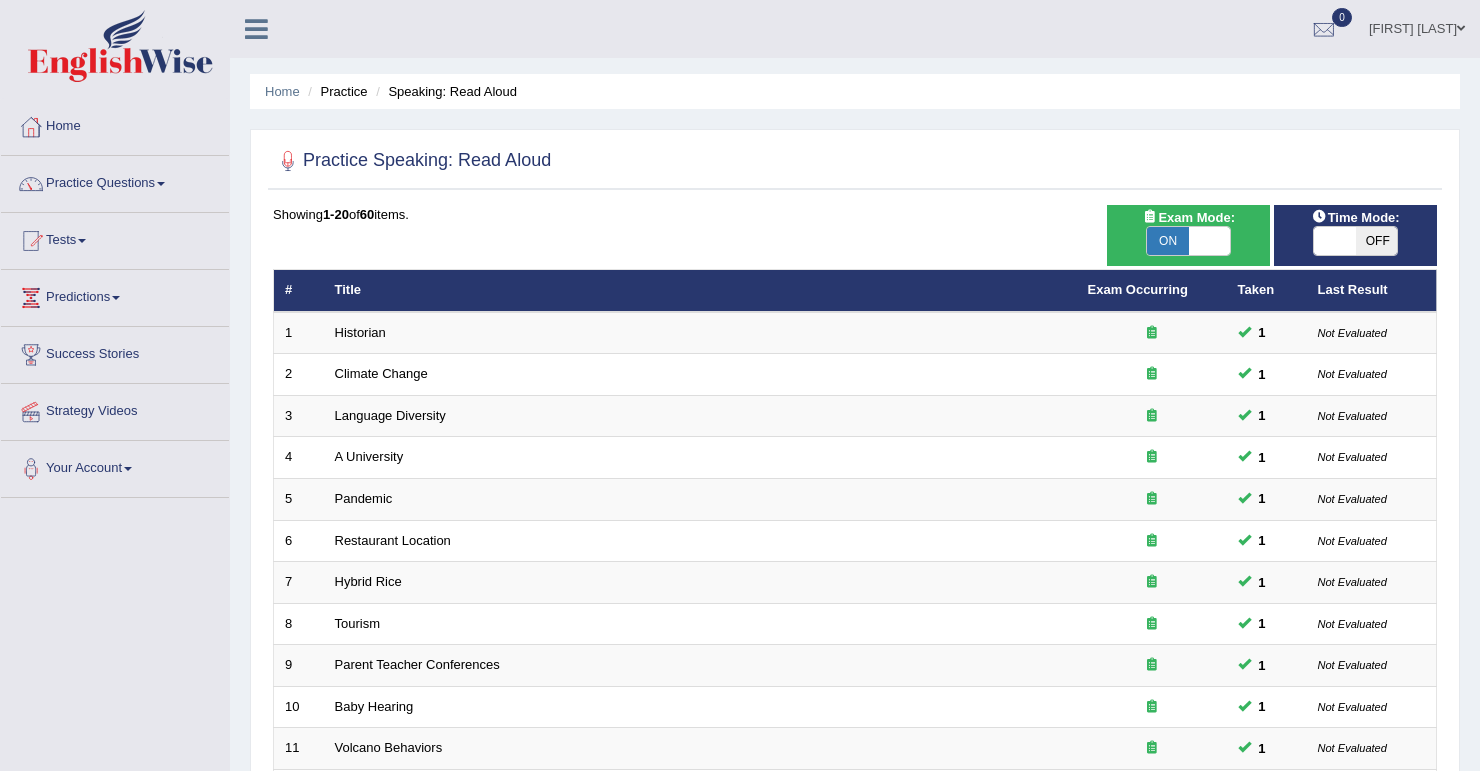 scroll, scrollTop: 0, scrollLeft: 0, axis: both 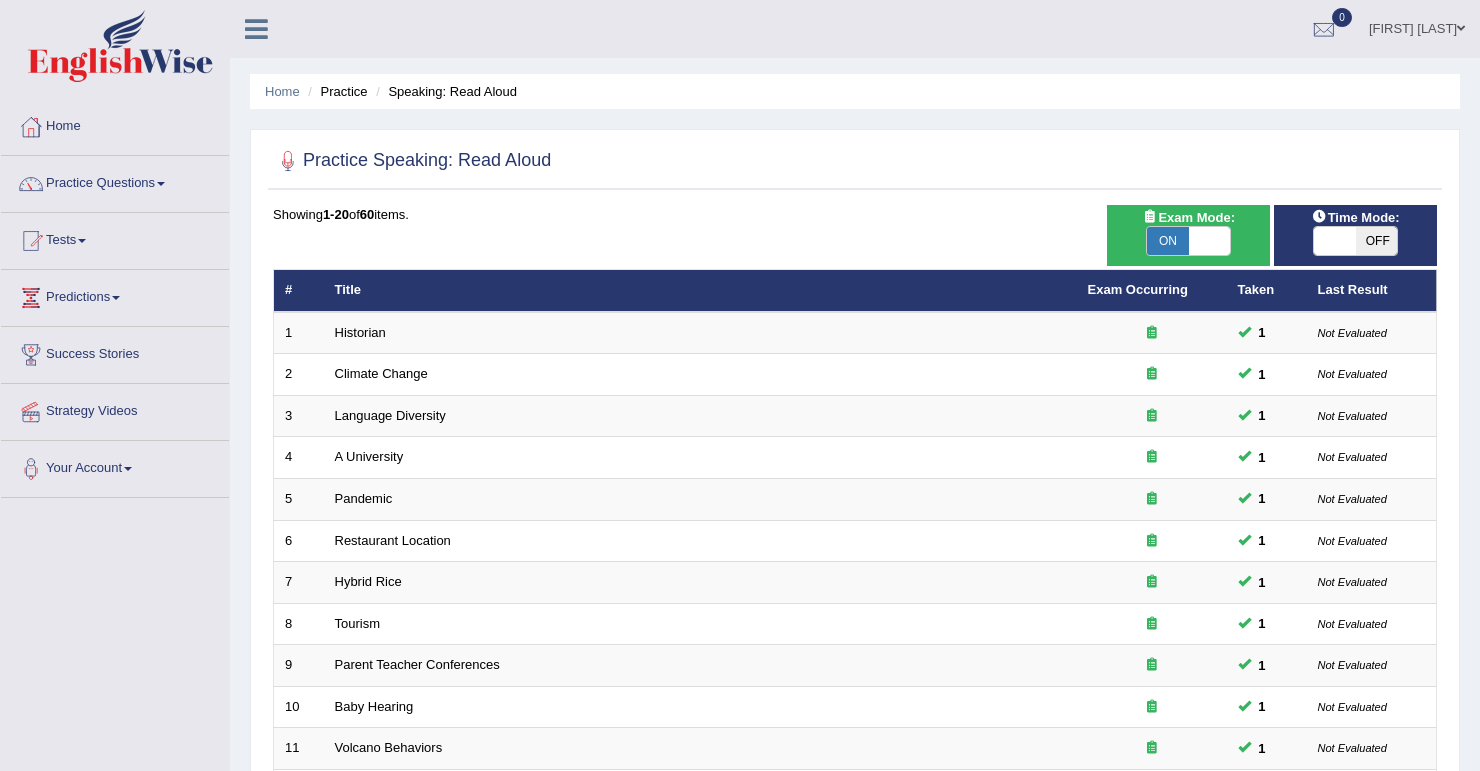 click on "OFF" at bounding box center (1377, 241) 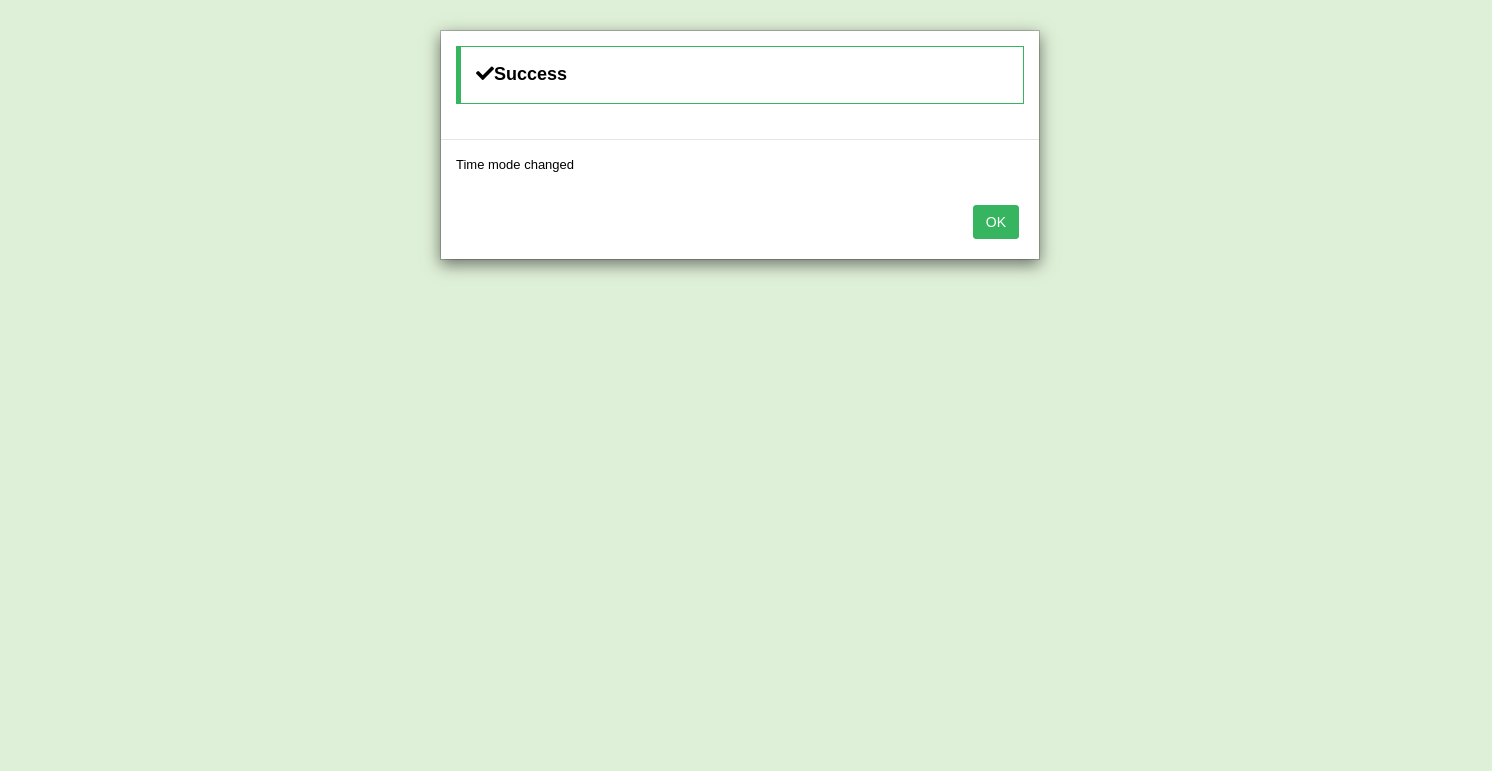 click on "OK" at bounding box center [996, 222] 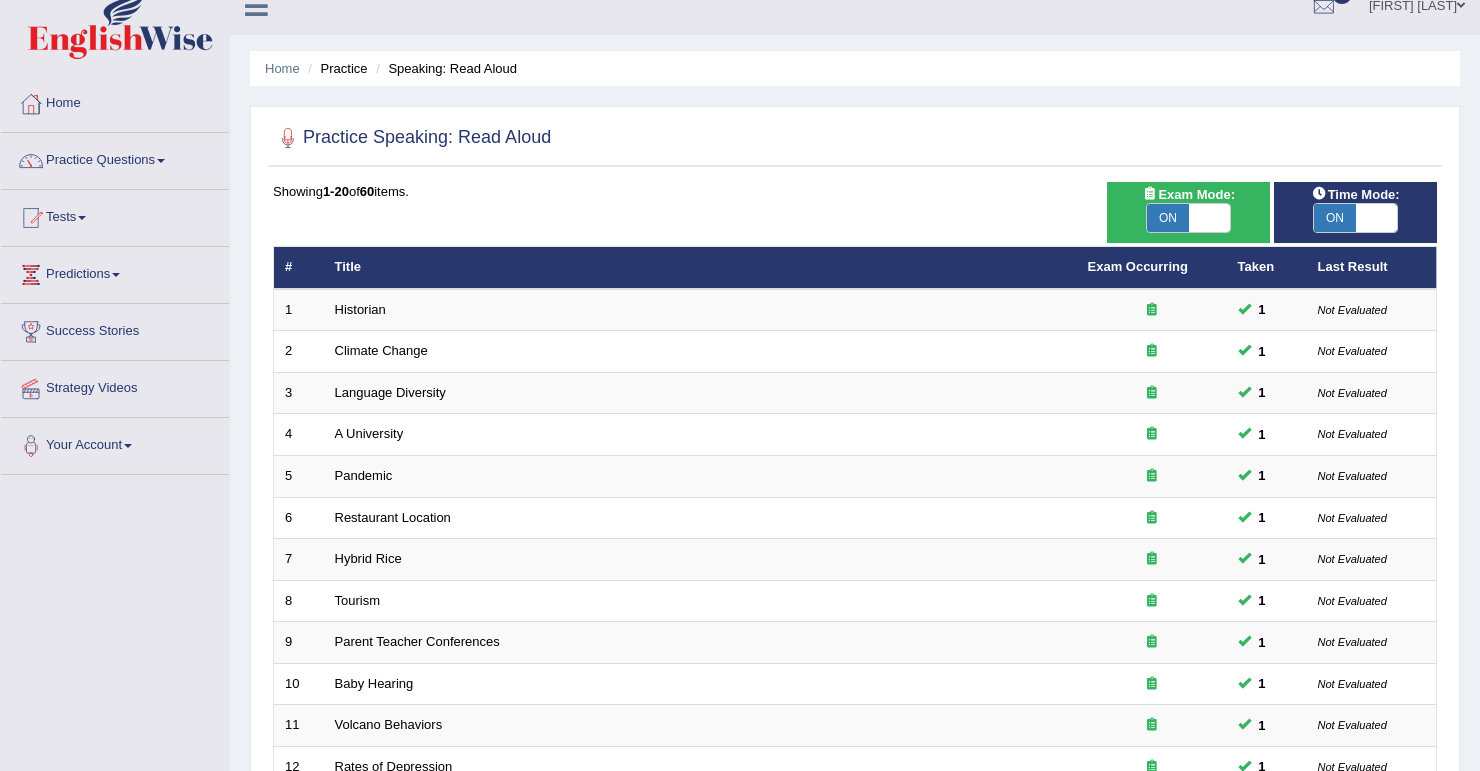 scroll, scrollTop: 0, scrollLeft: 0, axis: both 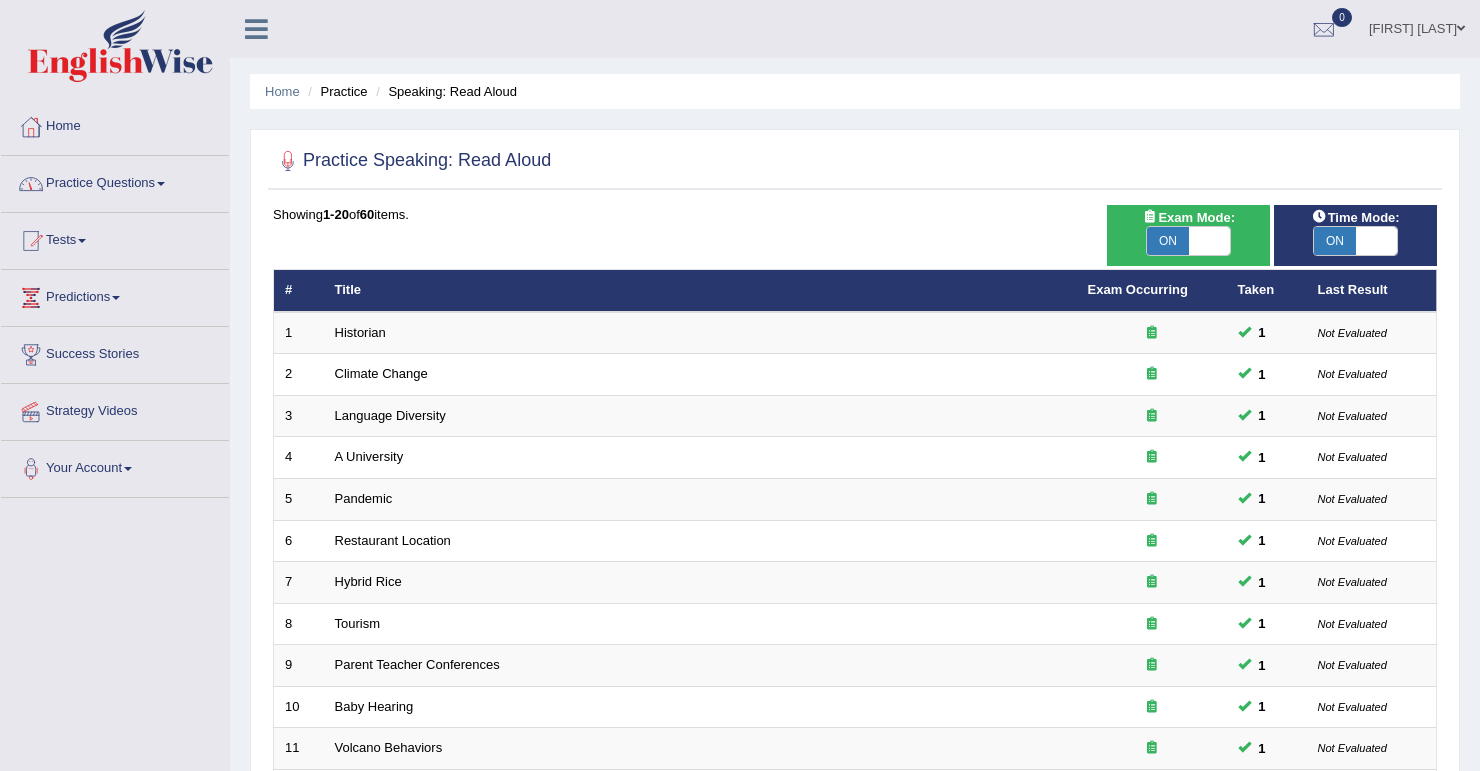 click at bounding box center [161, 184] 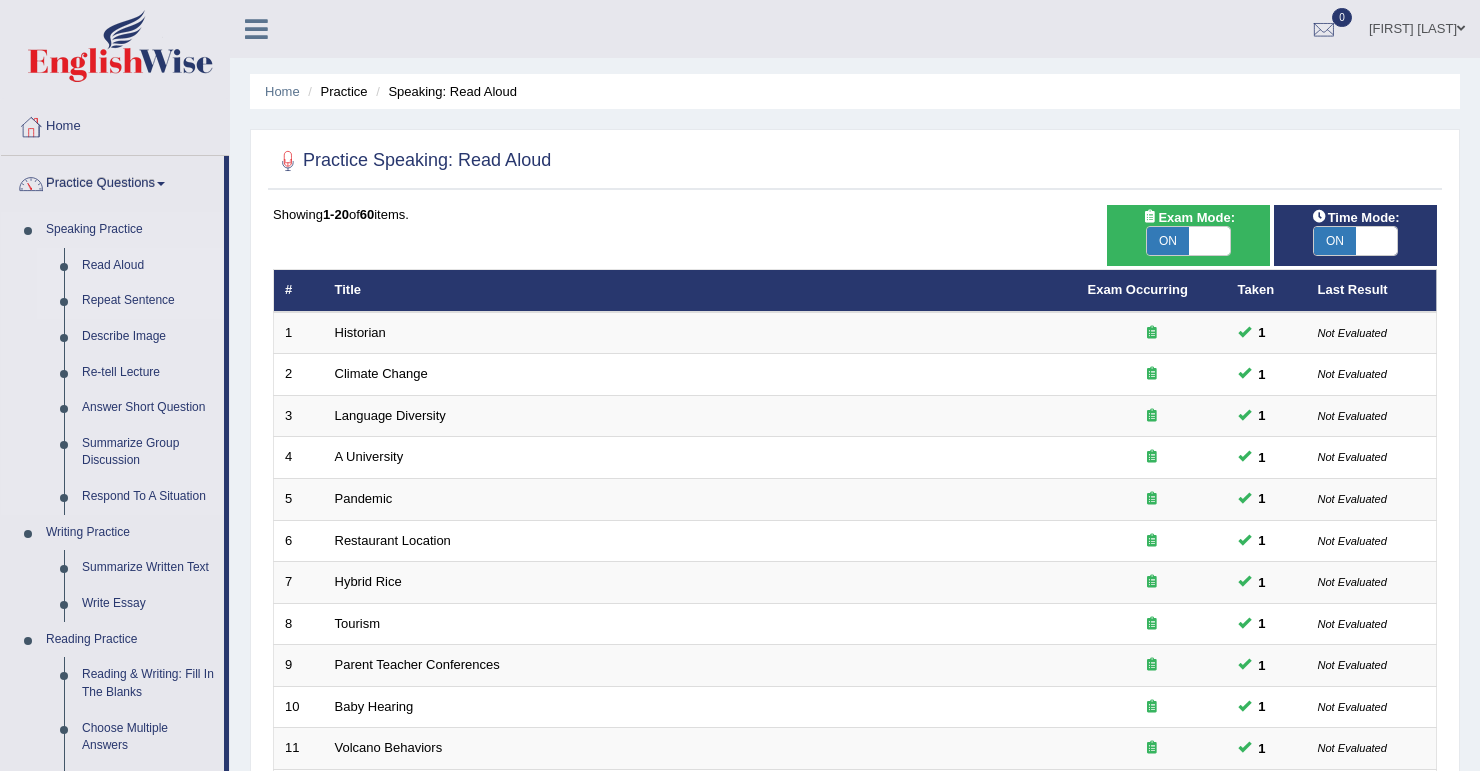 click on "Repeat Sentence" at bounding box center [148, 301] 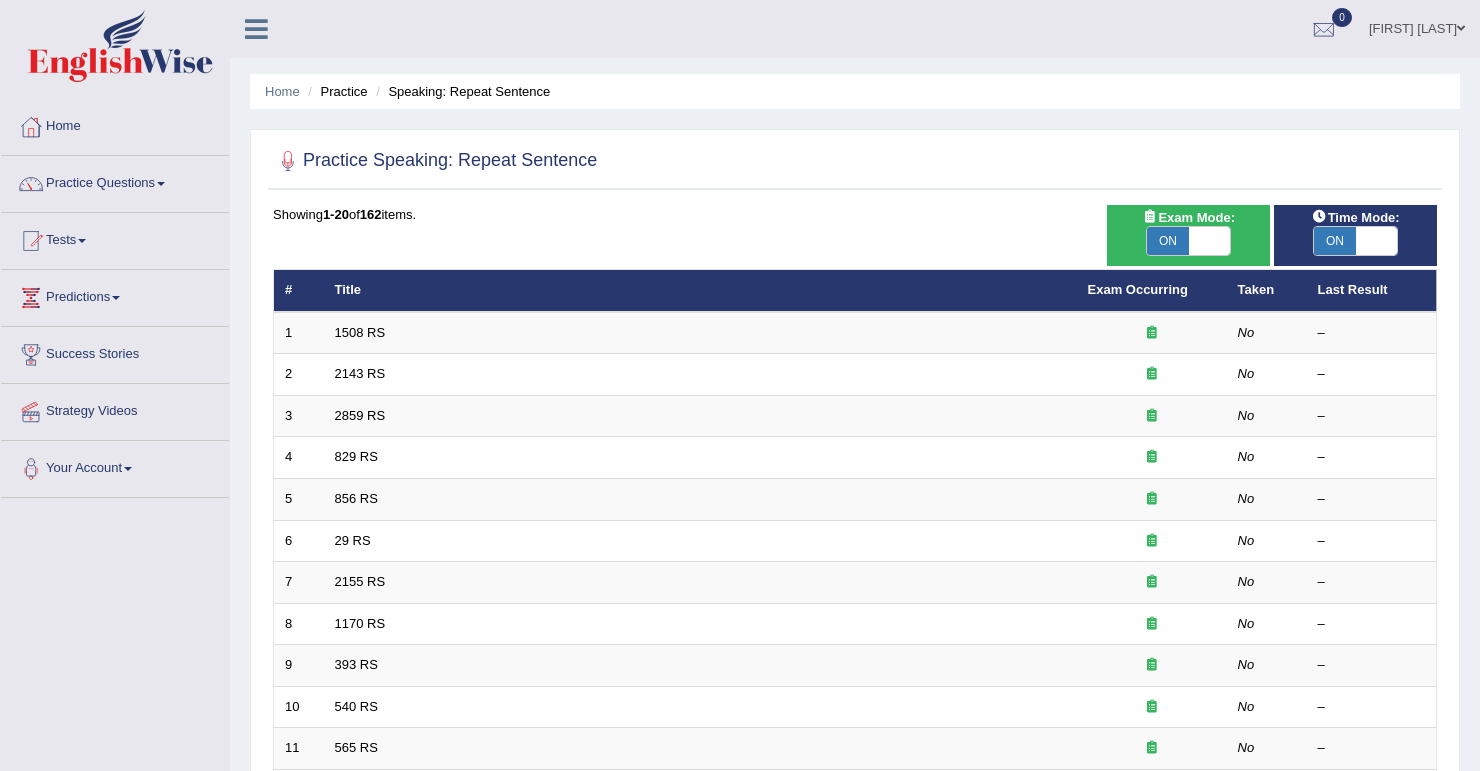 scroll, scrollTop: 0, scrollLeft: 0, axis: both 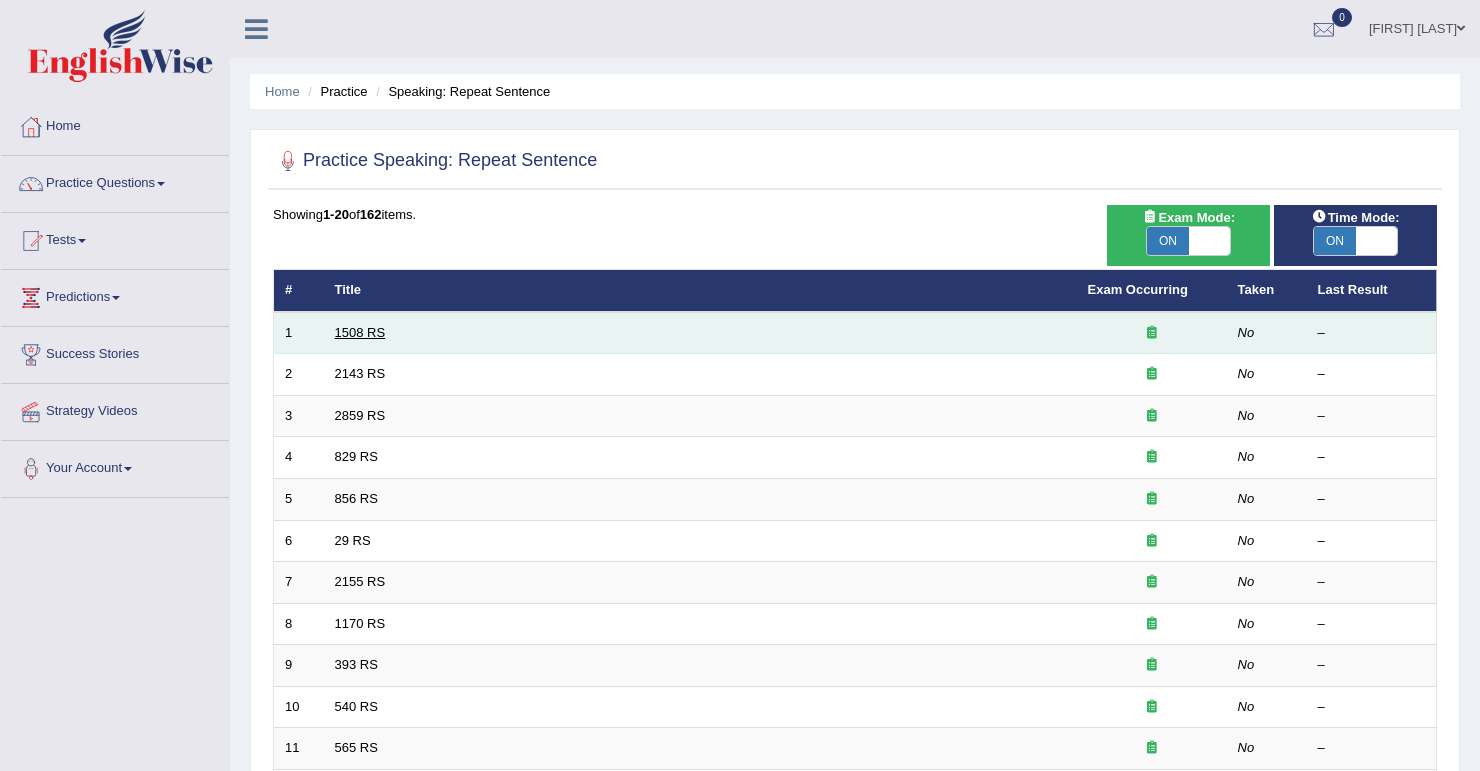 click on "1508 RS" at bounding box center [360, 332] 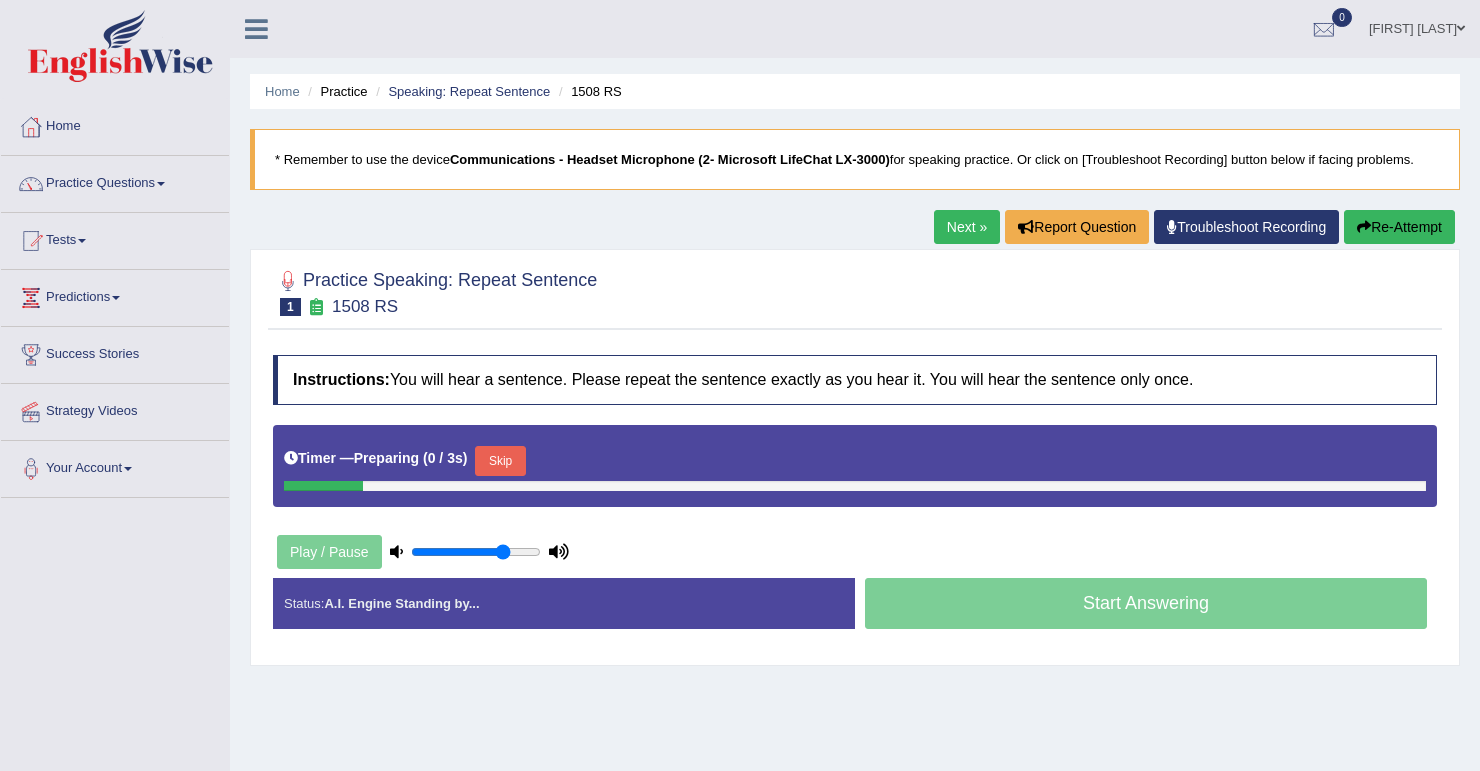 scroll, scrollTop: 0, scrollLeft: 0, axis: both 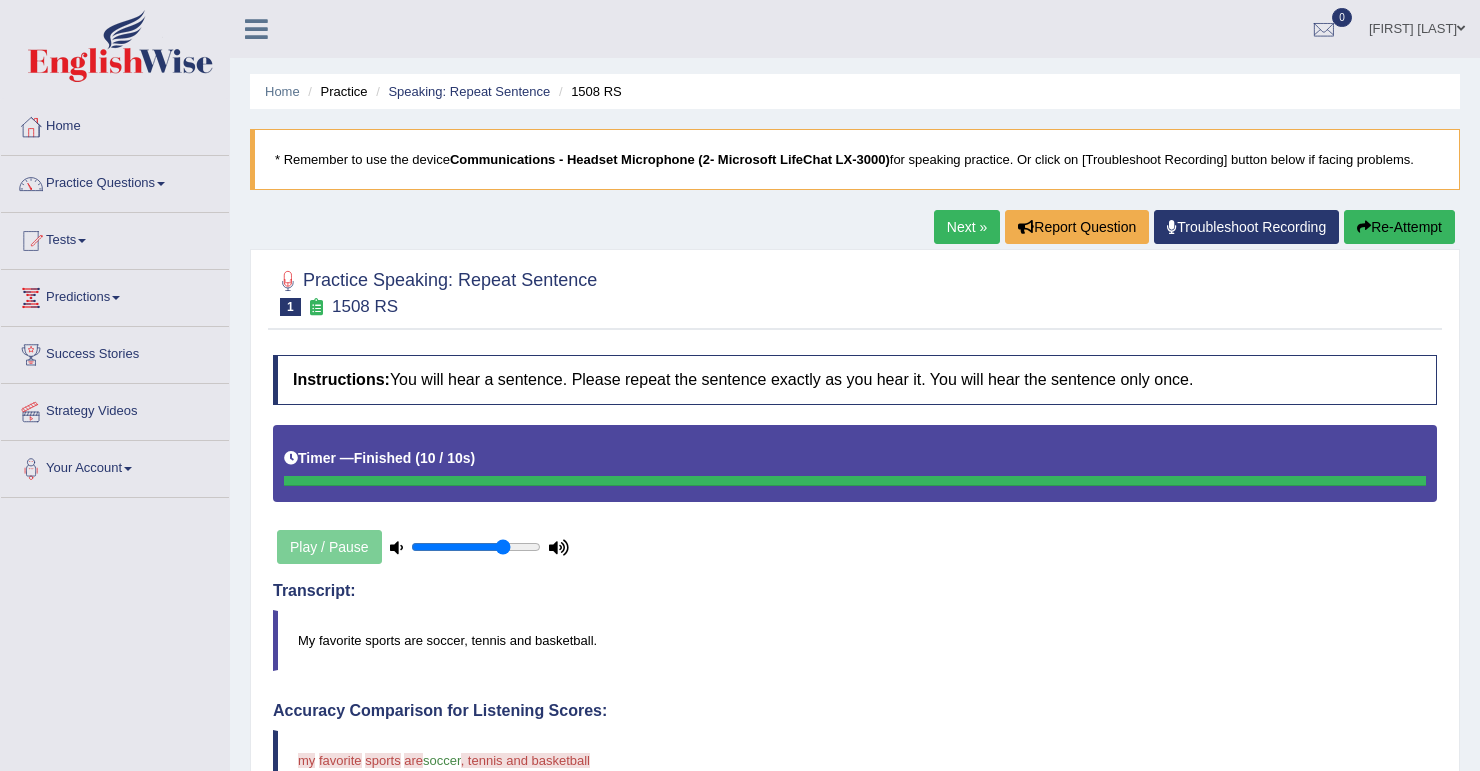 click on "Next »" at bounding box center [967, 227] 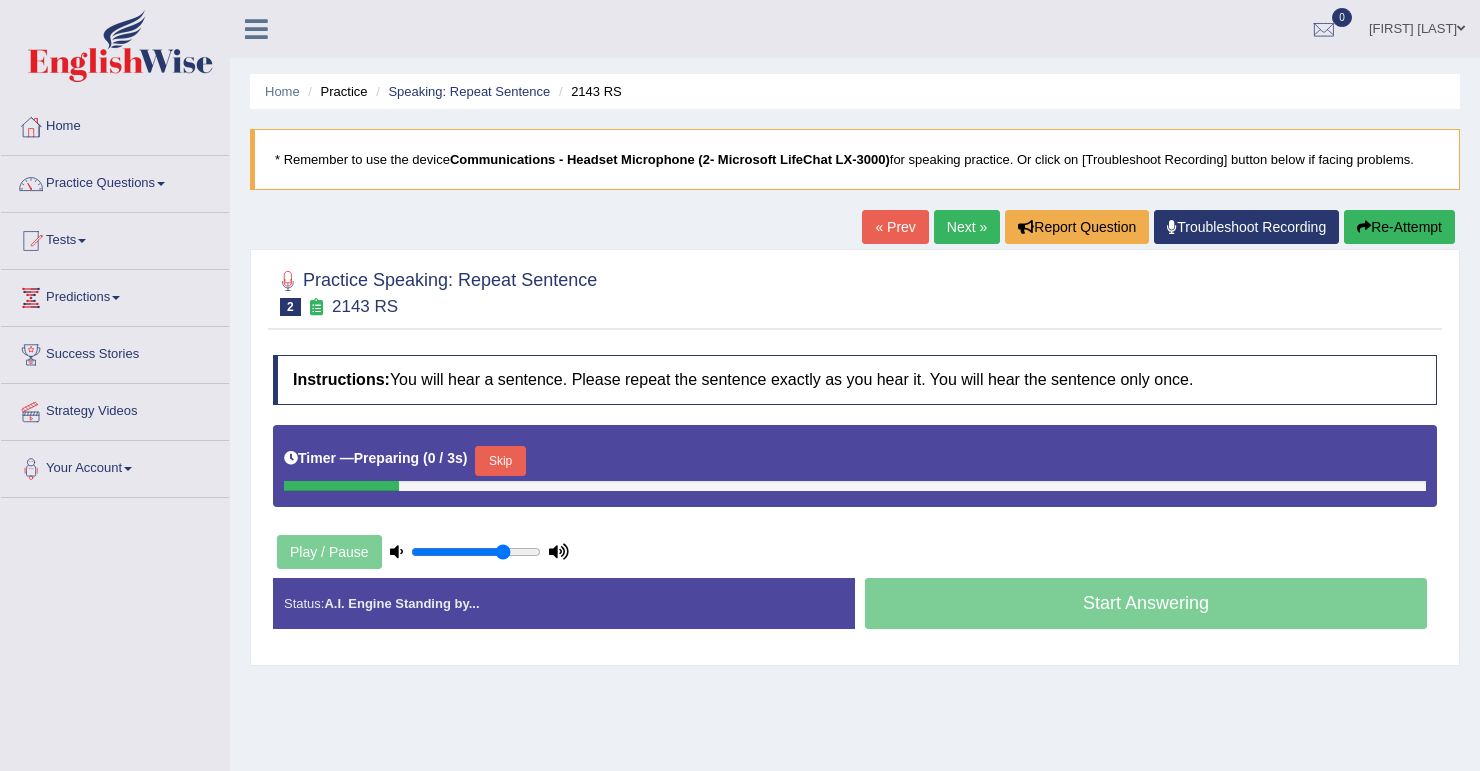 scroll, scrollTop: 0, scrollLeft: 0, axis: both 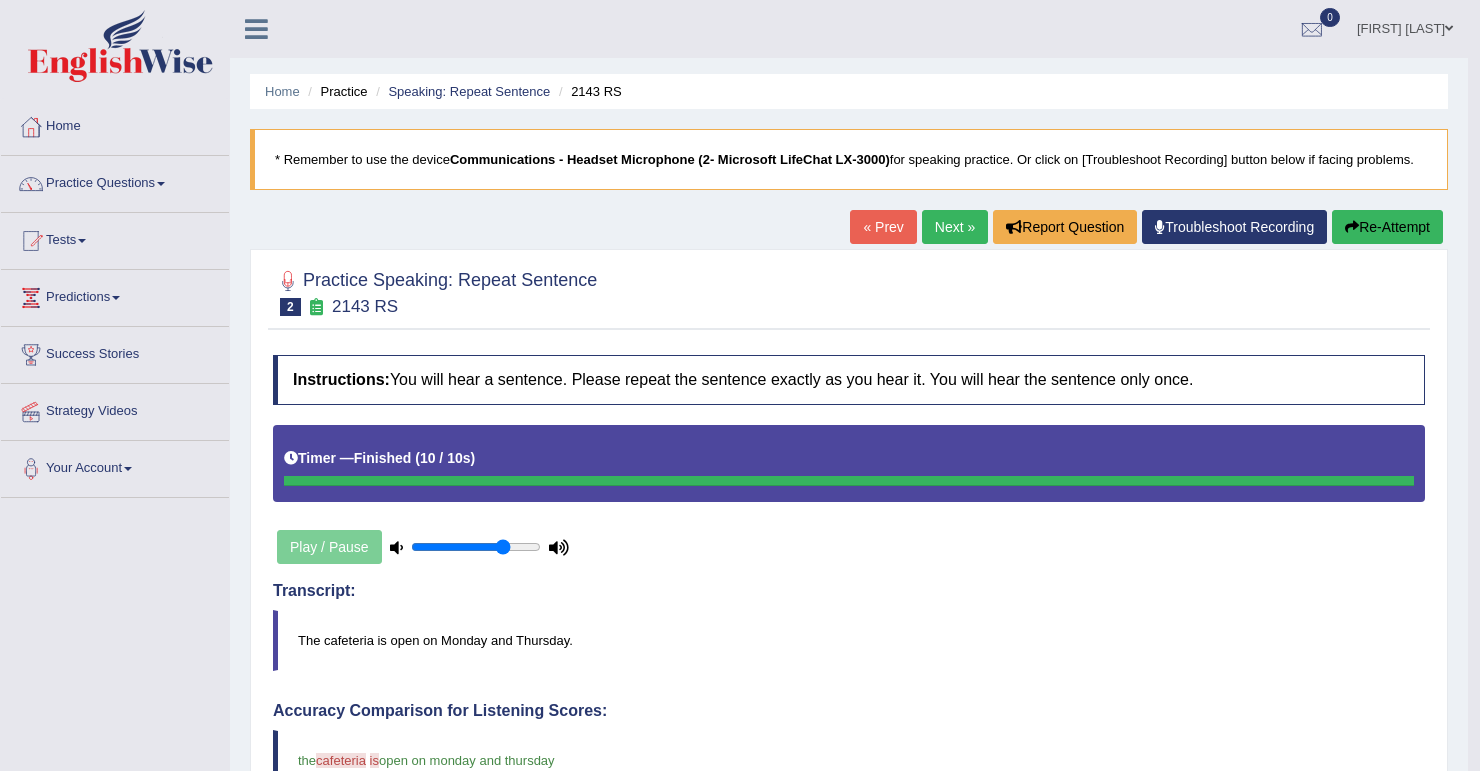 click on "Next »" at bounding box center (955, 227) 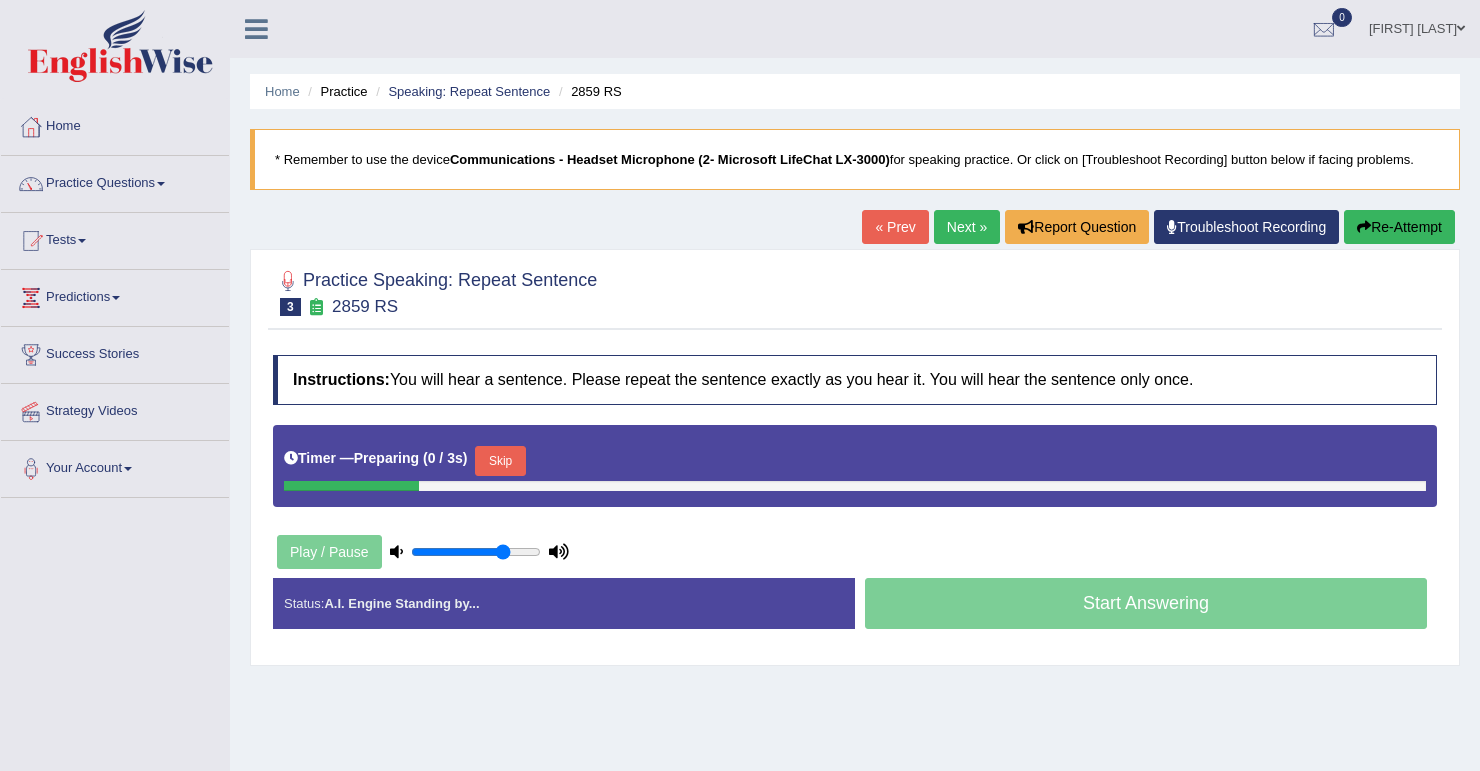 scroll, scrollTop: 0, scrollLeft: 0, axis: both 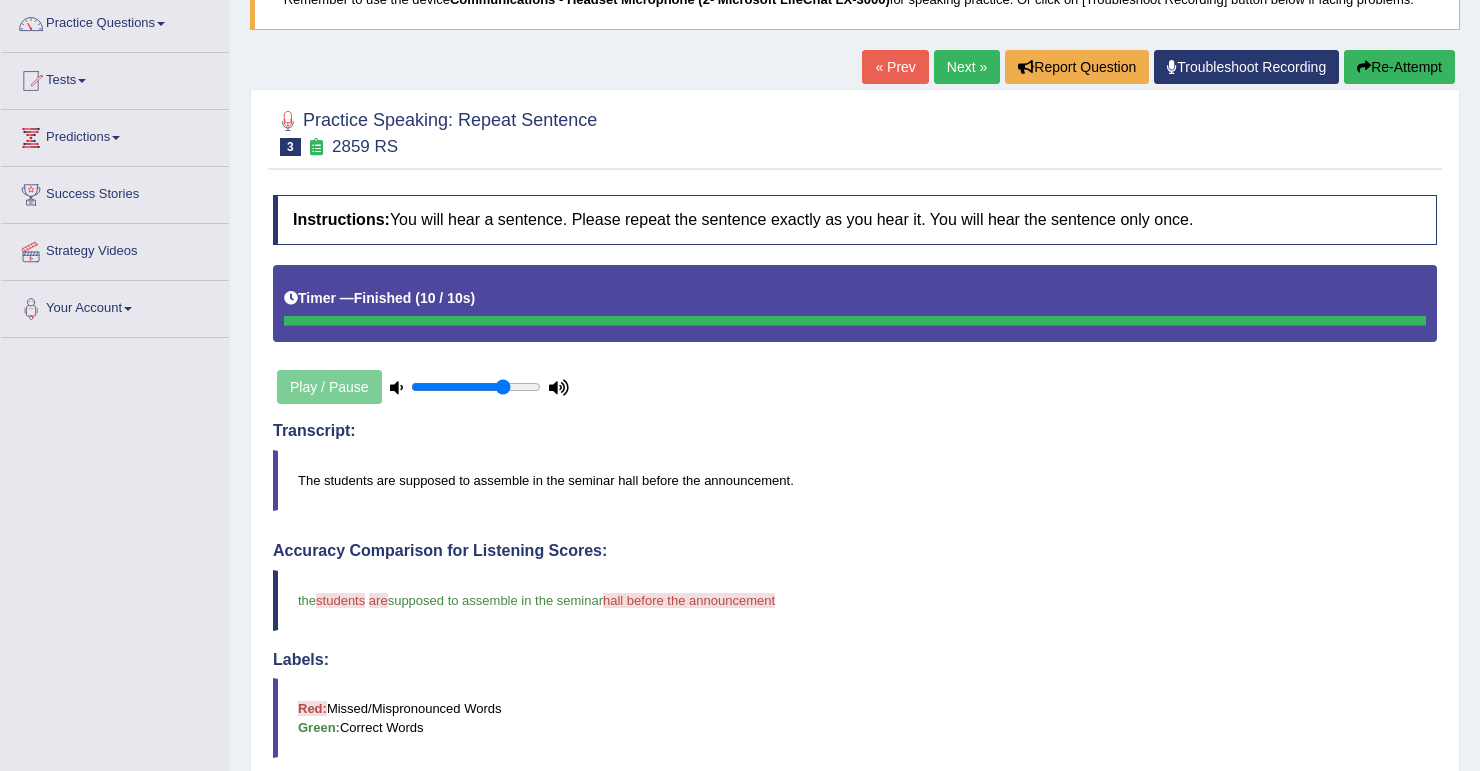 click on "Next »" at bounding box center (967, 67) 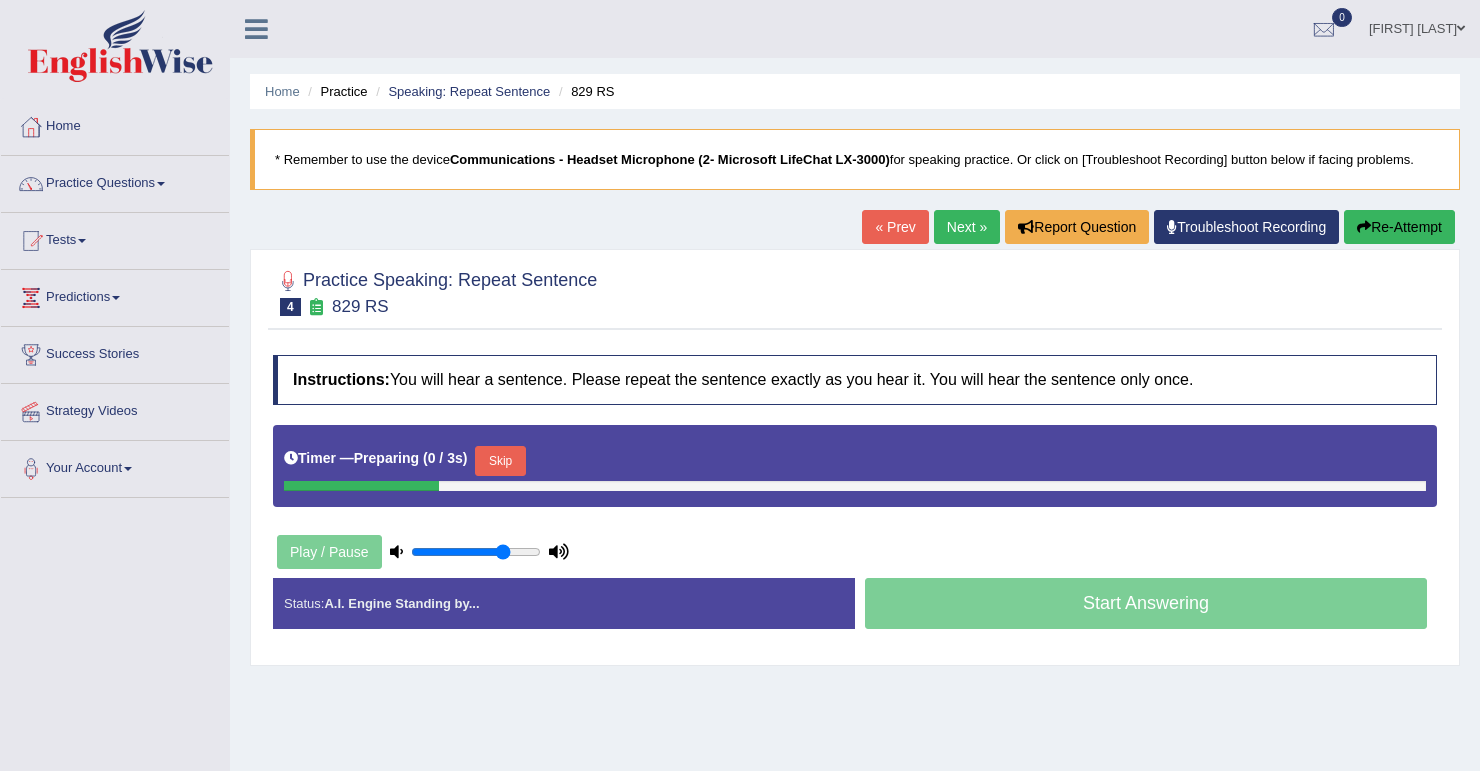 scroll, scrollTop: 0, scrollLeft: 0, axis: both 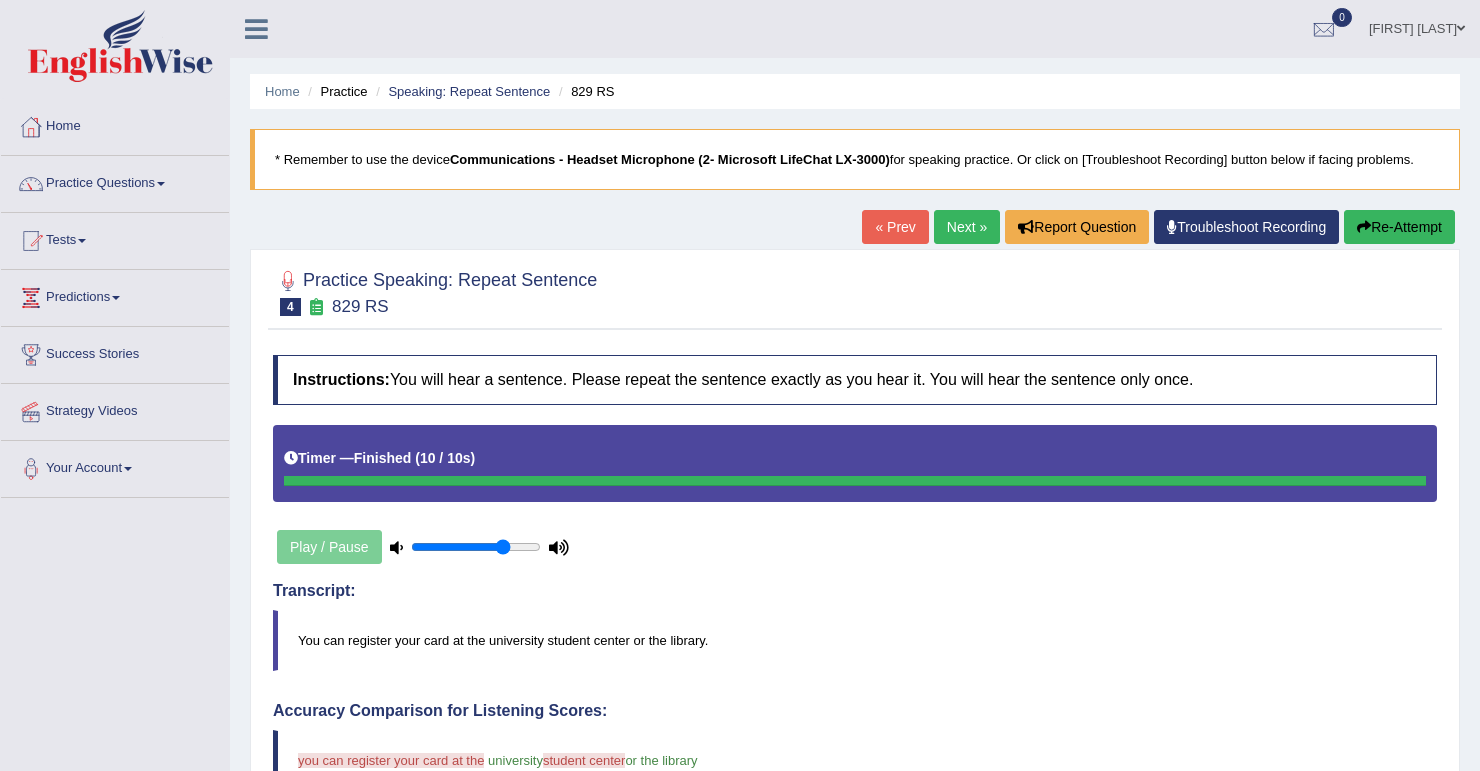 click on "Next »" at bounding box center [967, 227] 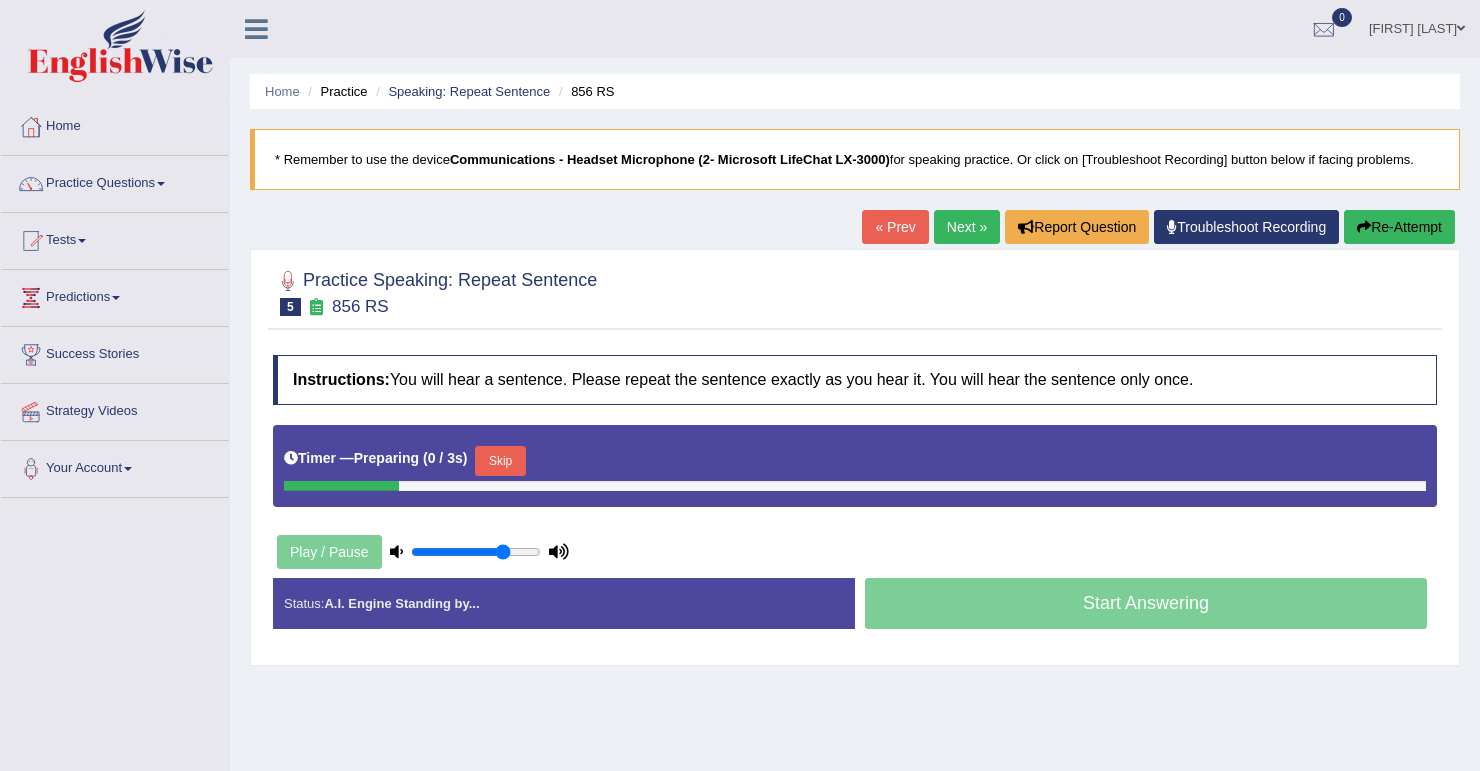 scroll, scrollTop: 0, scrollLeft: 0, axis: both 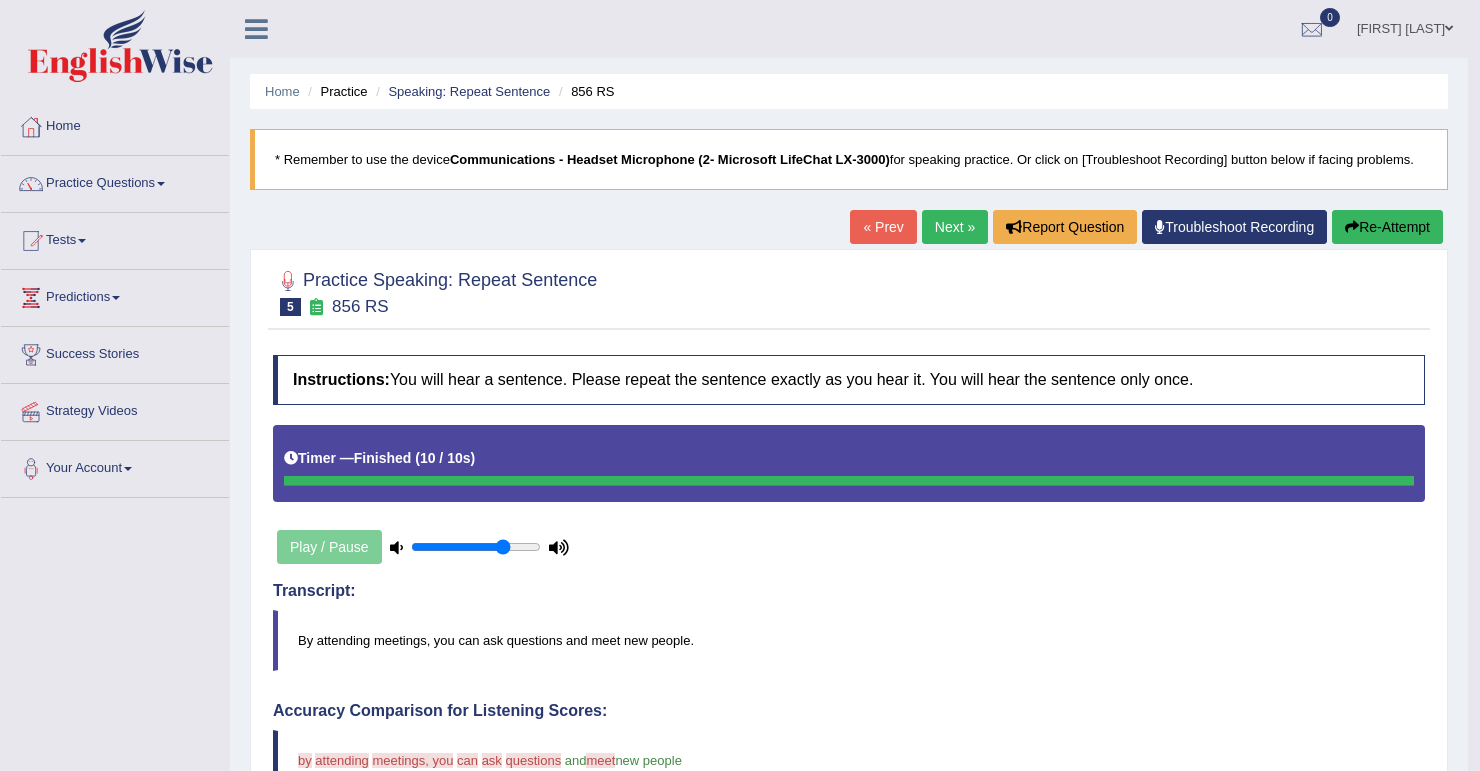 click on "Next »" at bounding box center (955, 227) 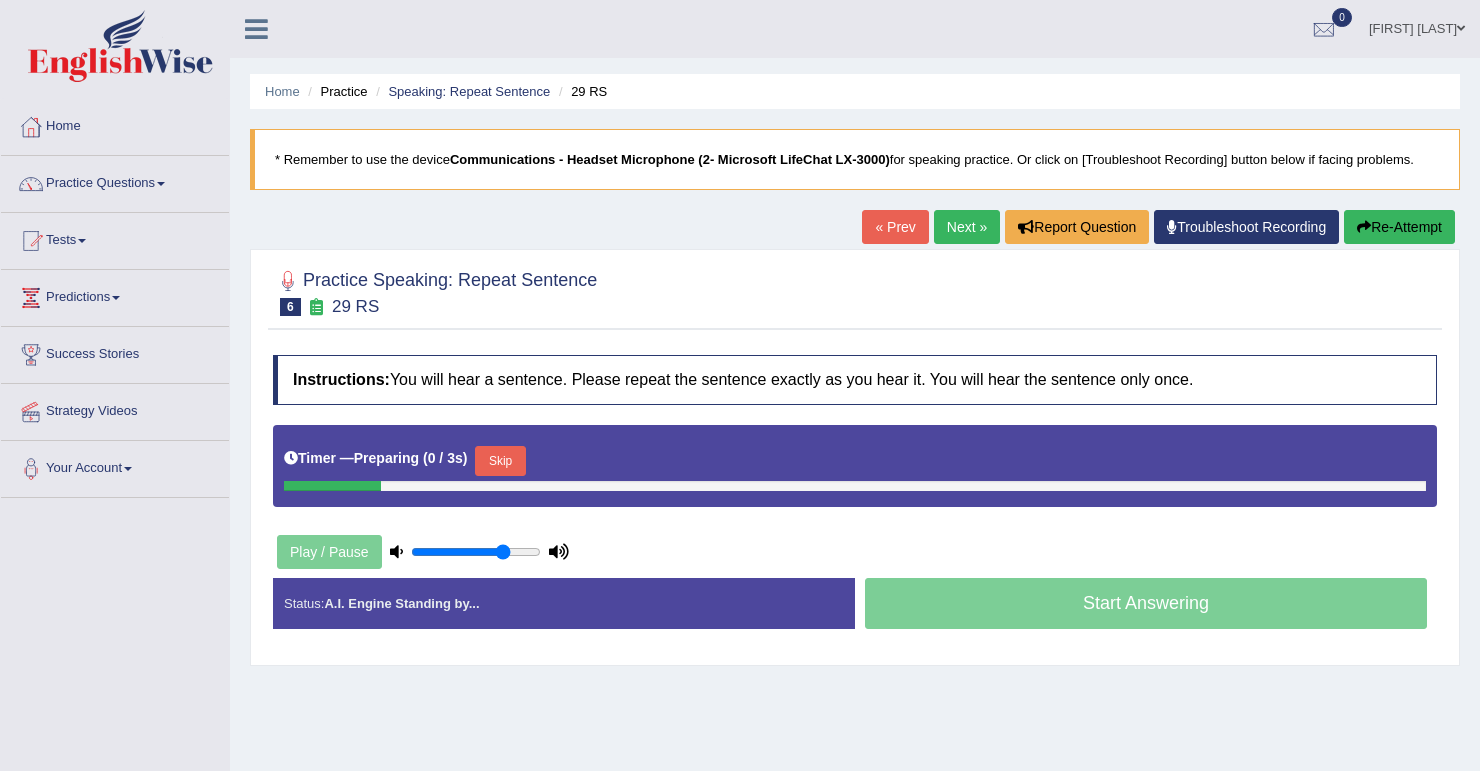 scroll, scrollTop: 0, scrollLeft: 0, axis: both 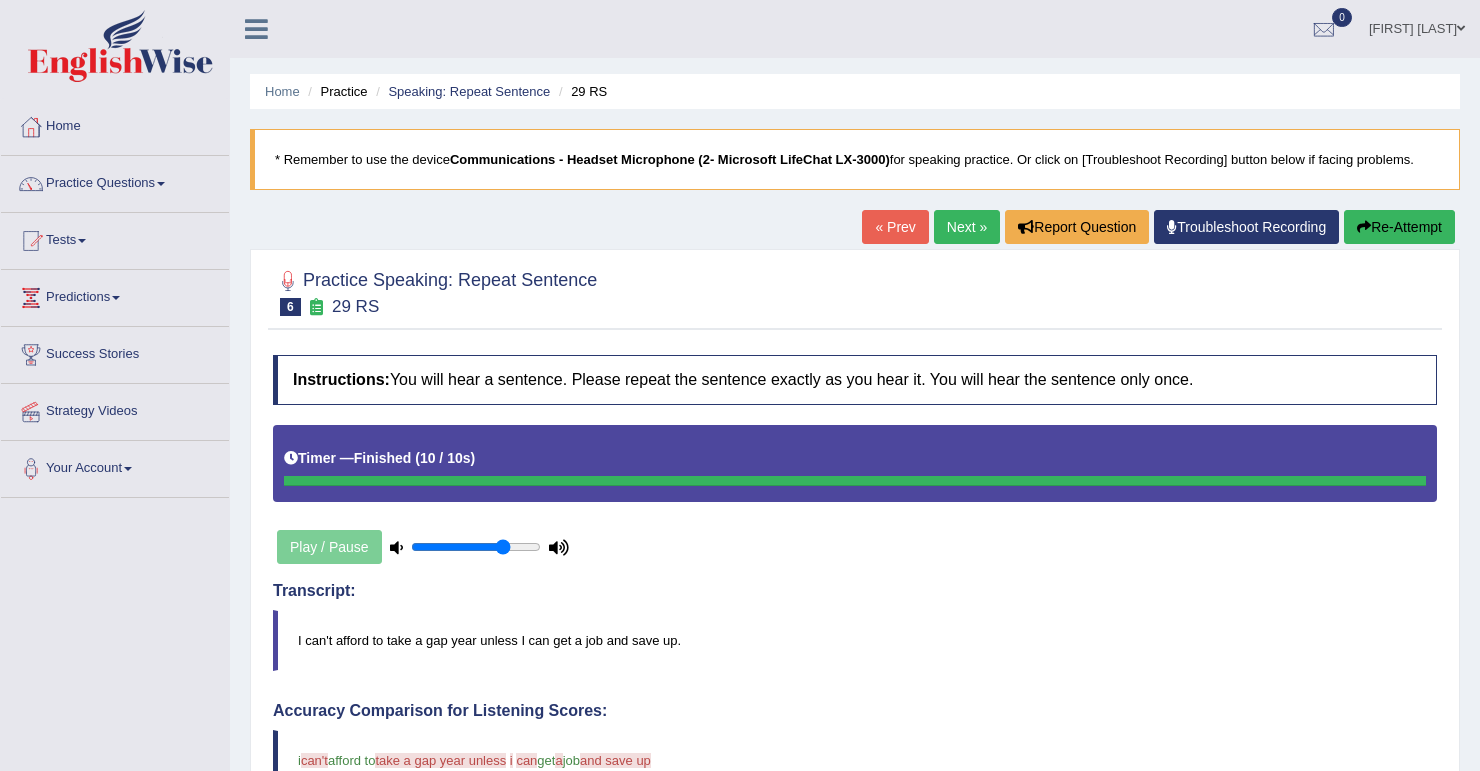 click on "Next »" at bounding box center (967, 227) 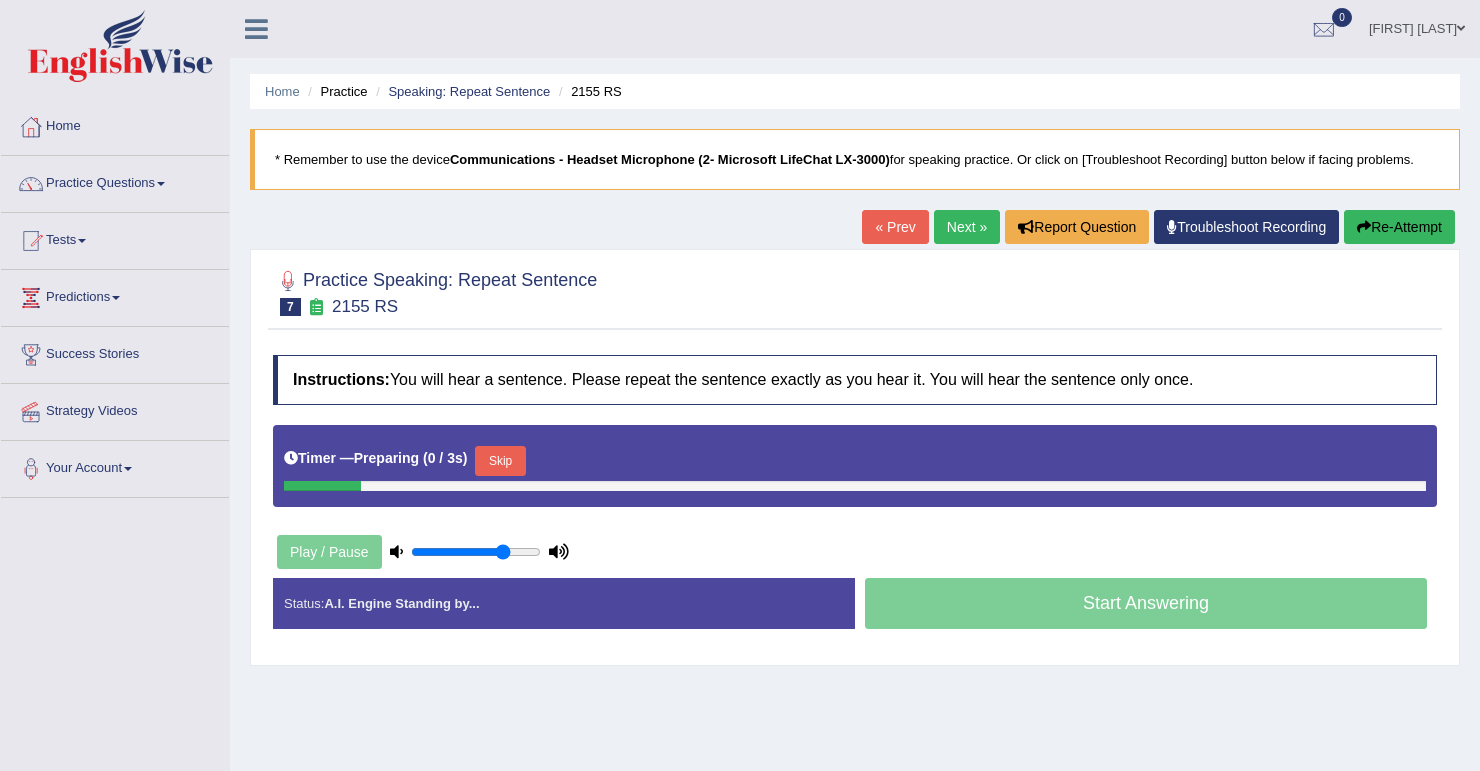 scroll, scrollTop: 0, scrollLeft: 0, axis: both 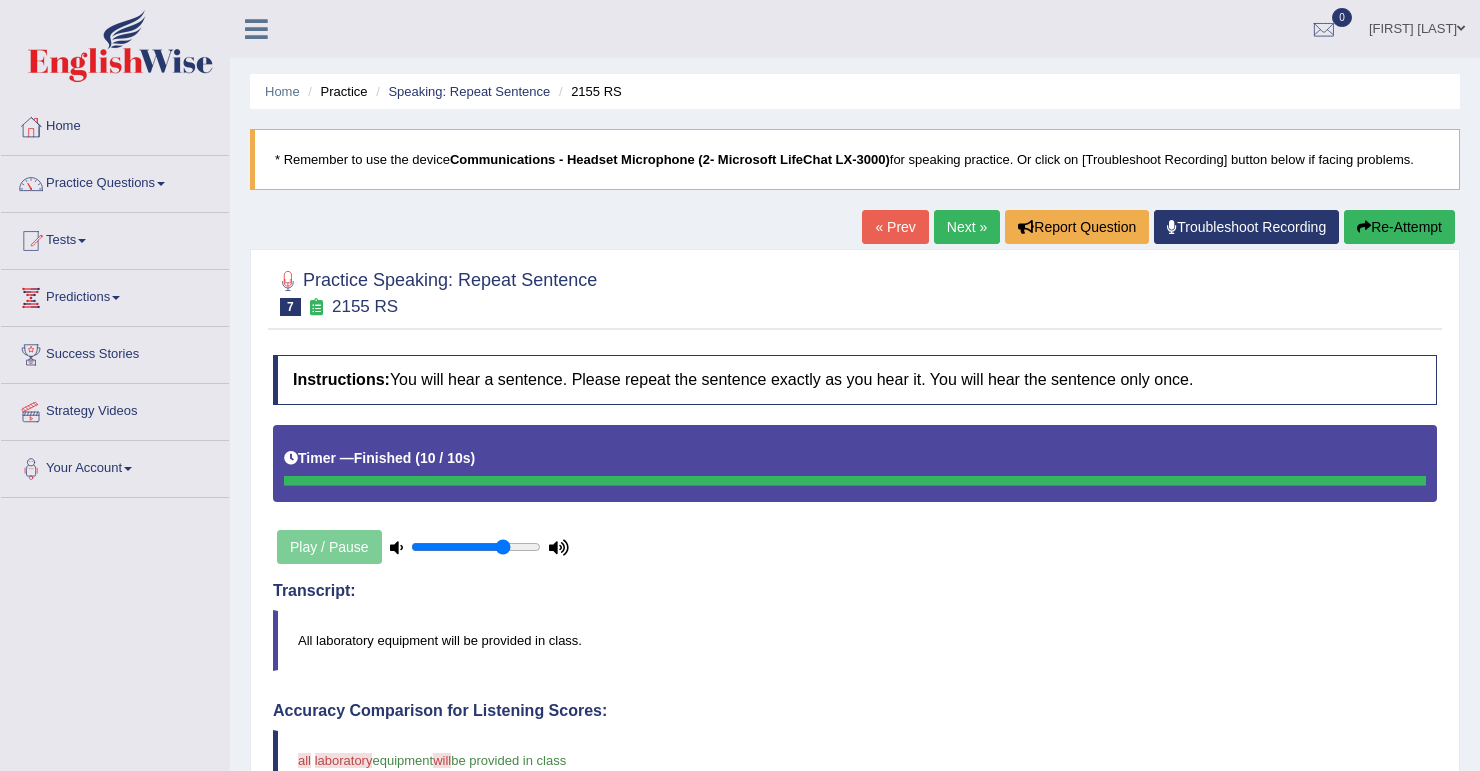 click on "Next »" at bounding box center [967, 227] 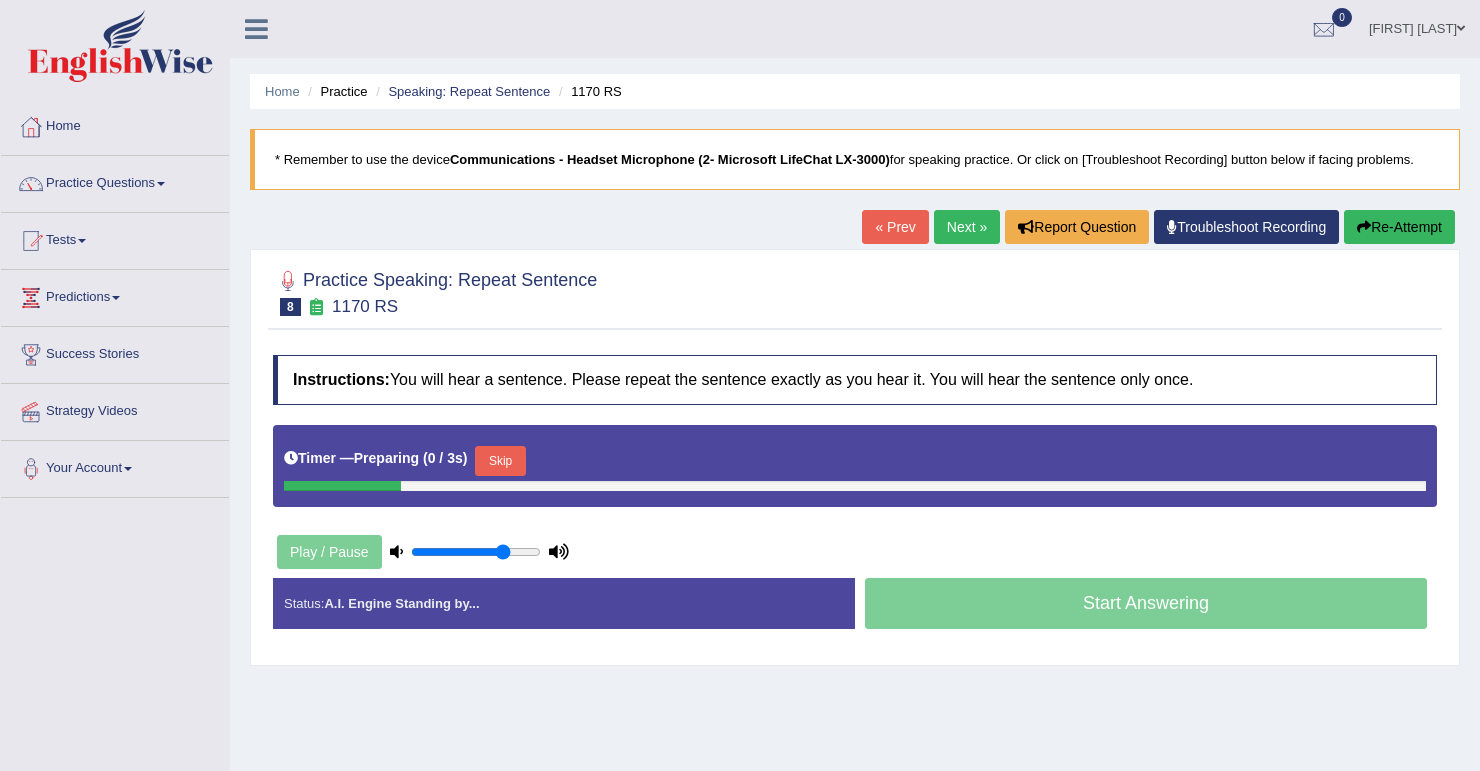 scroll, scrollTop: 0, scrollLeft: 0, axis: both 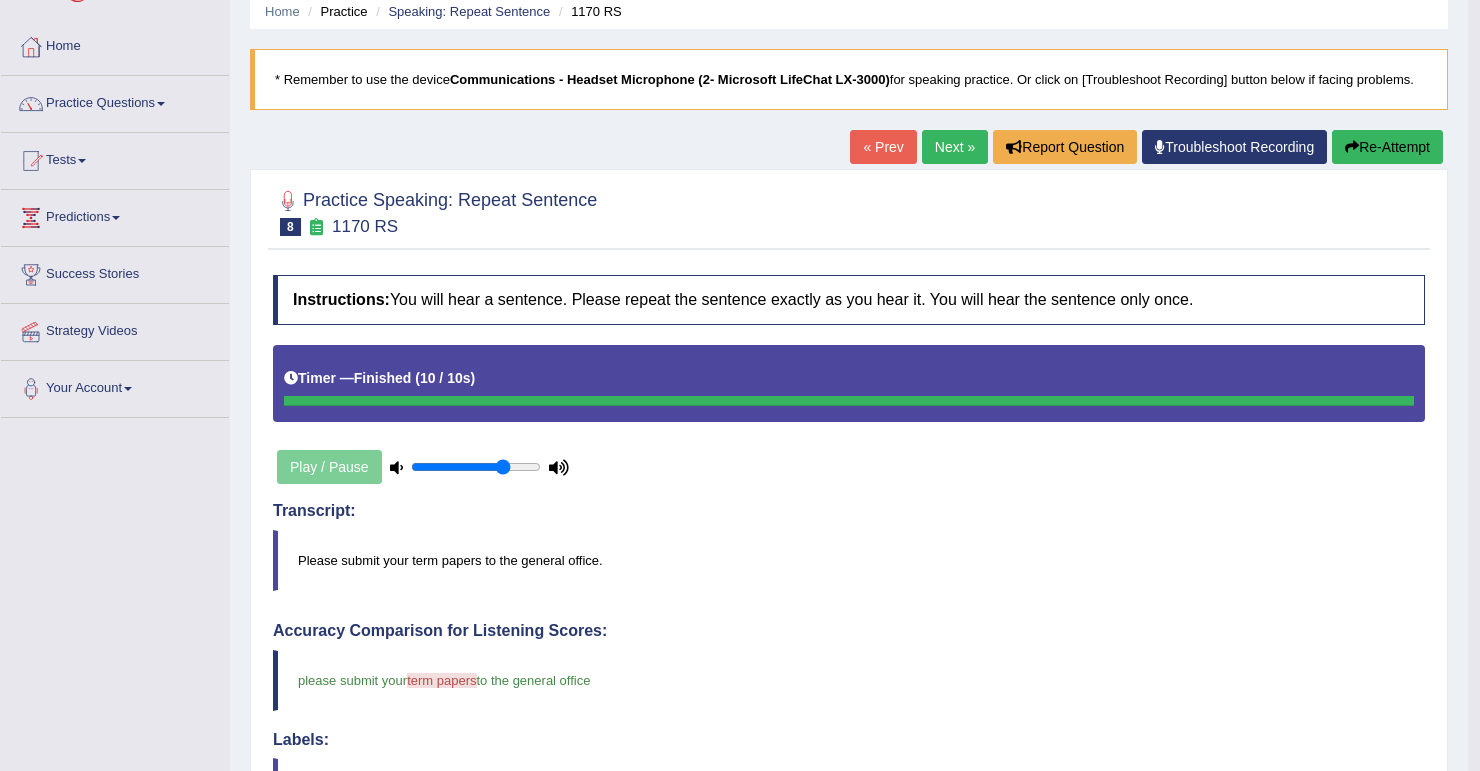 click on "Next »" at bounding box center [955, 147] 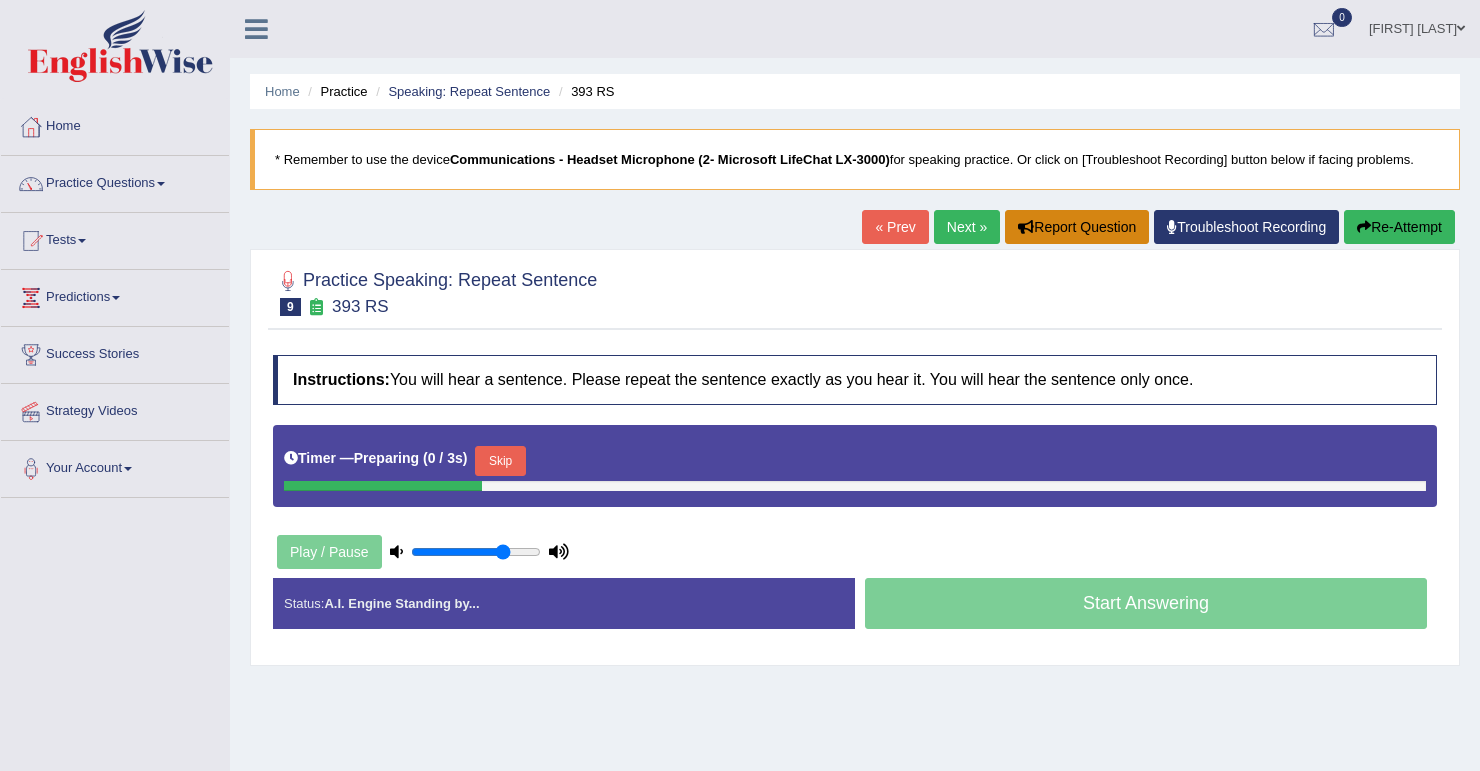 scroll, scrollTop: 0, scrollLeft: 0, axis: both 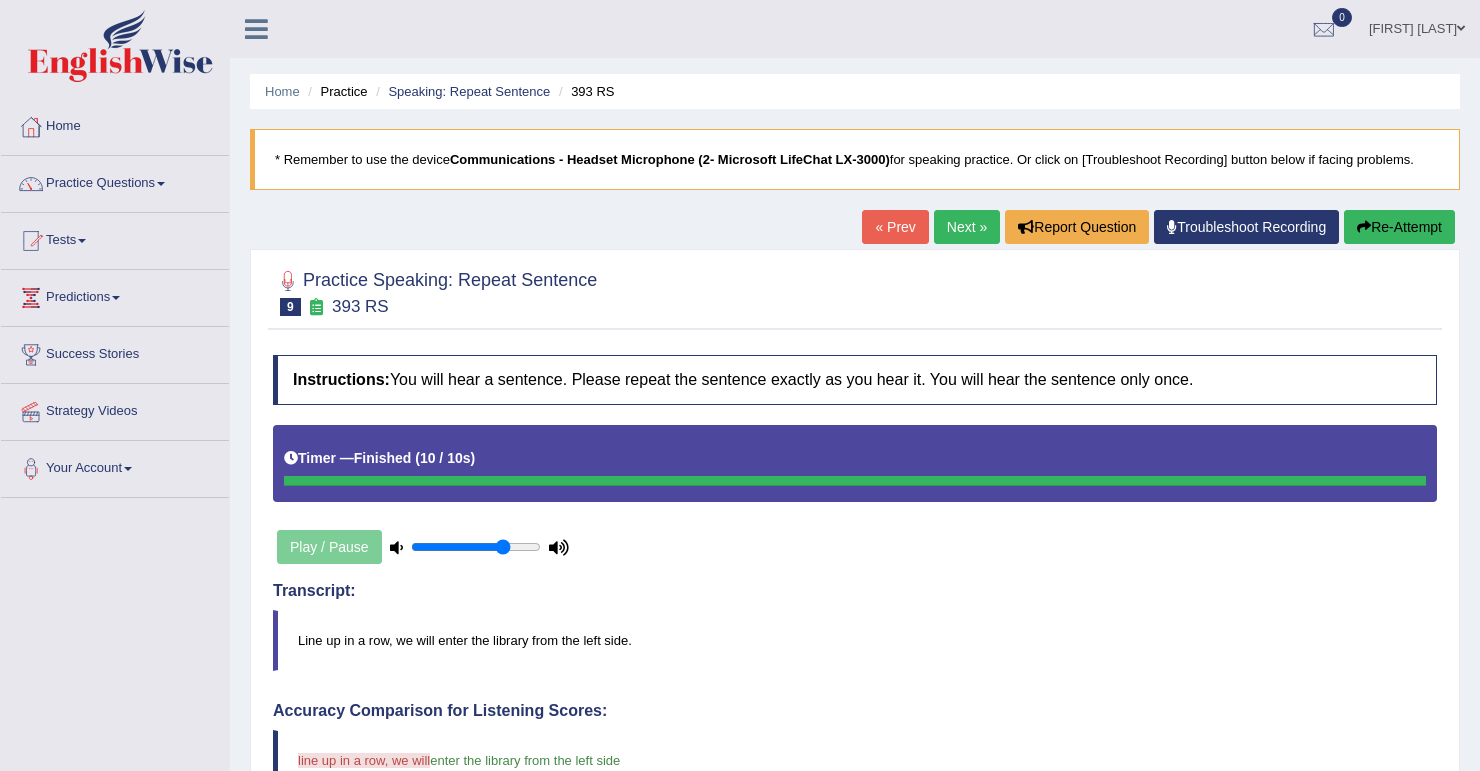 click on "Next »" at bounding box center (967, 227) 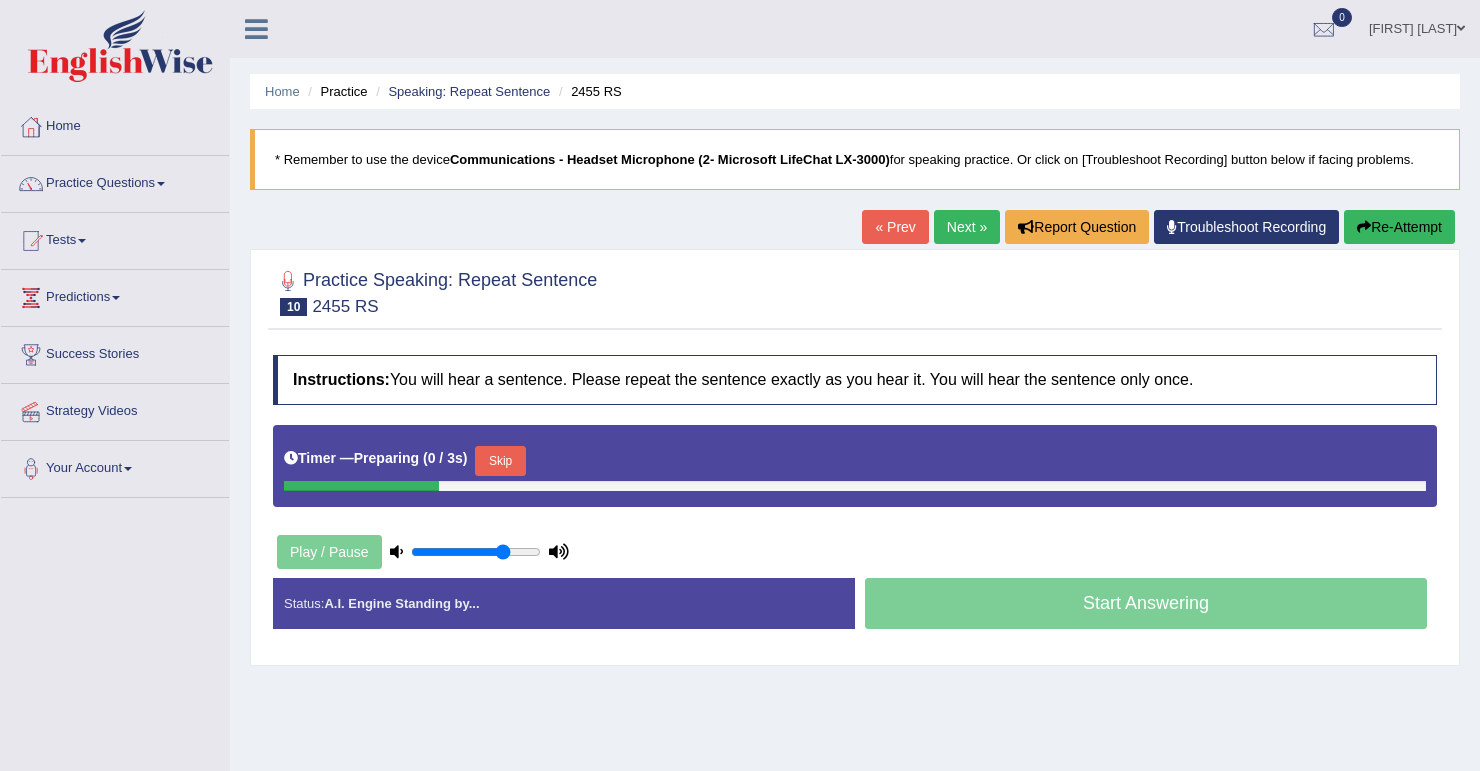 scroll, scrollTop: 0, scrollLeft: 0, axis: both 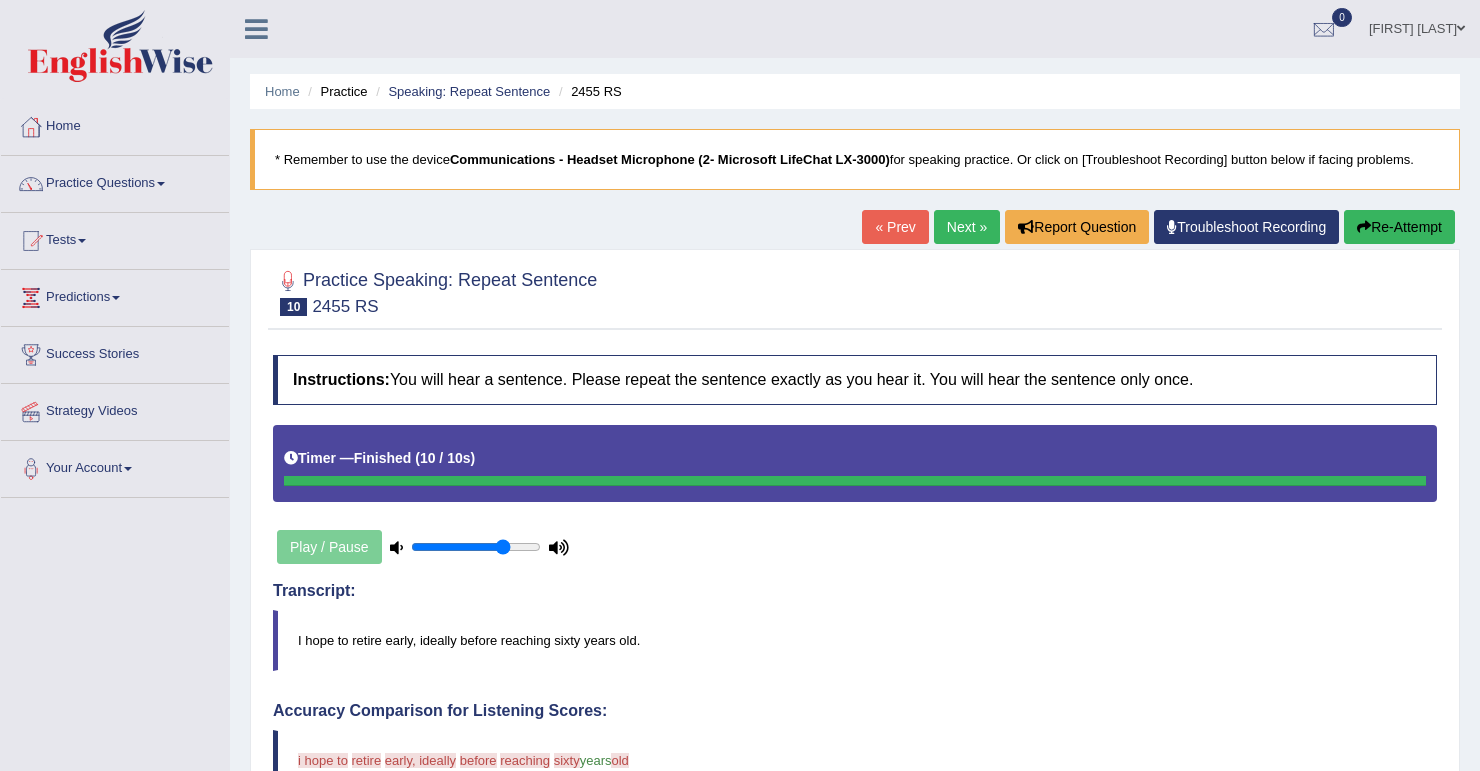 click on "« Prev" at bounding box center (895, 227) 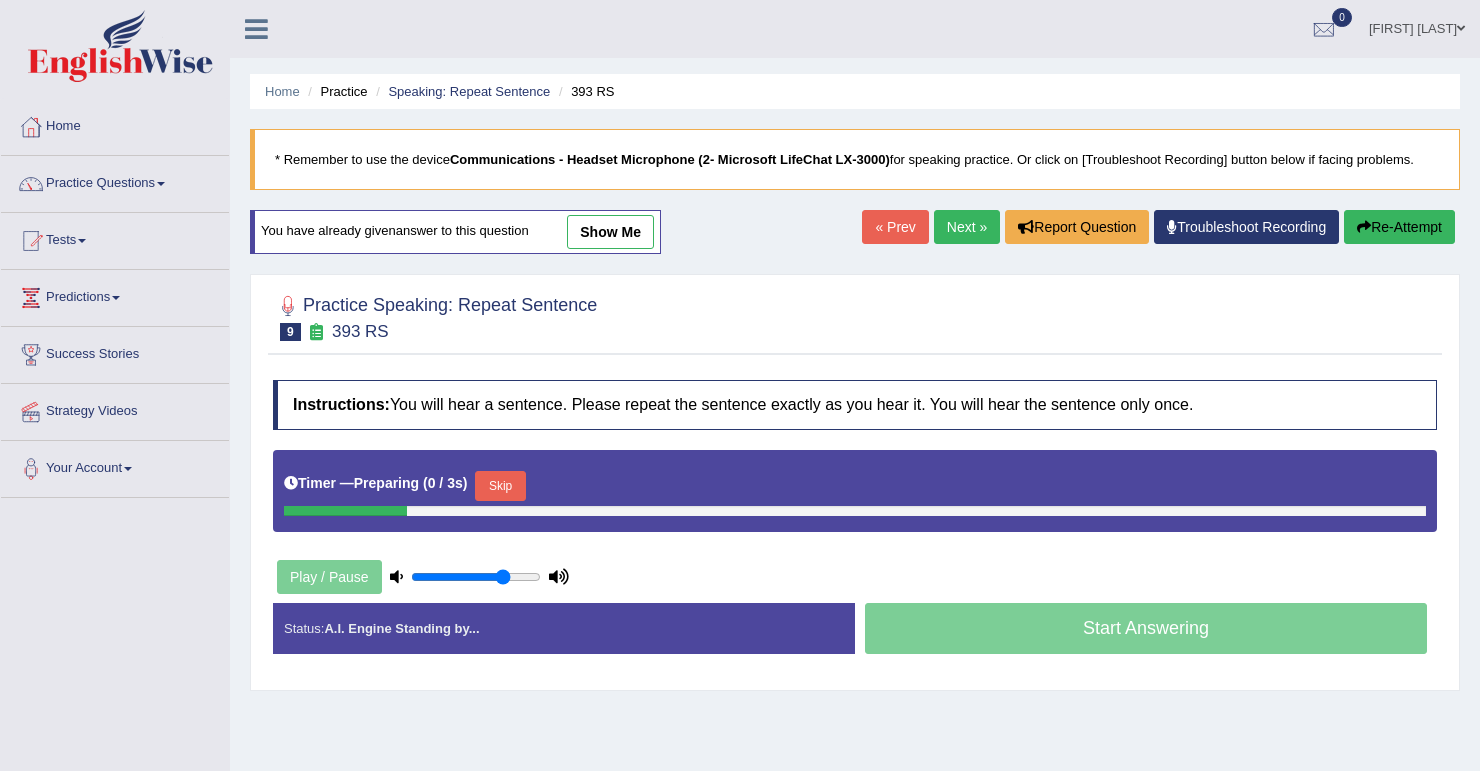 scroll, scrollTop: 0, scrollLeft: 0, axis: both 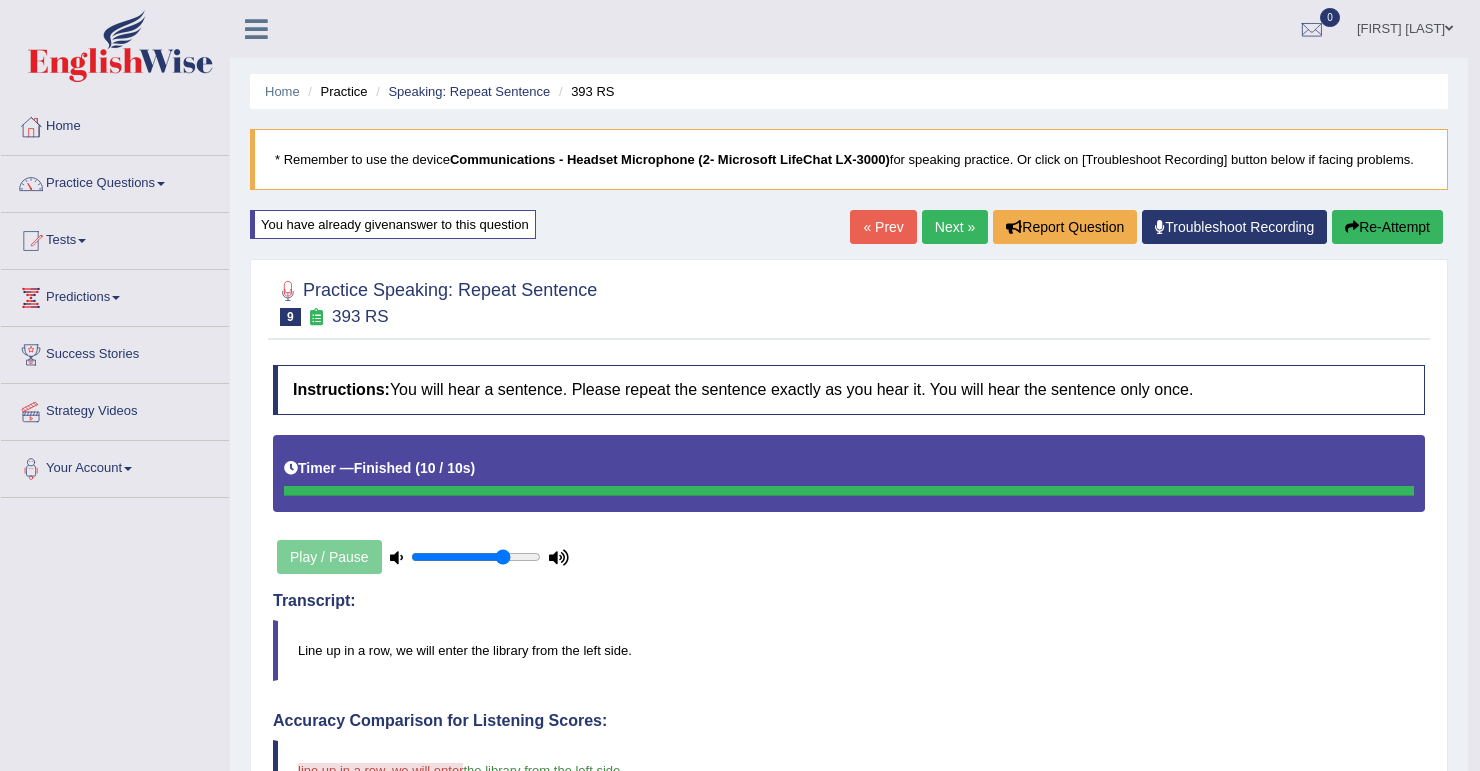 click on "Next »" at bounding box center [955, 227] 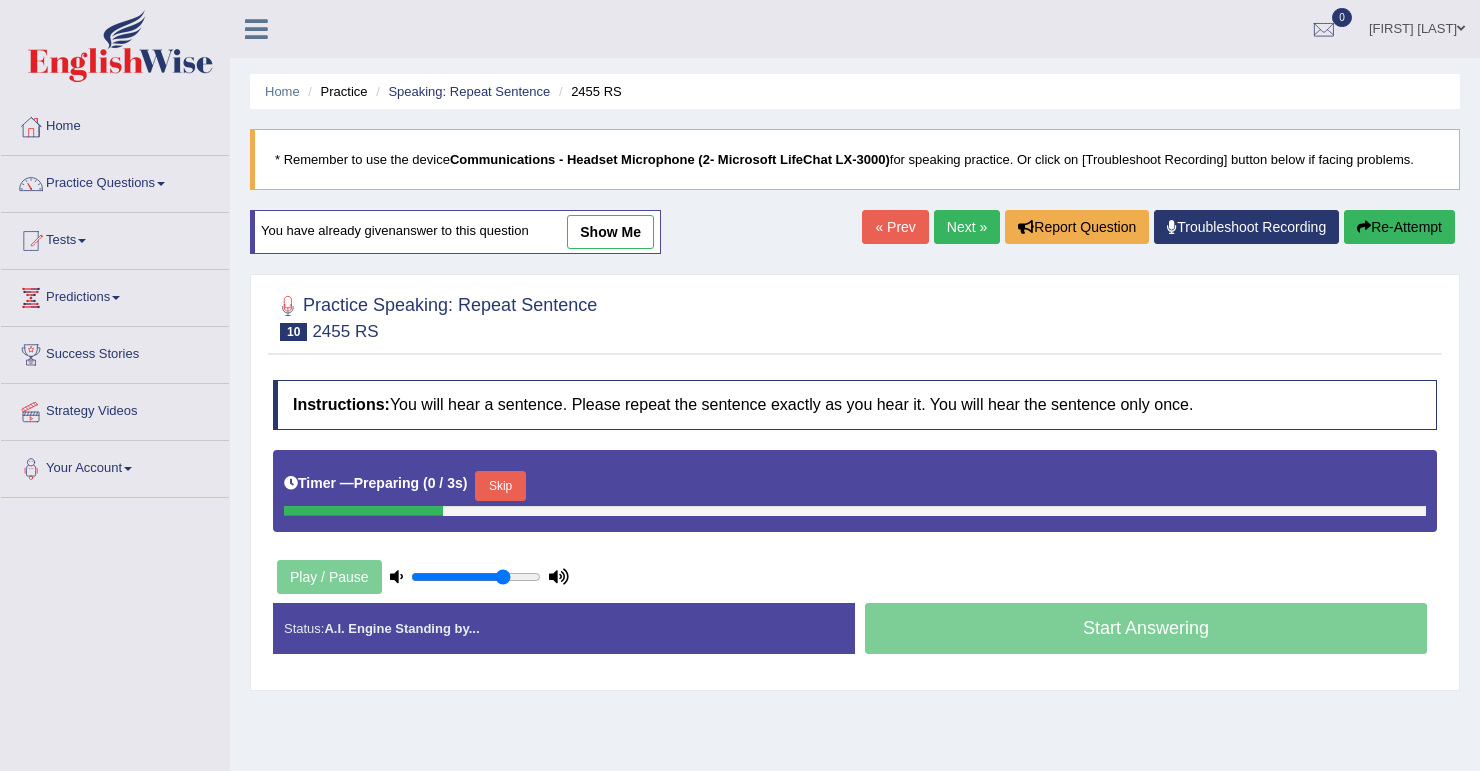 scroll, scrollTop: 0, scrollLeft: 0, axis: both 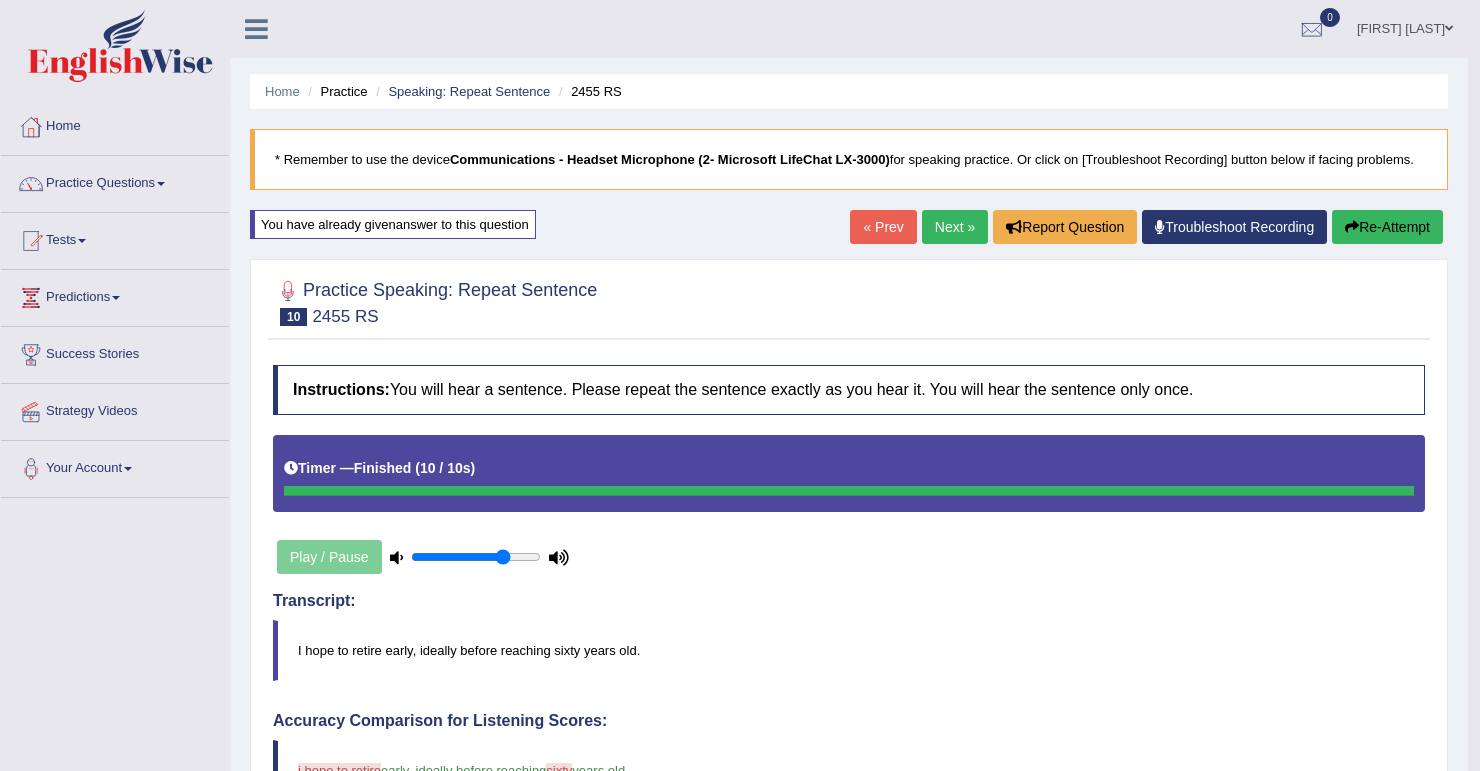 click on "Next »" at bounding box center [955, 227] 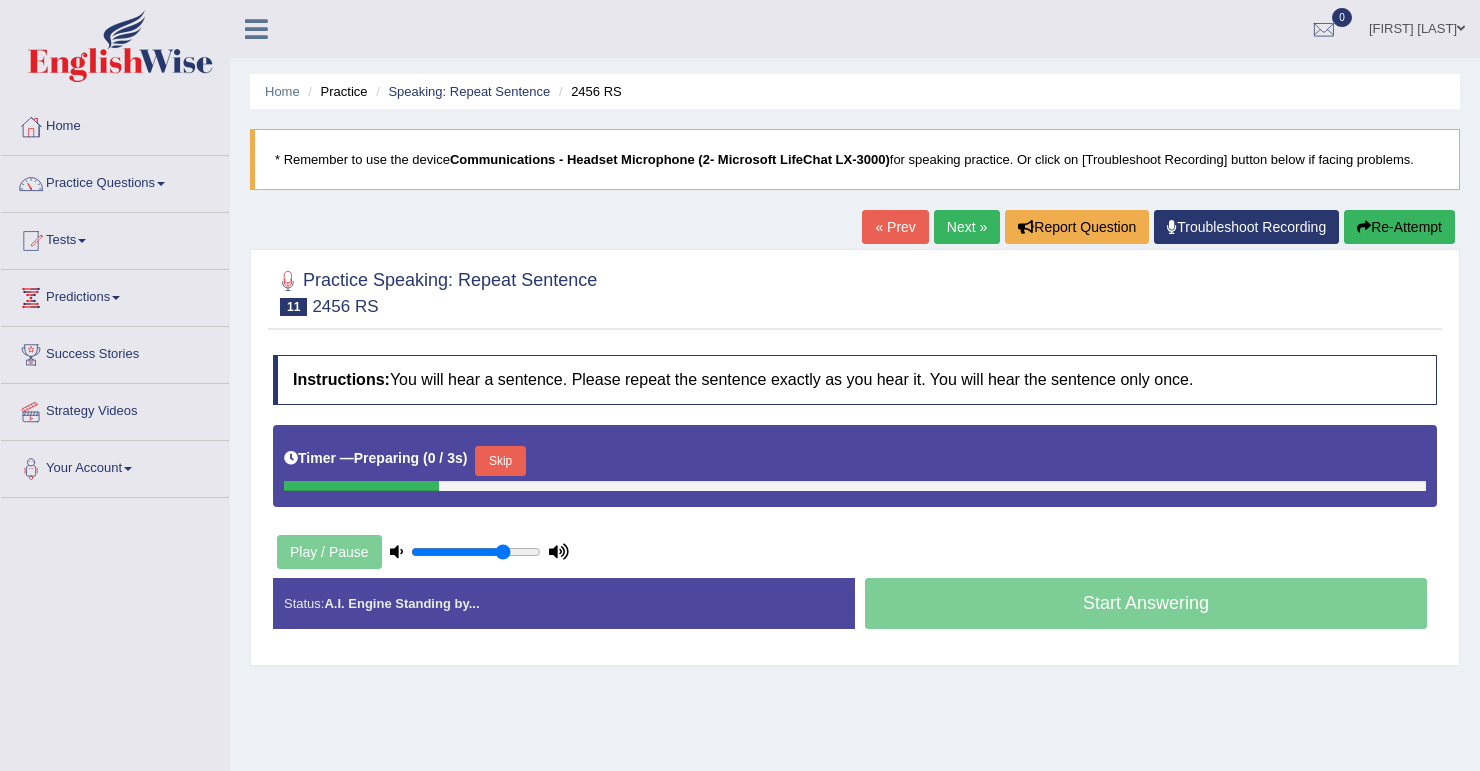 scroll, scrollTop: 0, scrollLeft: 0, axis: both 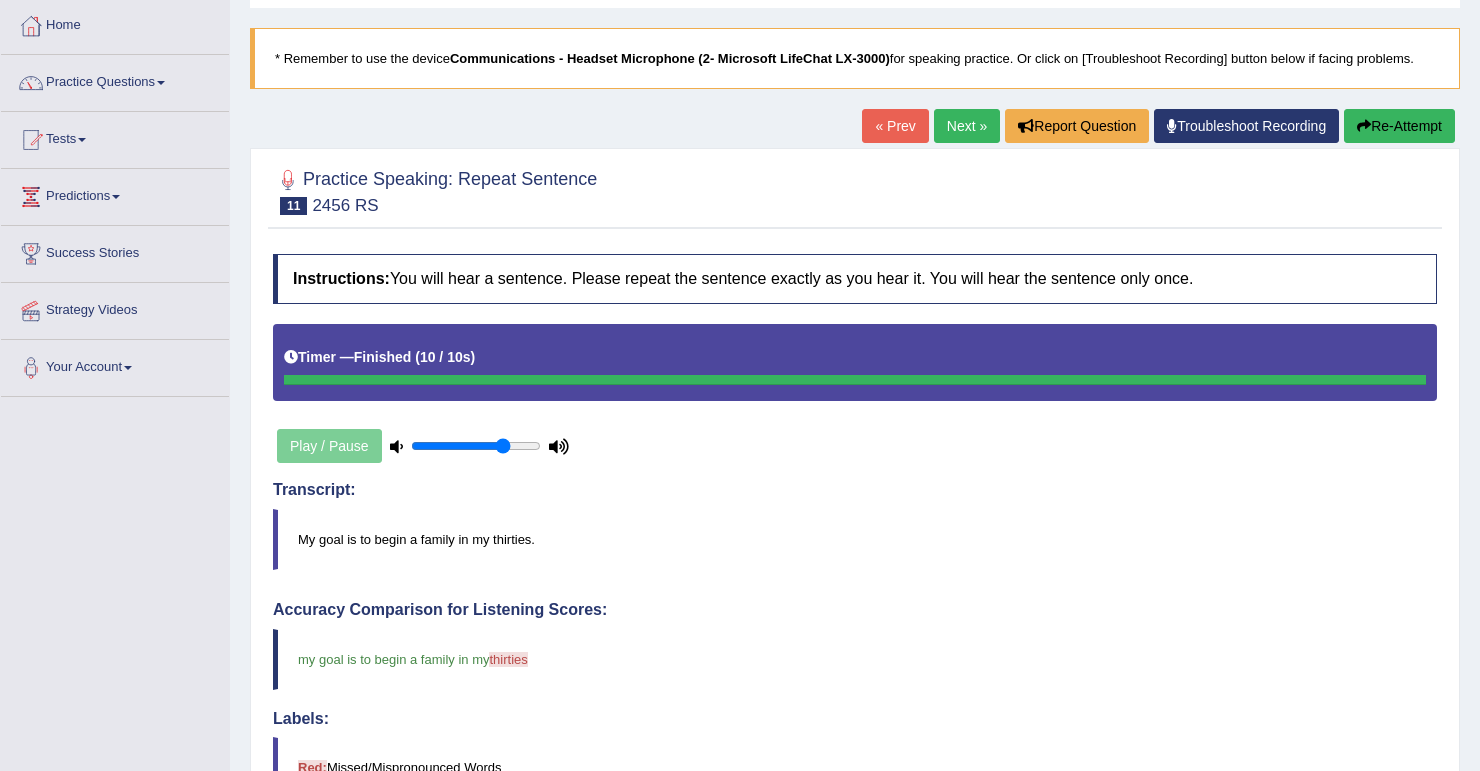click on "Next »" at bounding box center [967, 126] 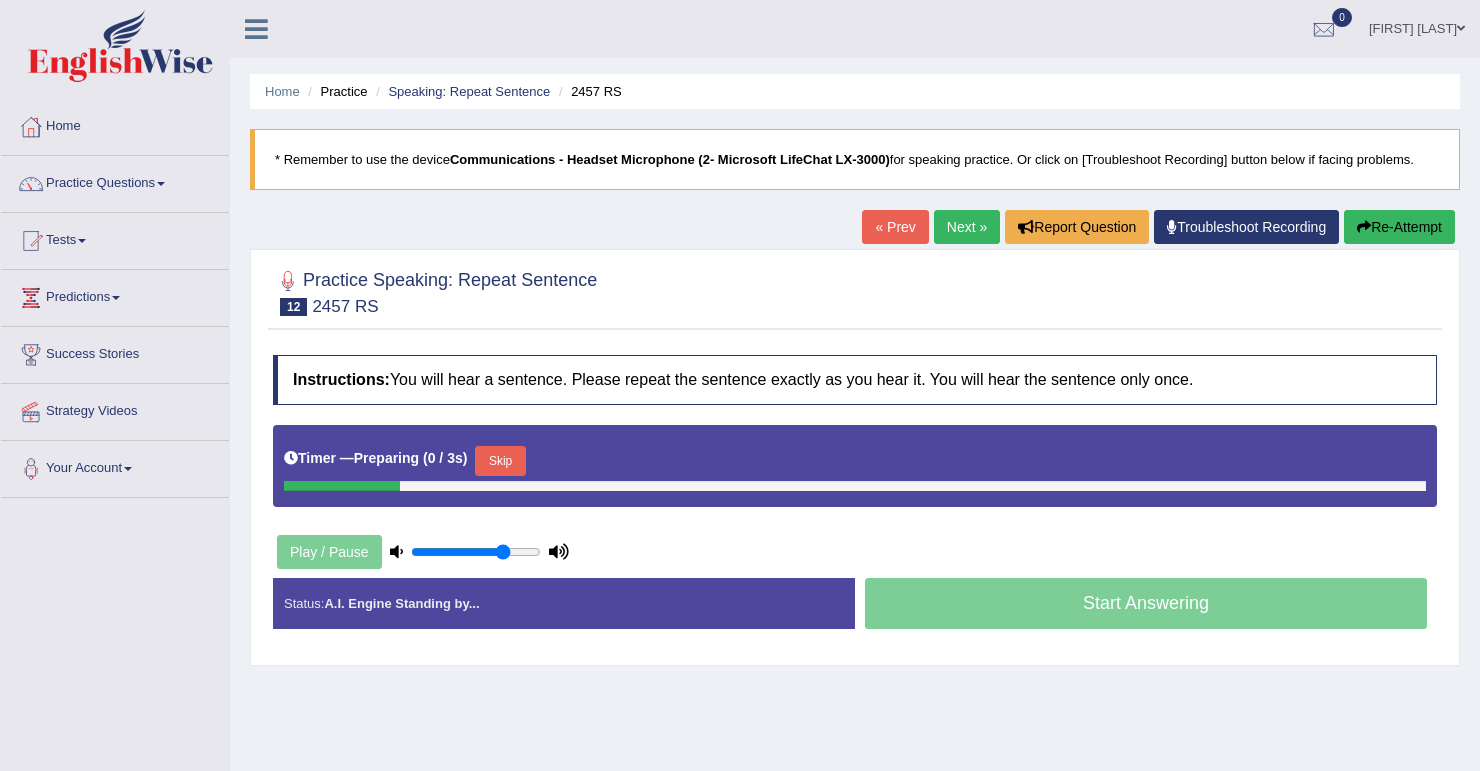 scroll, scrollTop: 0, scrollLeft: 0, axis: both 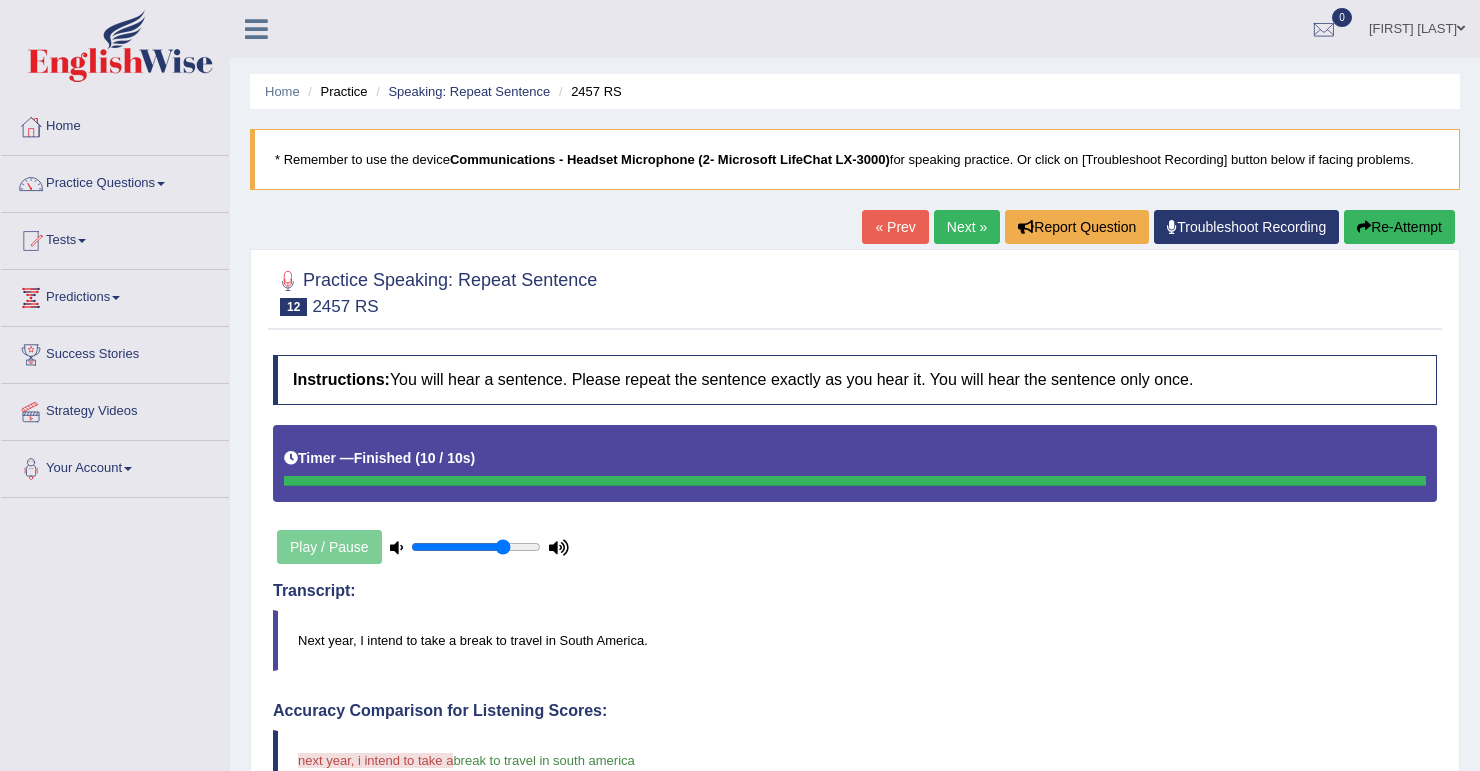 click on "Next »" at bounding box center [967, 227] 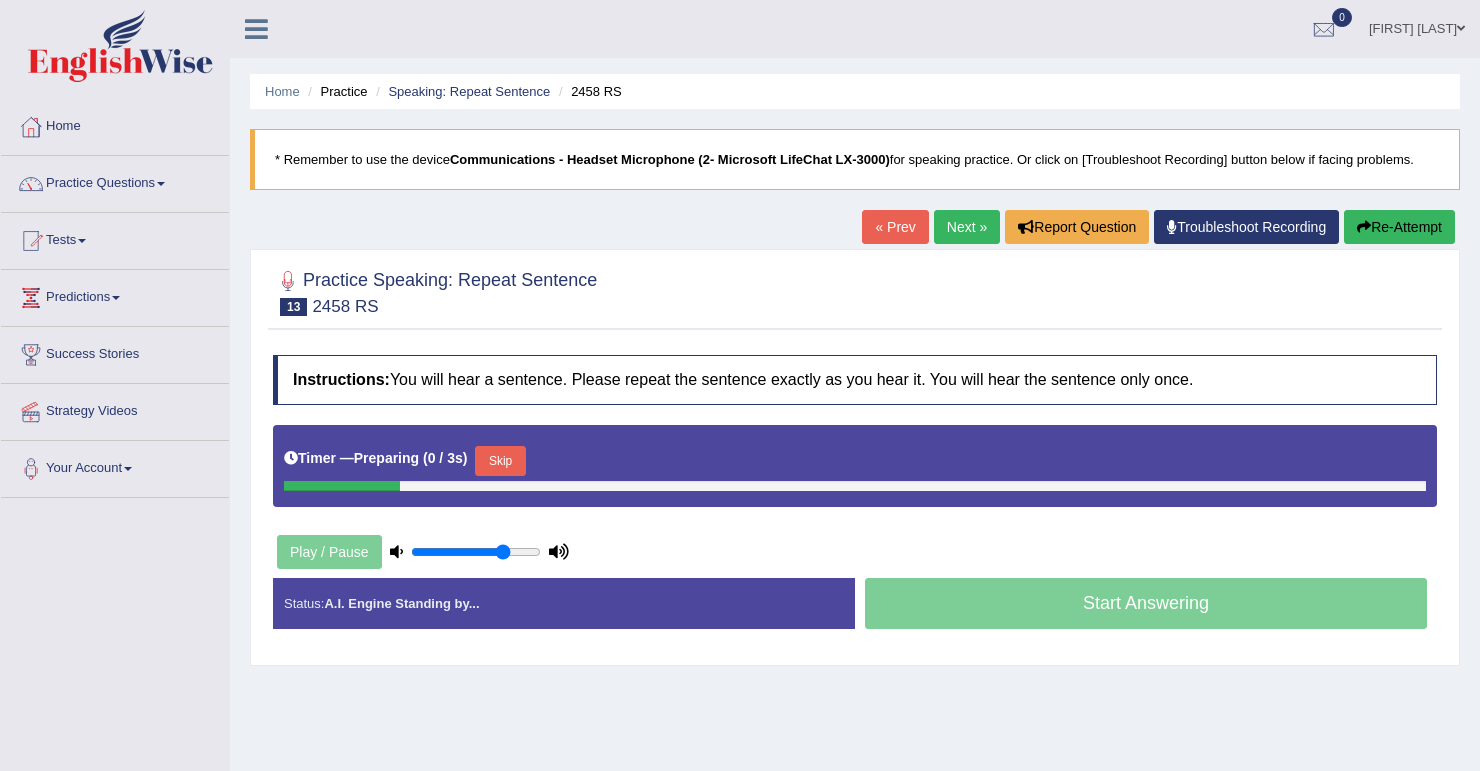 scroll, scrollTop: 0, scrollLeft: 0, axis: both 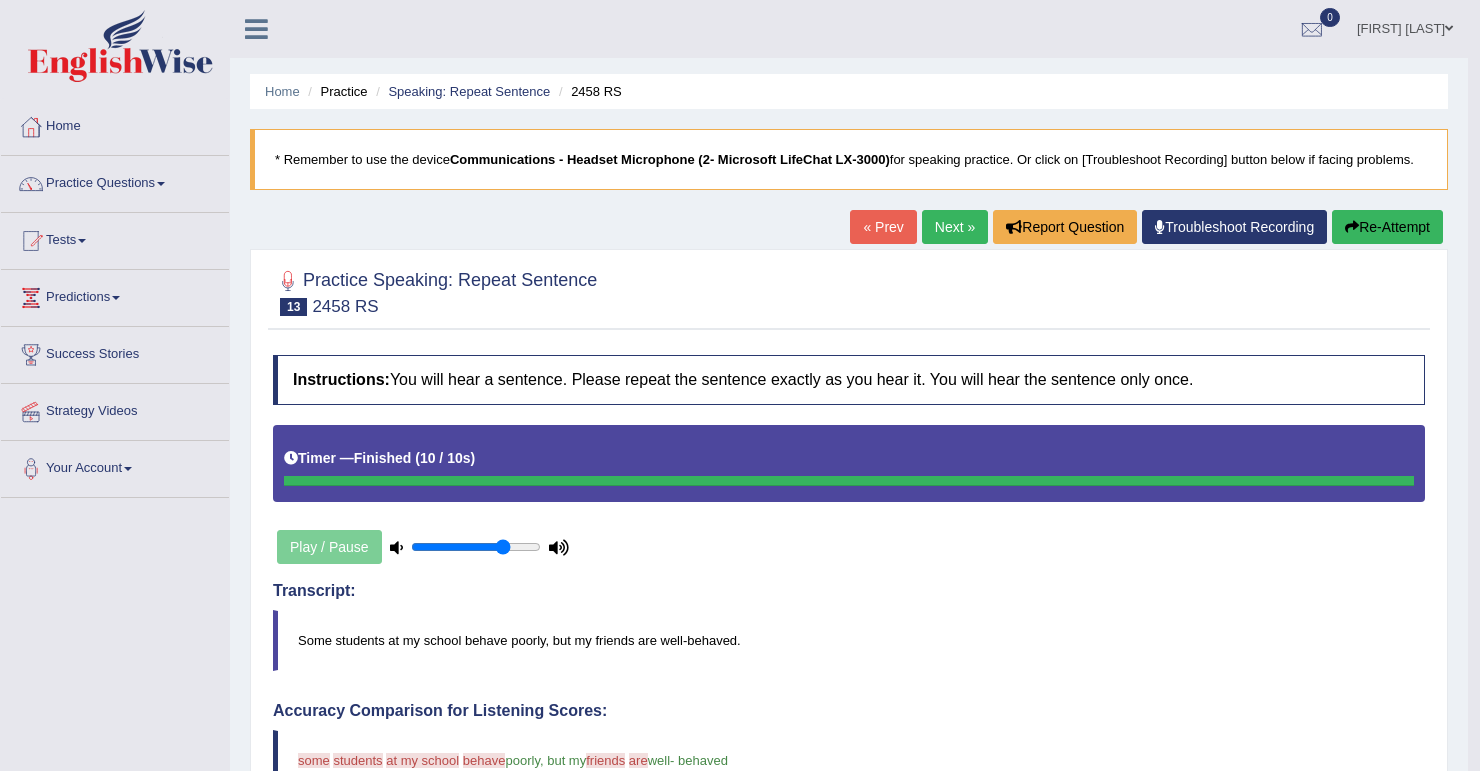 click on "Next »" at bounding box center [955, 227] 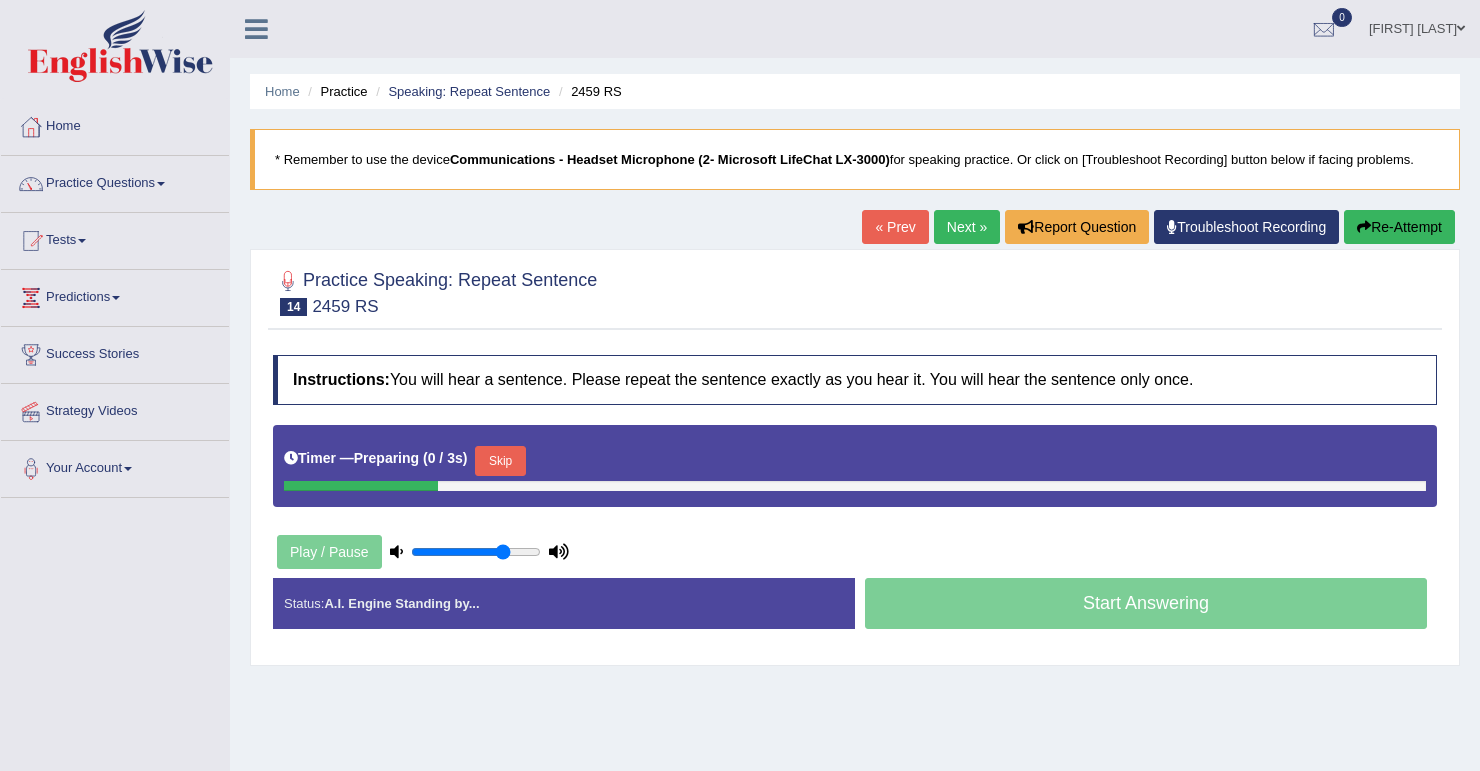 scroll, scrollTop: 0, scrollLeft: 0, axis: both 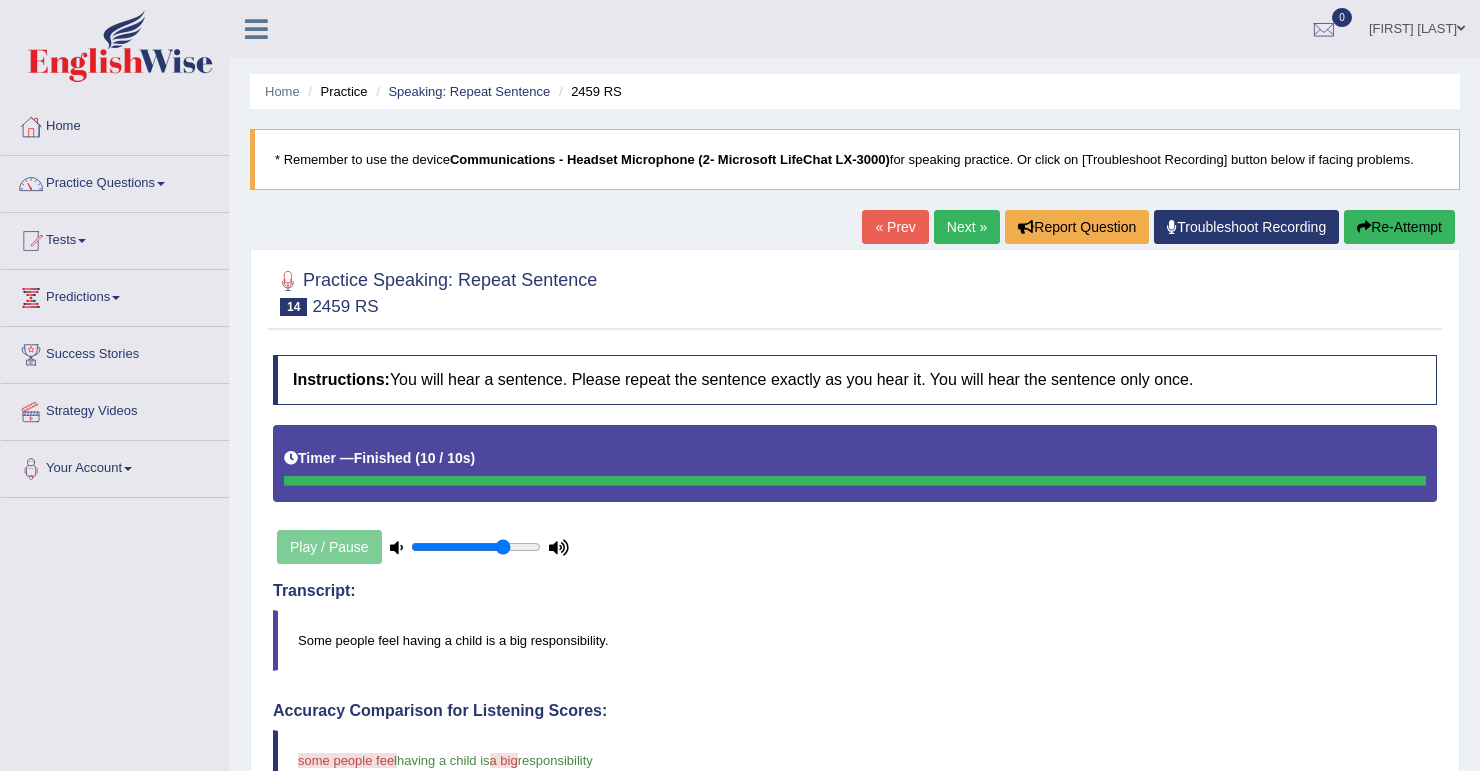 click on "Next »" at bounding box center (967, 227) 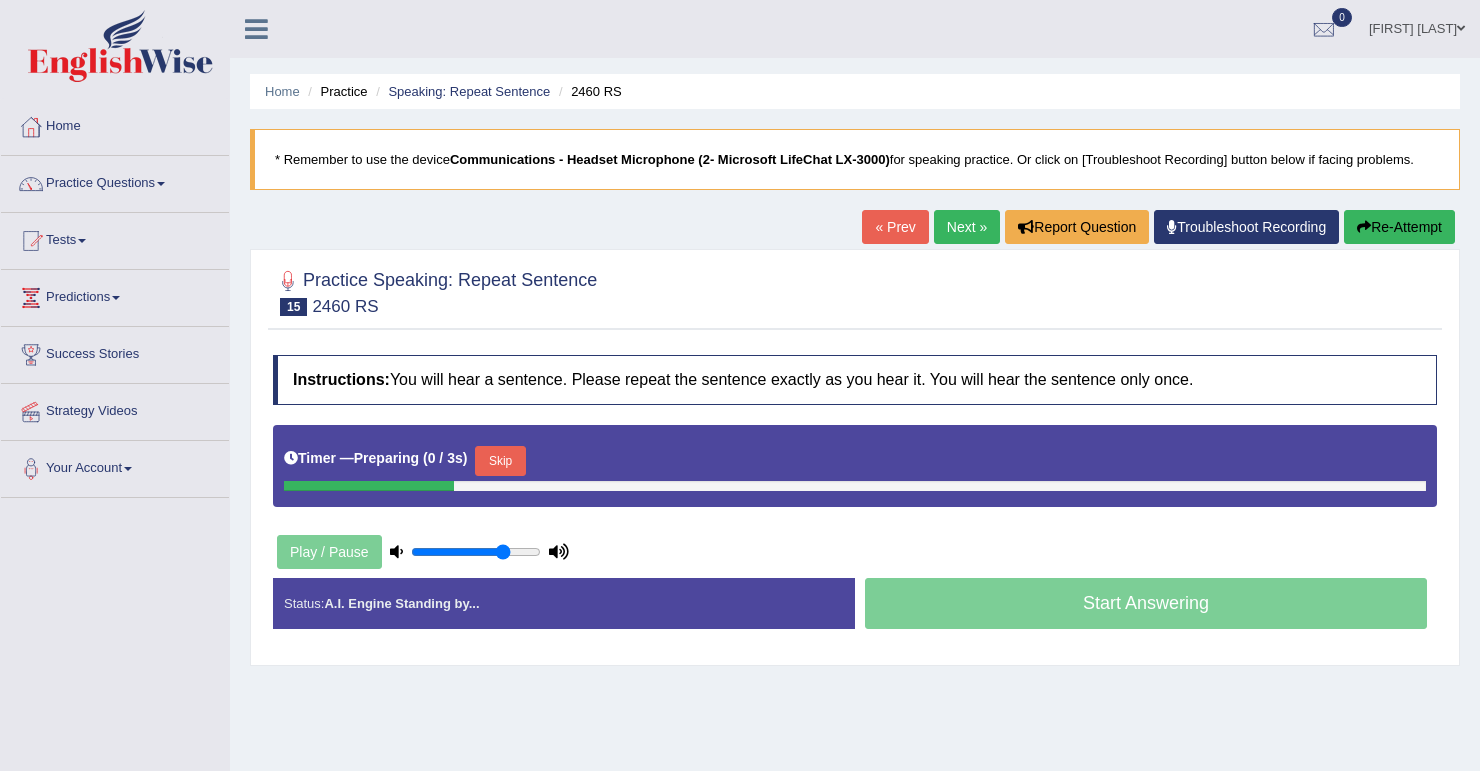 scroll, scrollTop: 0, scrollLeft: 0, axis: both 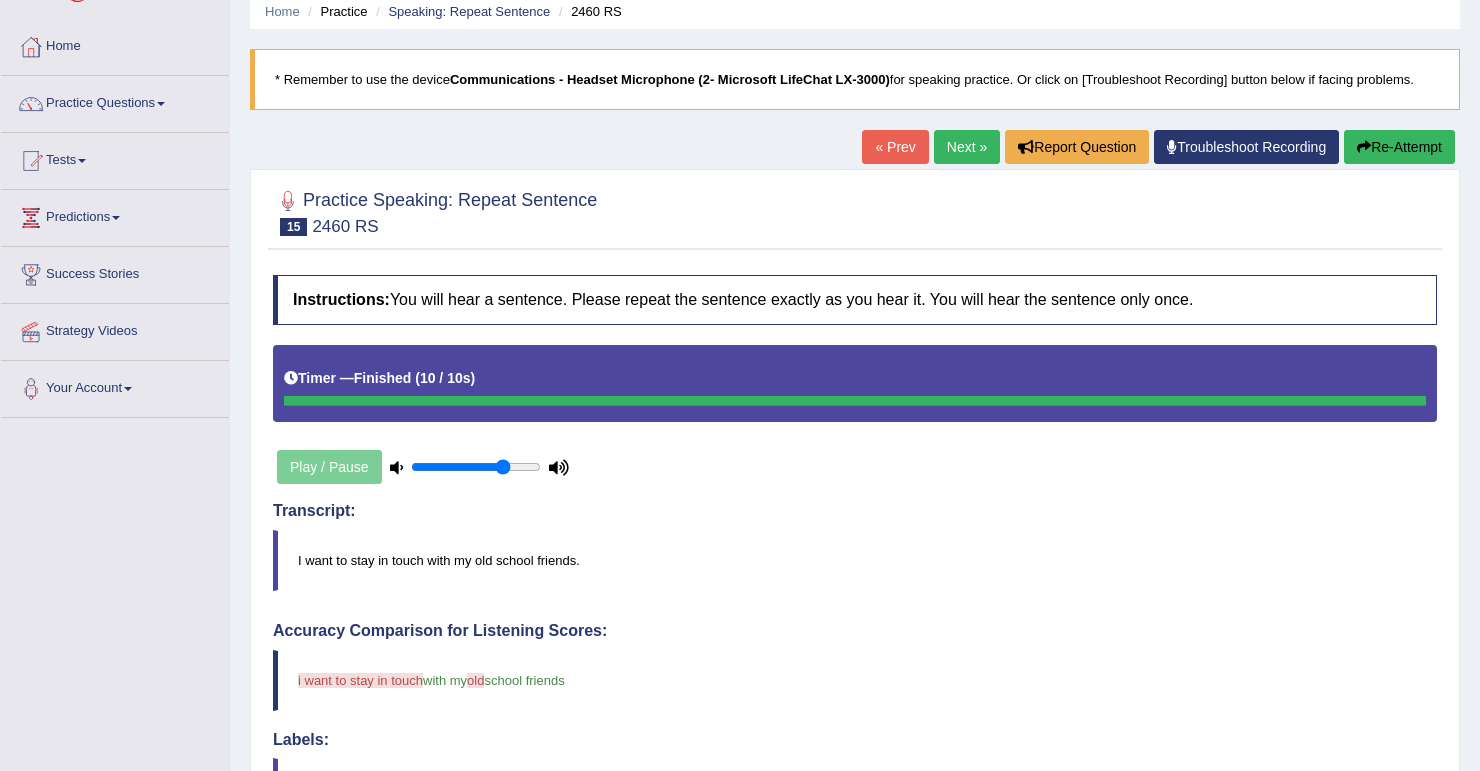 click on "Next »" at bounding box center (967, 147) 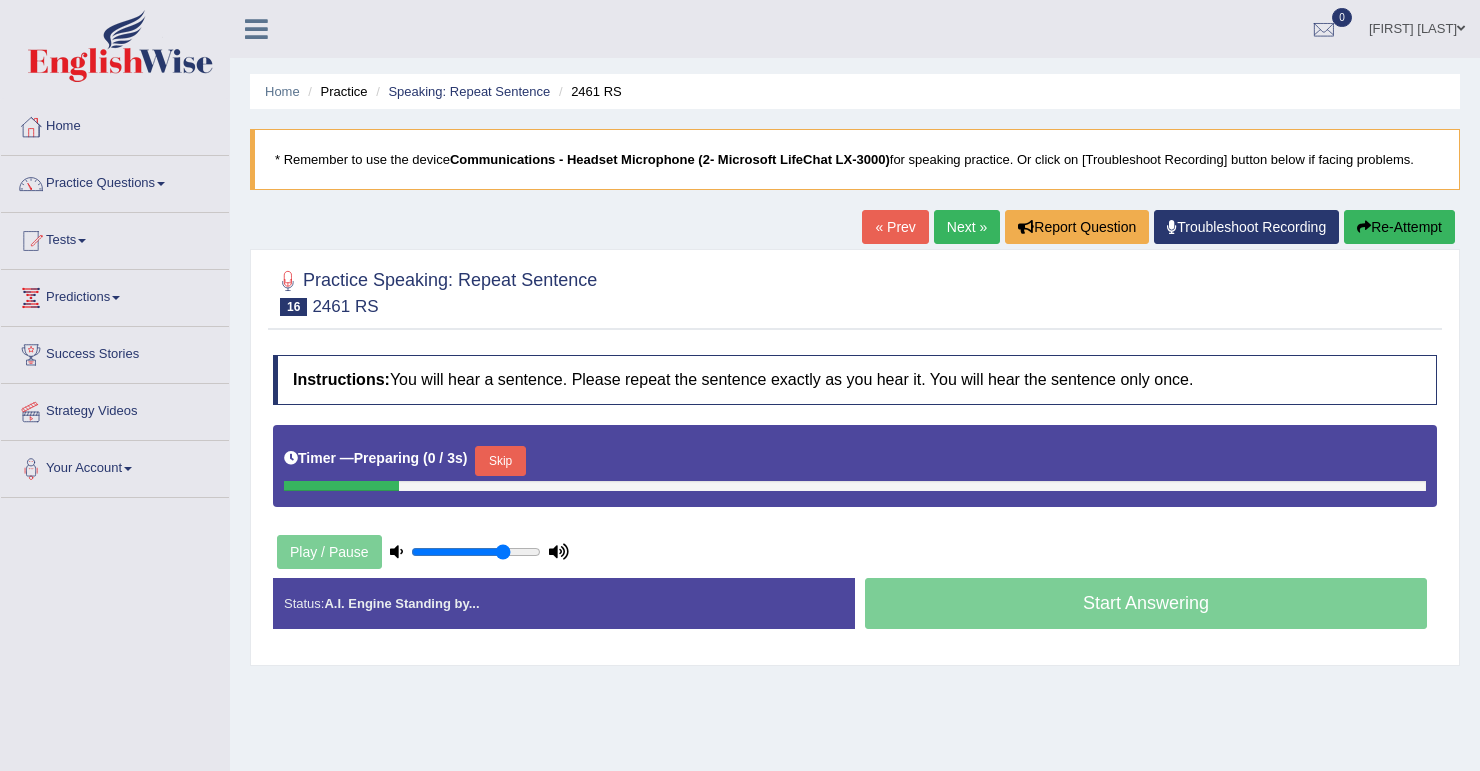 scroll, scrollTop: 0, scrollLeft: 0, axis: both 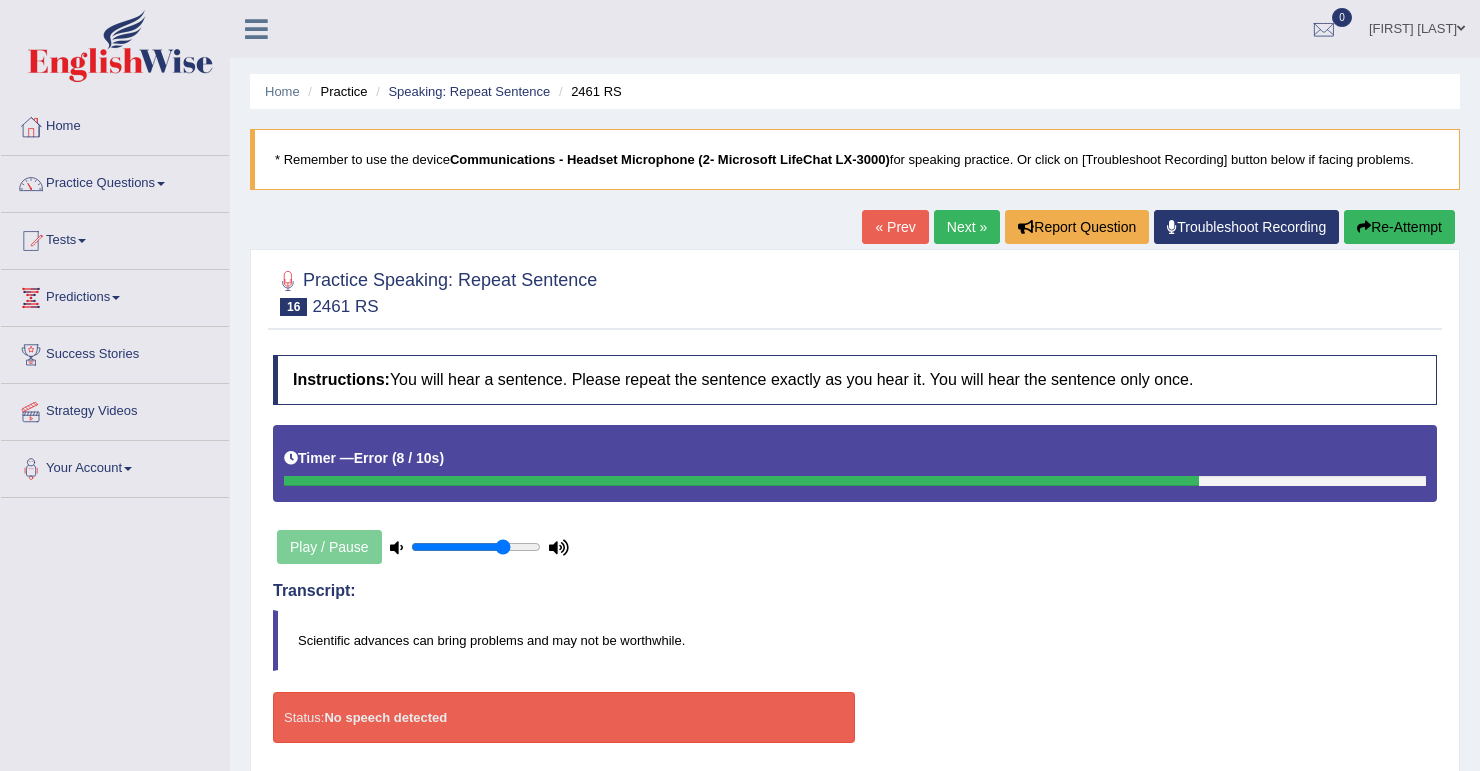 click on "« Prev" at bounding box center [895, 227] 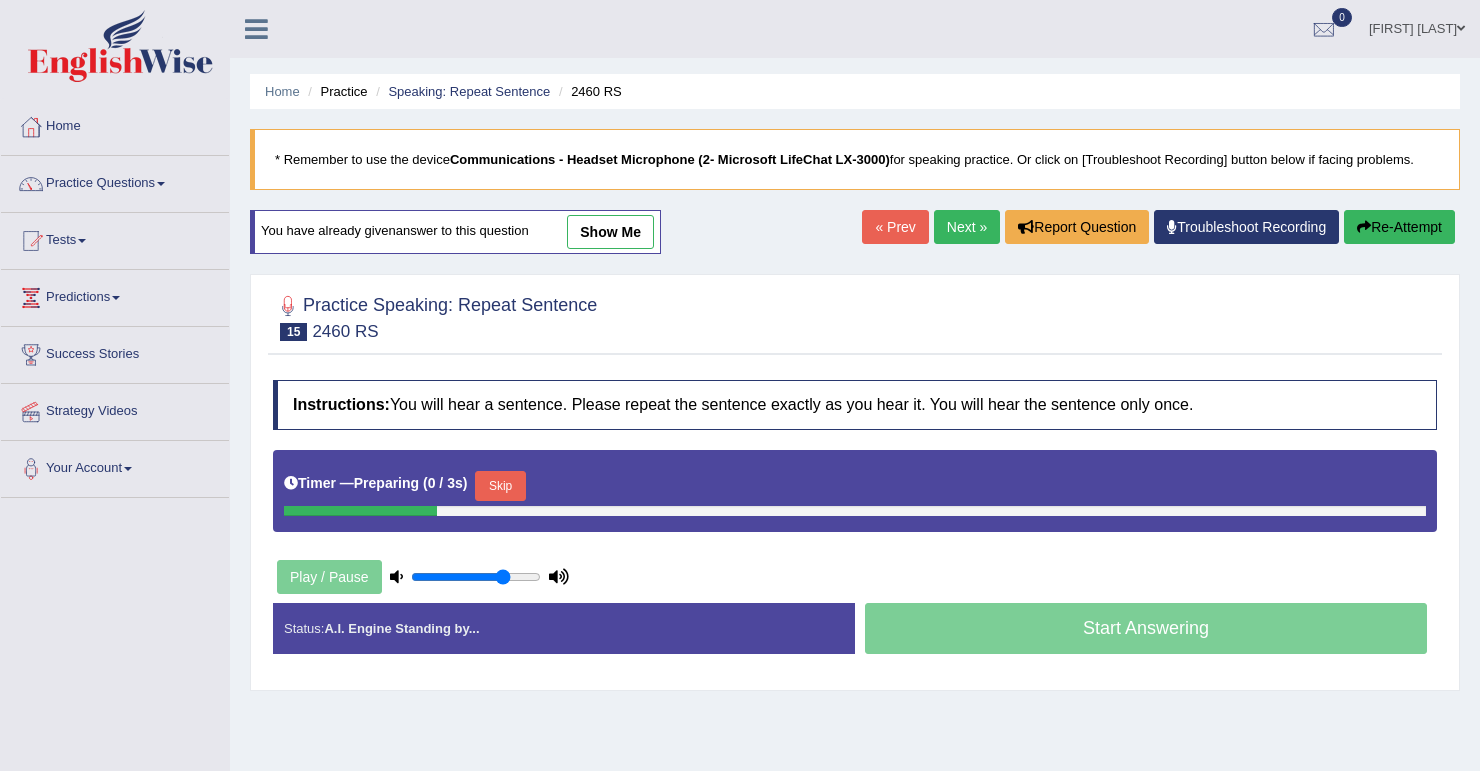 scroll, scrollTop: 0, scrollLeft: 0, axis: both 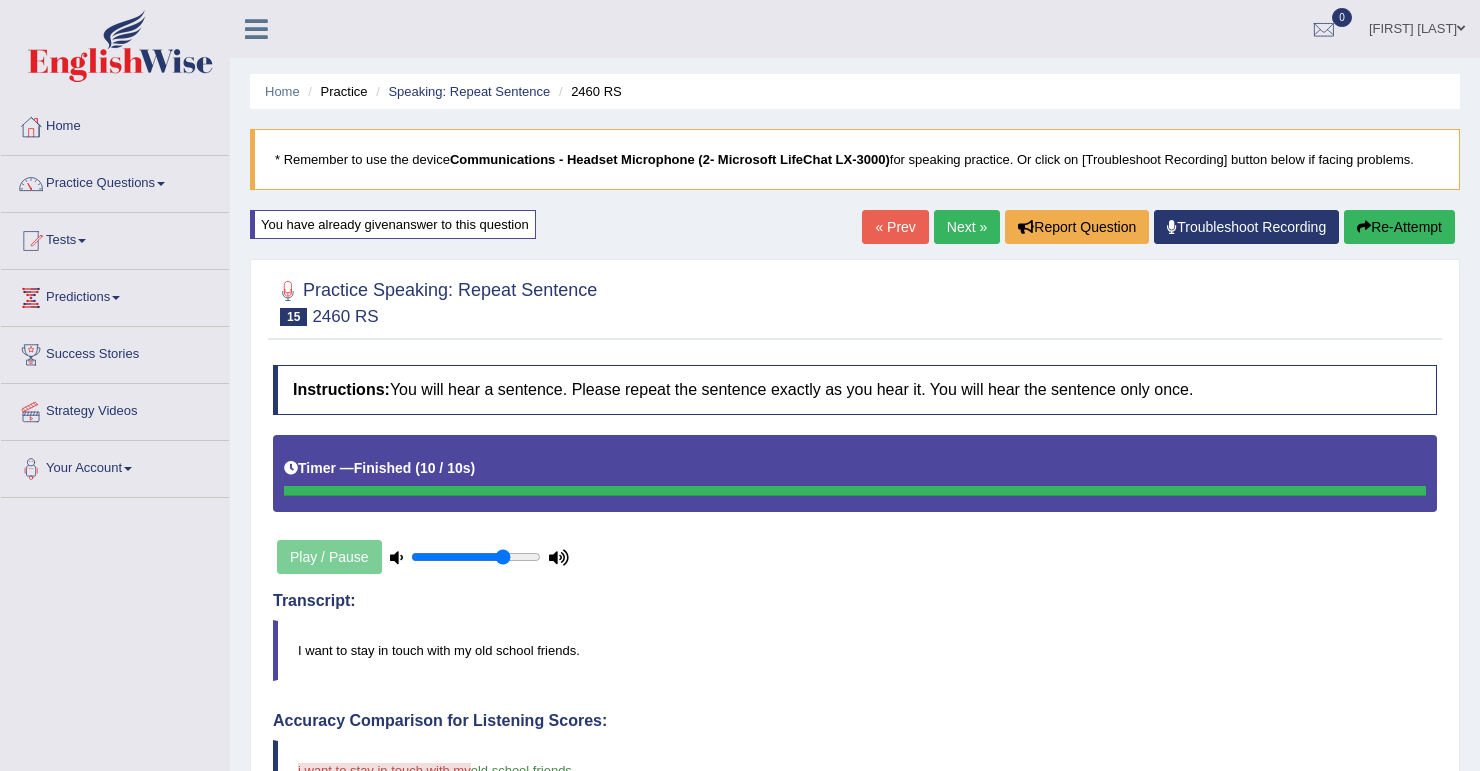 click on "Next »" at bounding box center (967, 227) 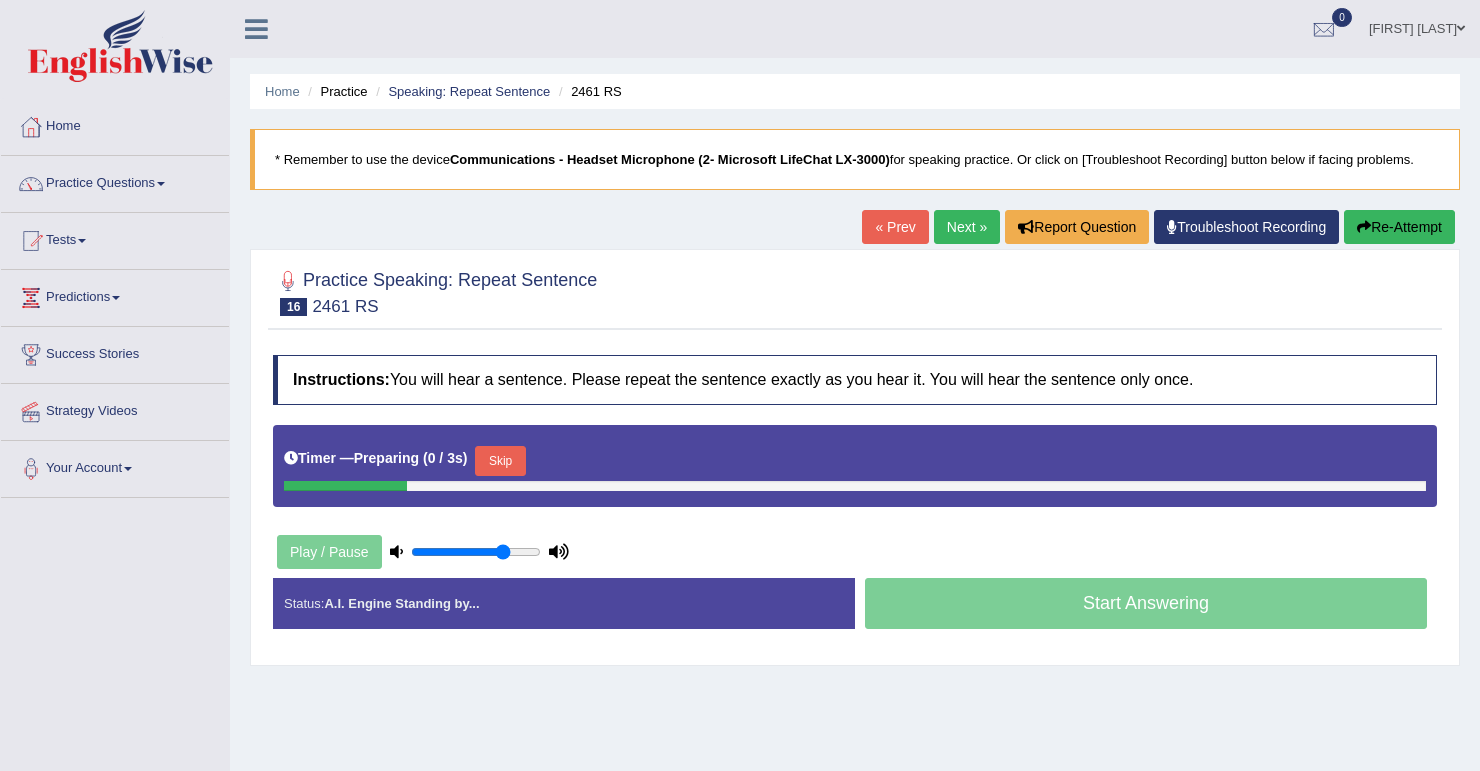 scroll, scrollTop: 0, scrollLeft: 0, axis: both 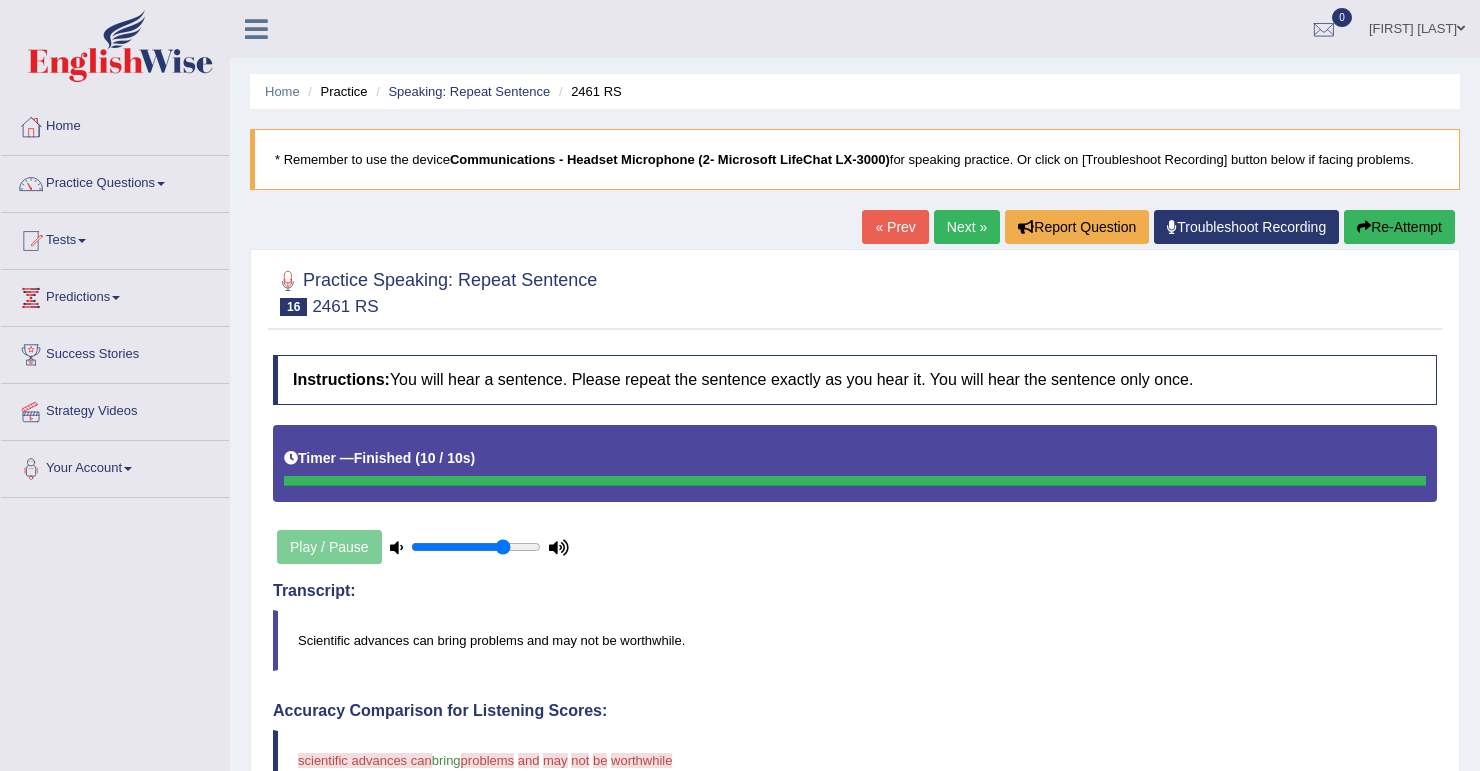 click on "Next »" at bounding box center (967, 227) 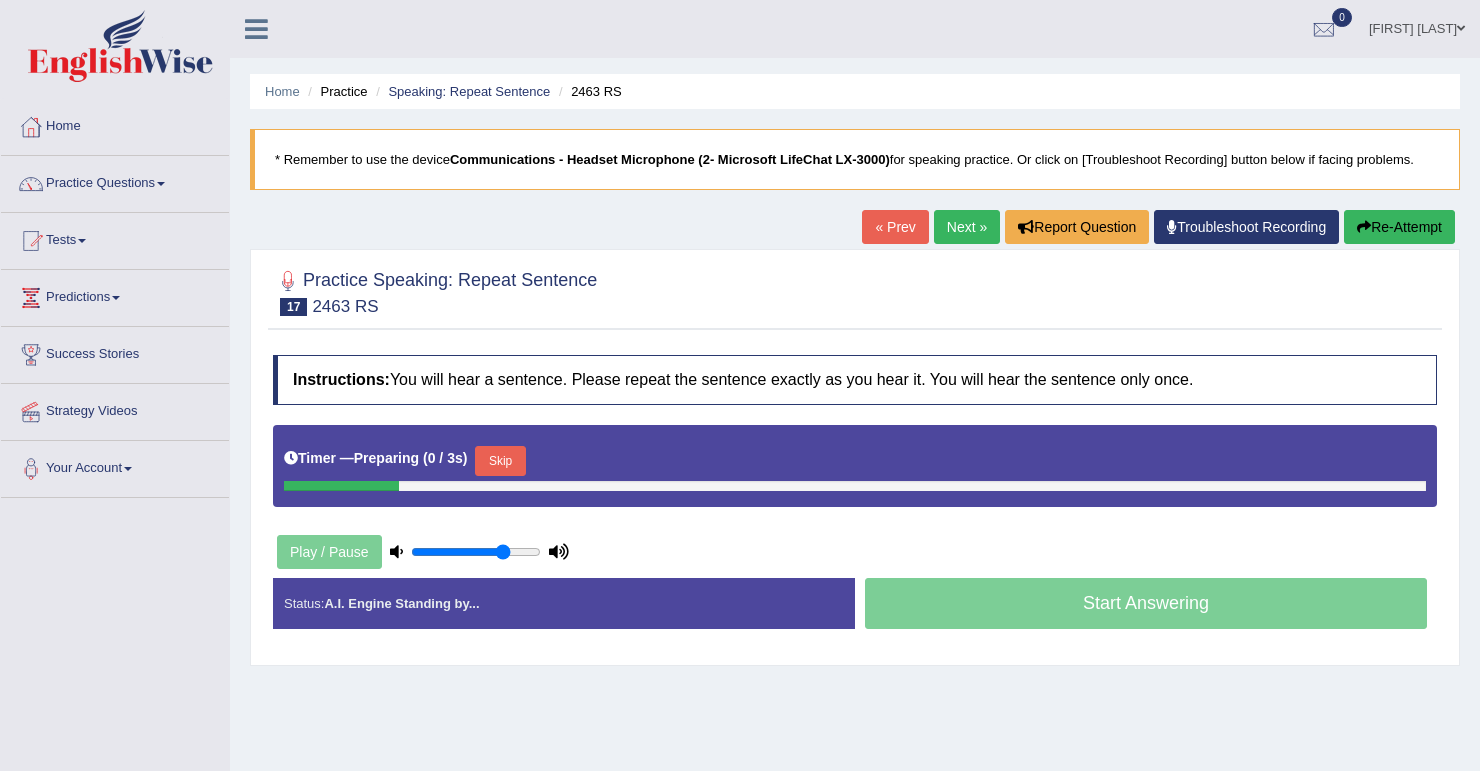 scroll, scrollTop: 0, scrollLeft: 0, axis: both 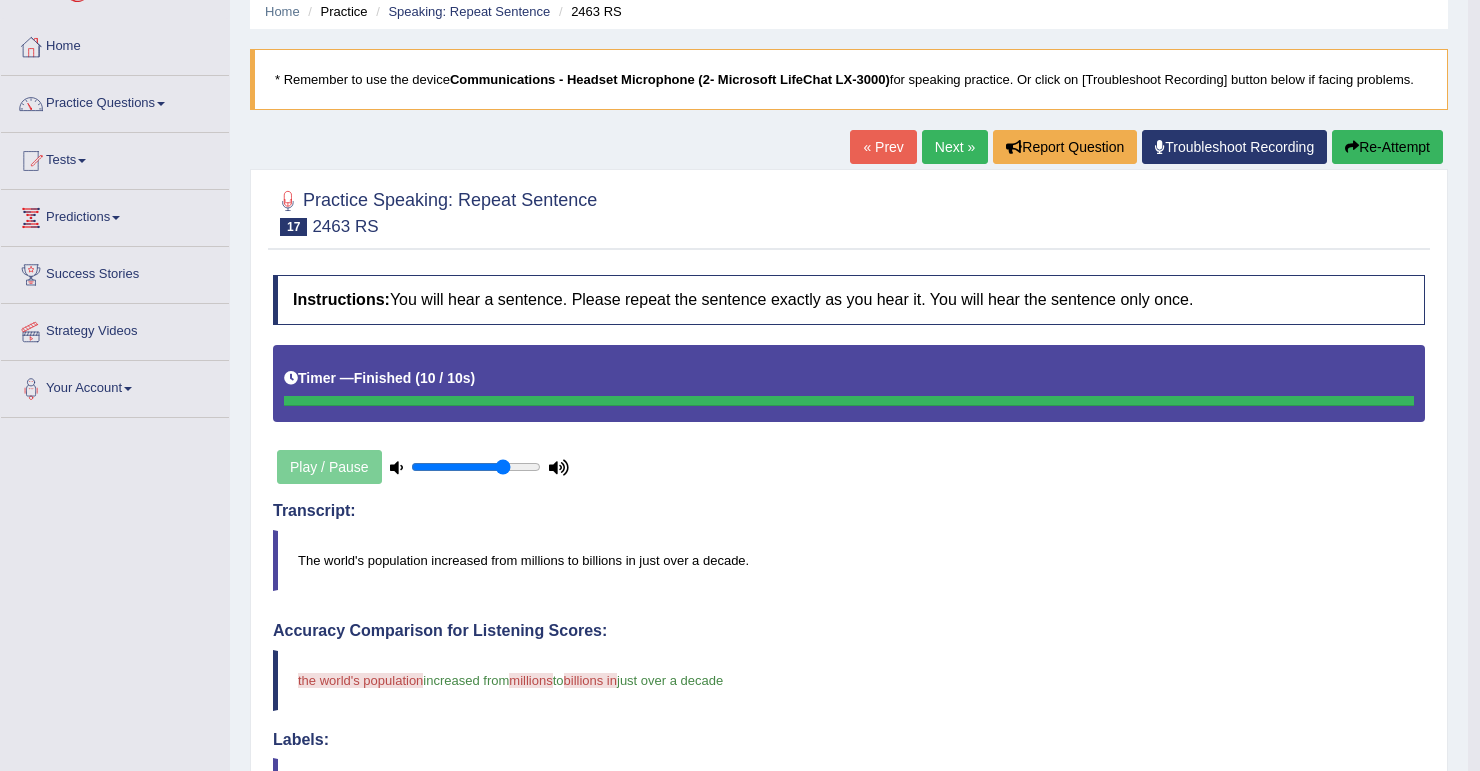 click on "Next »" at bounding box center (955, 147) 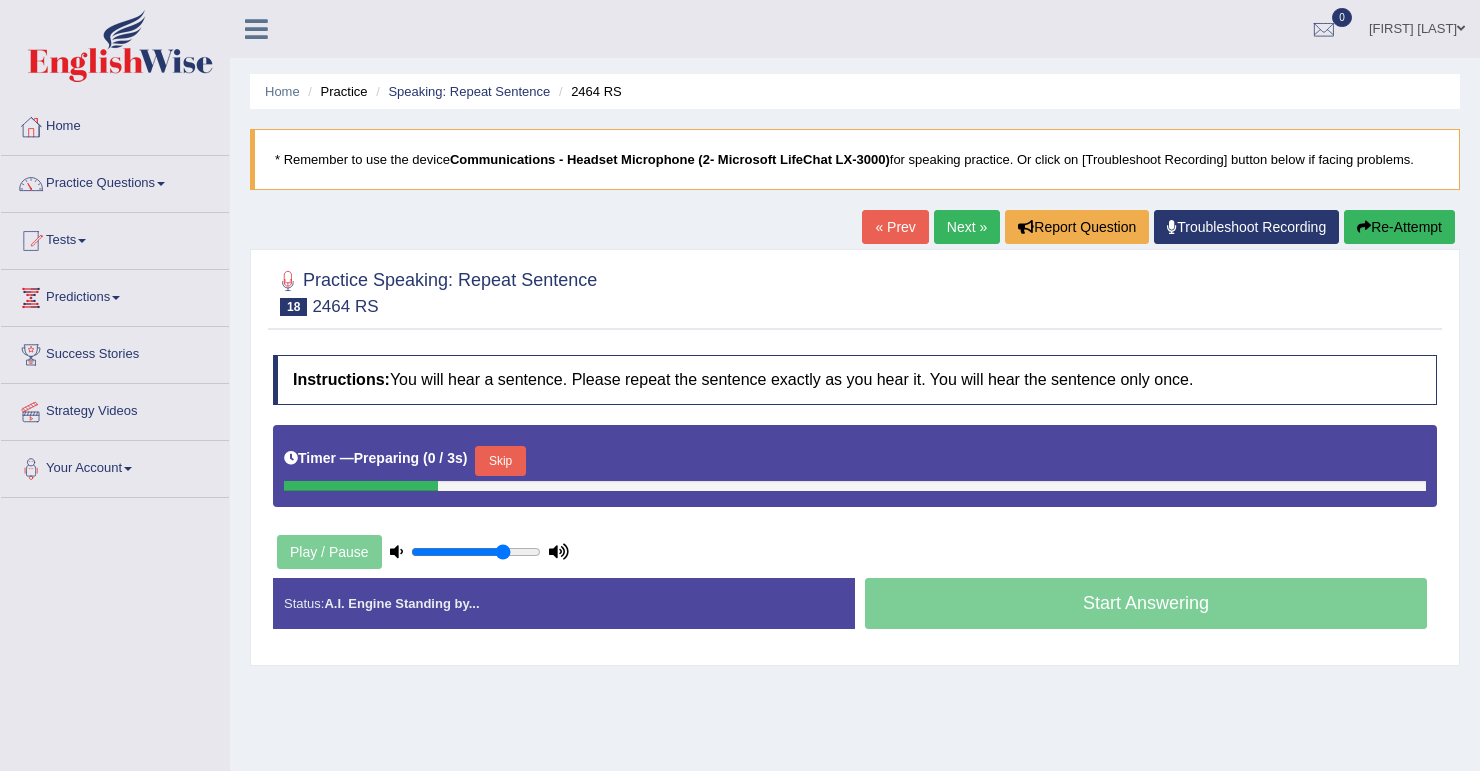 scroll, scrollTop: 0, scrollLeft: 0, axis: both 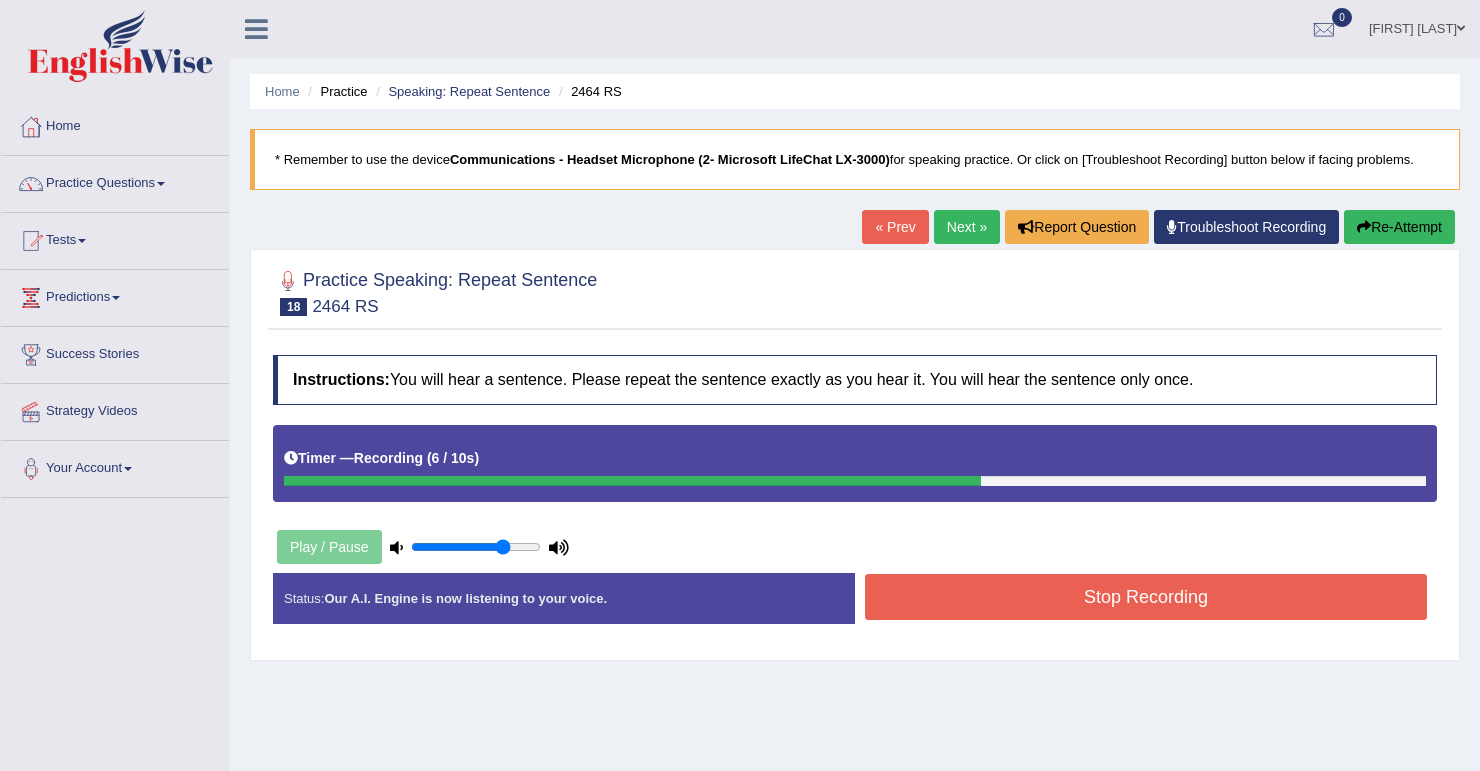 click on "« Prev" at bounding box center [895, 227] 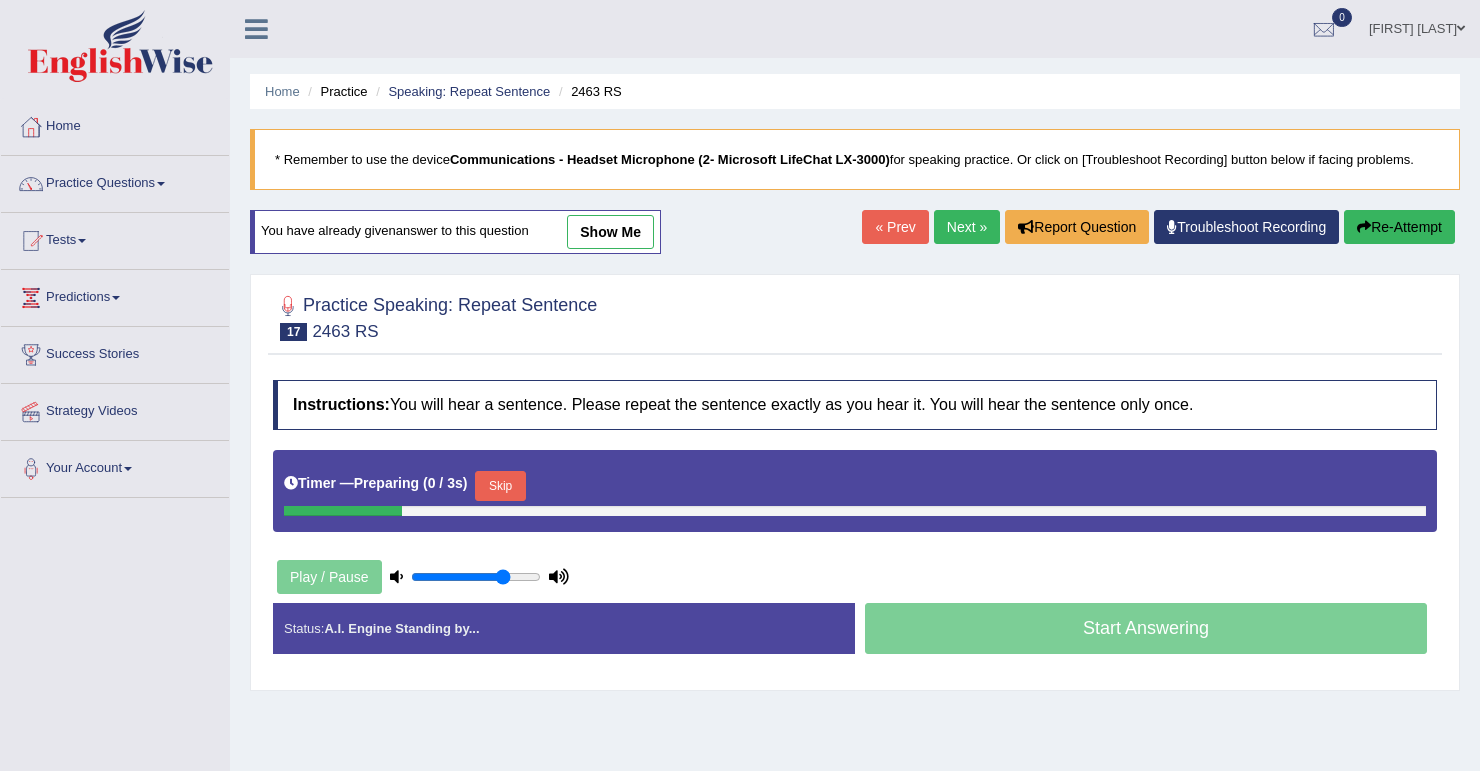 scroll, scrollTop: 0, scrollLeft: 0, axis: both 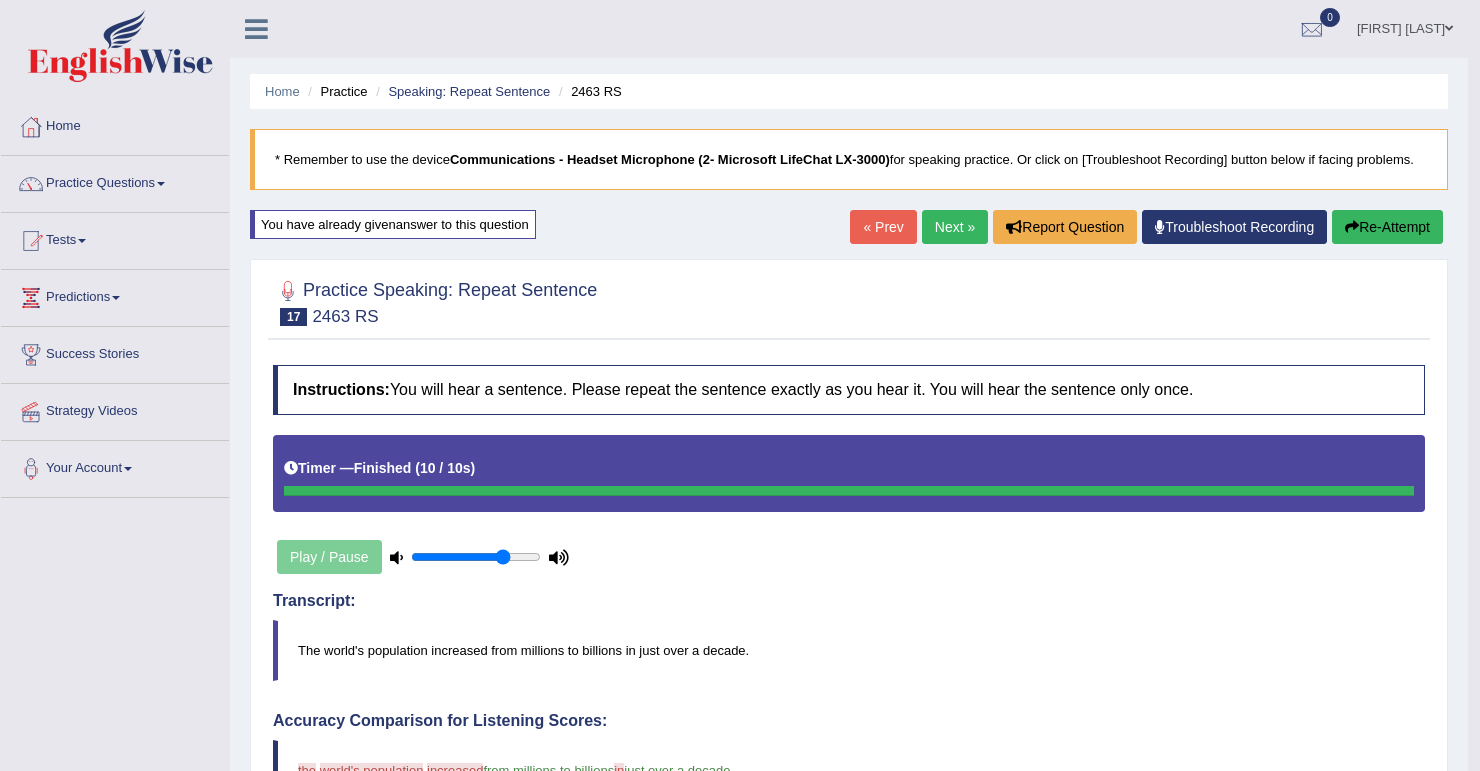 click on "Next »" at bounding box center [955, 227] 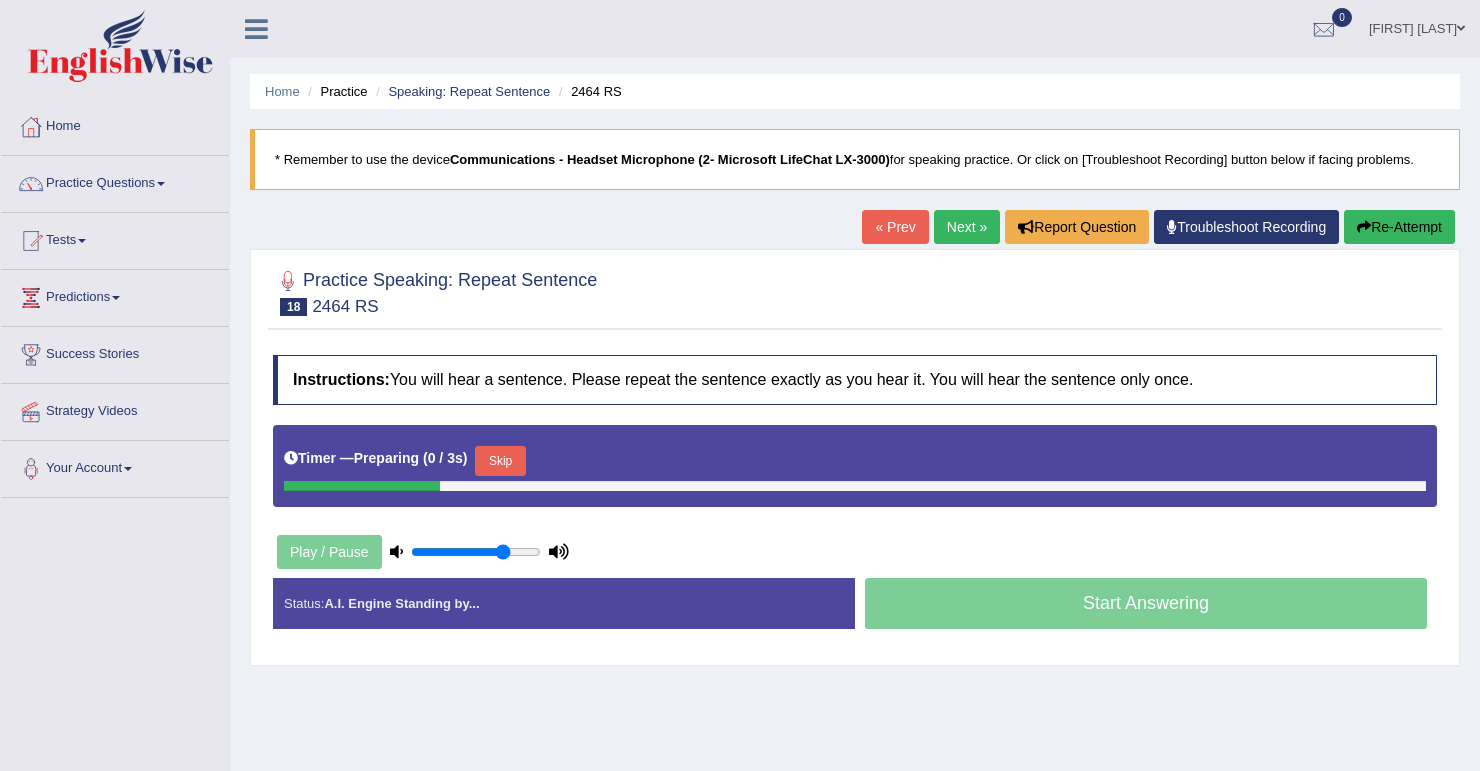 scroll, scrollTop: 0, scrollLeft: 0, axis: both 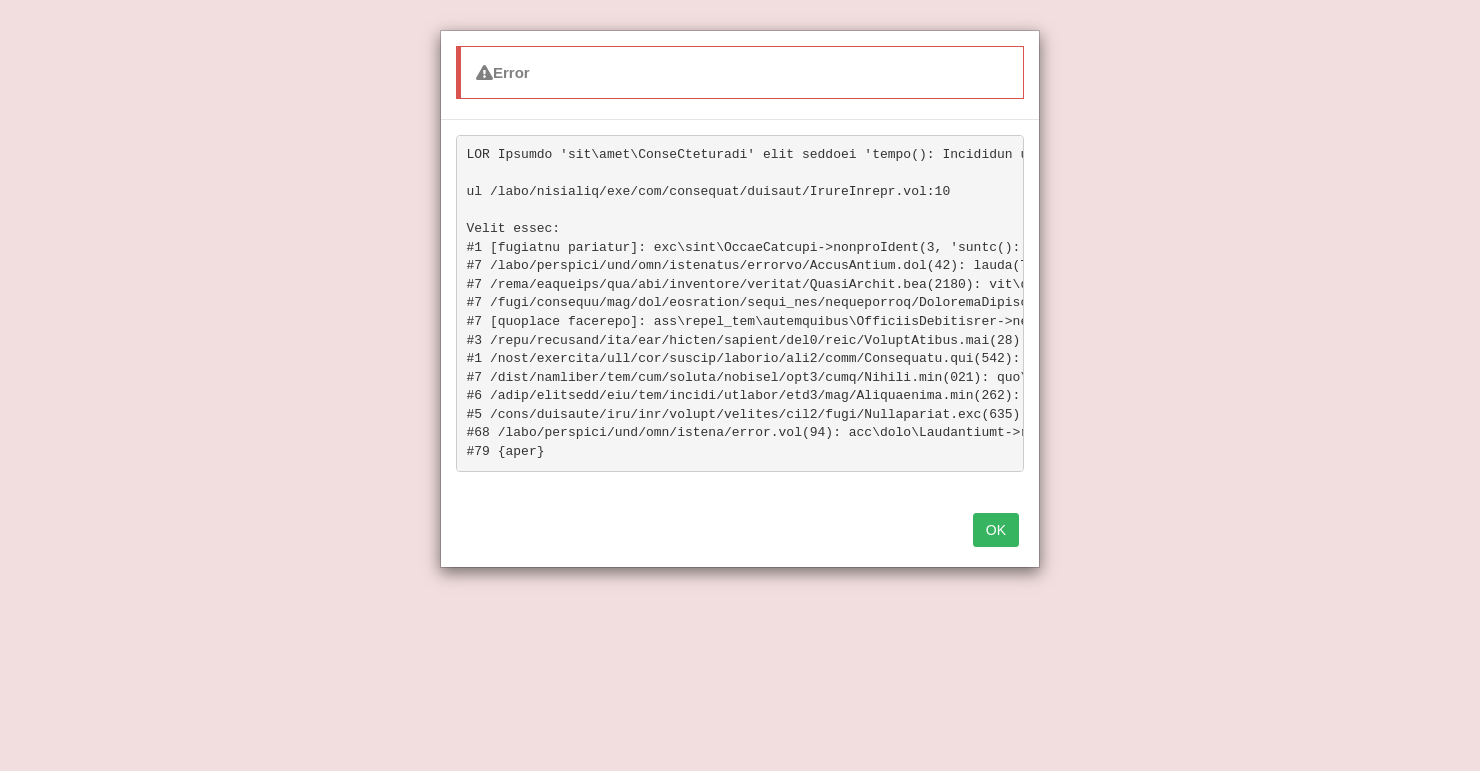 click on "OK" at bounding box center [996, 530] 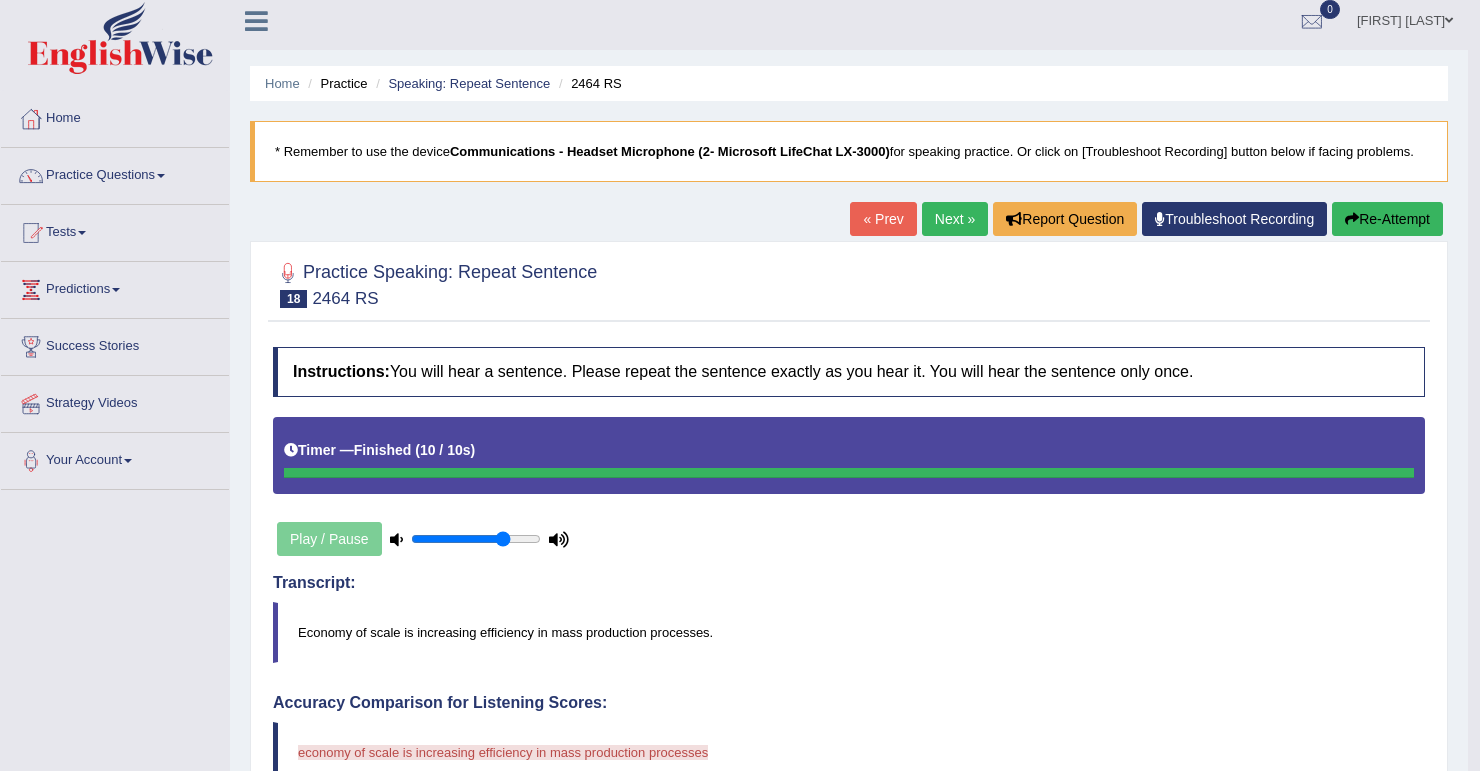 scroll, scrollTop: 0, scrollLeft: 0, axis: both 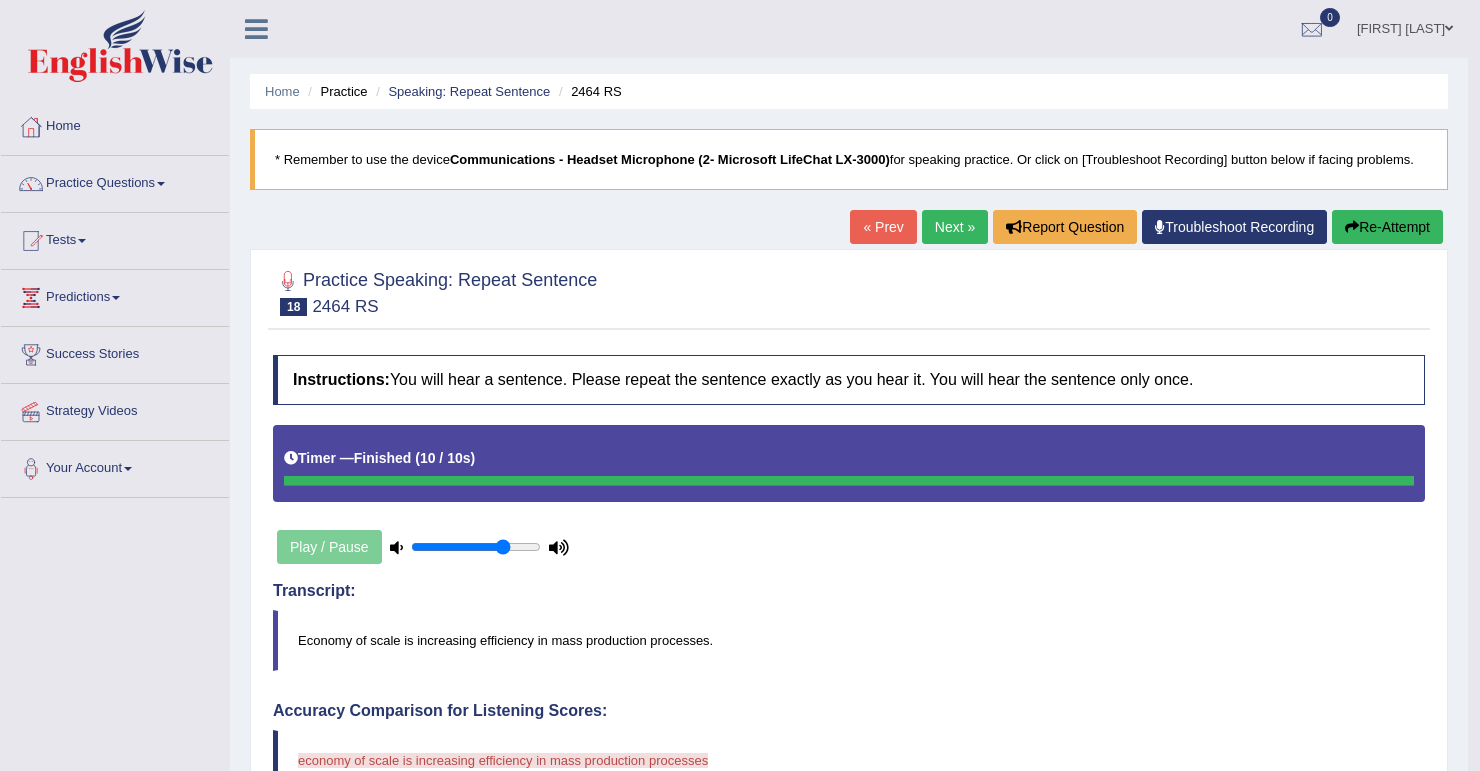 click on "Next »" at bounding box center [955, 227] 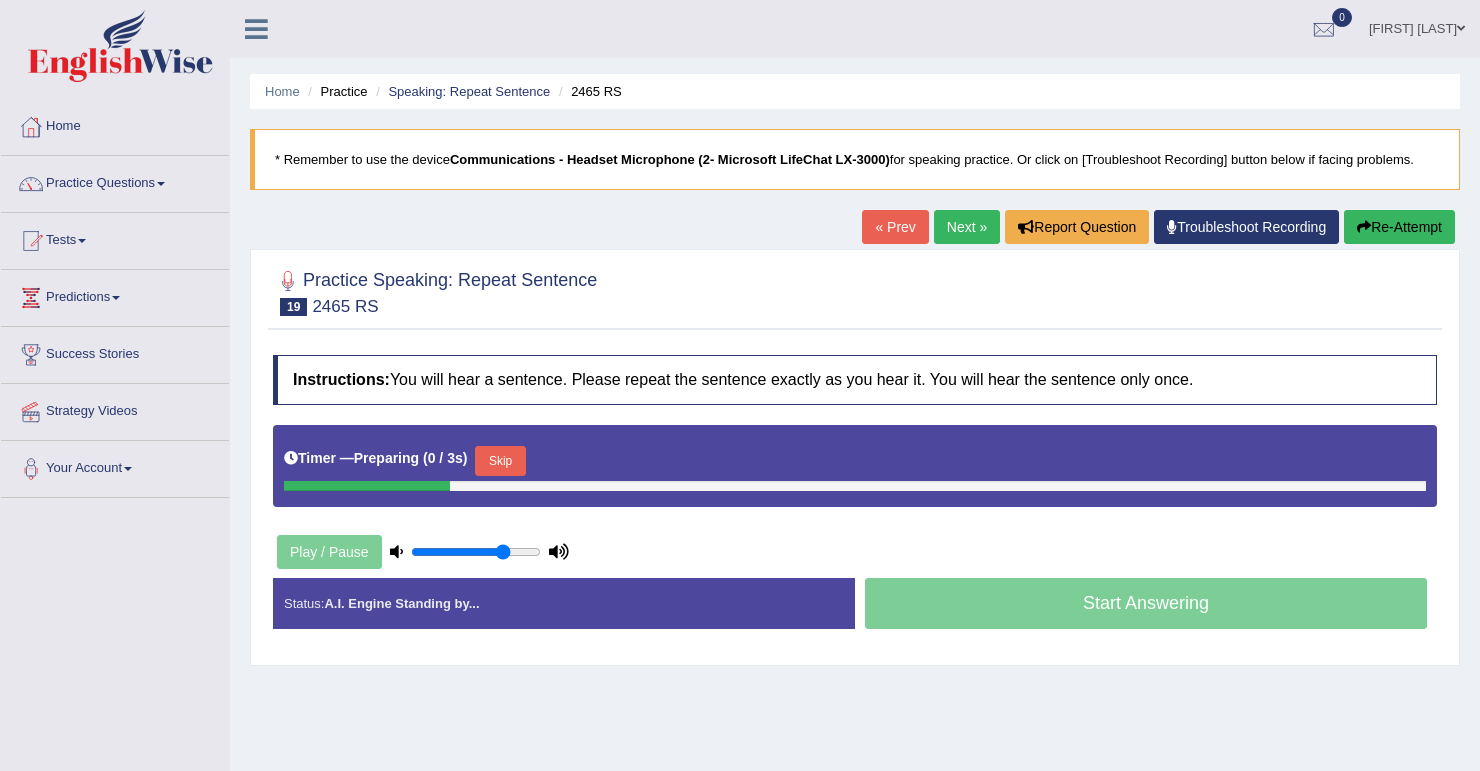scroll, scrollTop: 0, scrollLeft: 0, axis: both 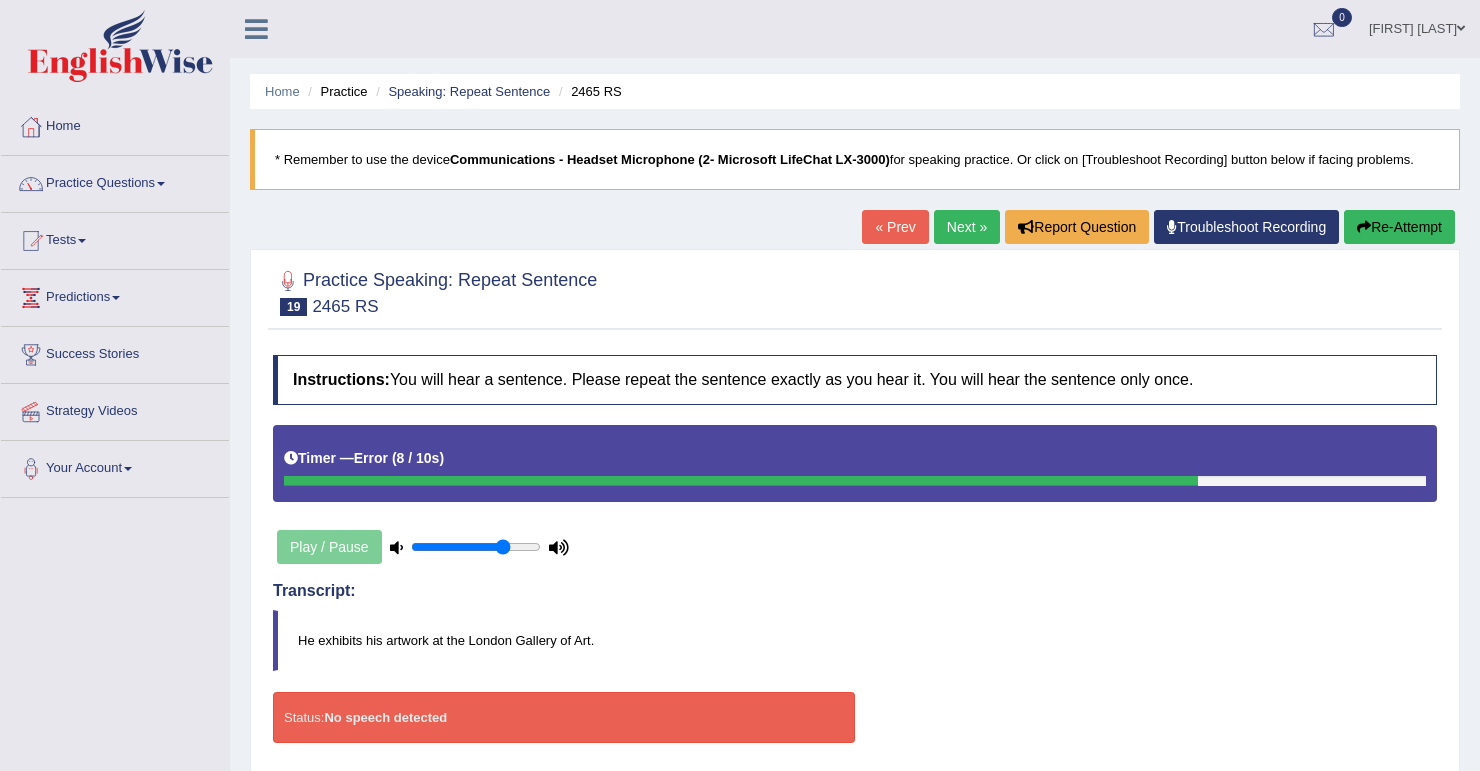 click on "Next »" at bounding box center [967, 227] 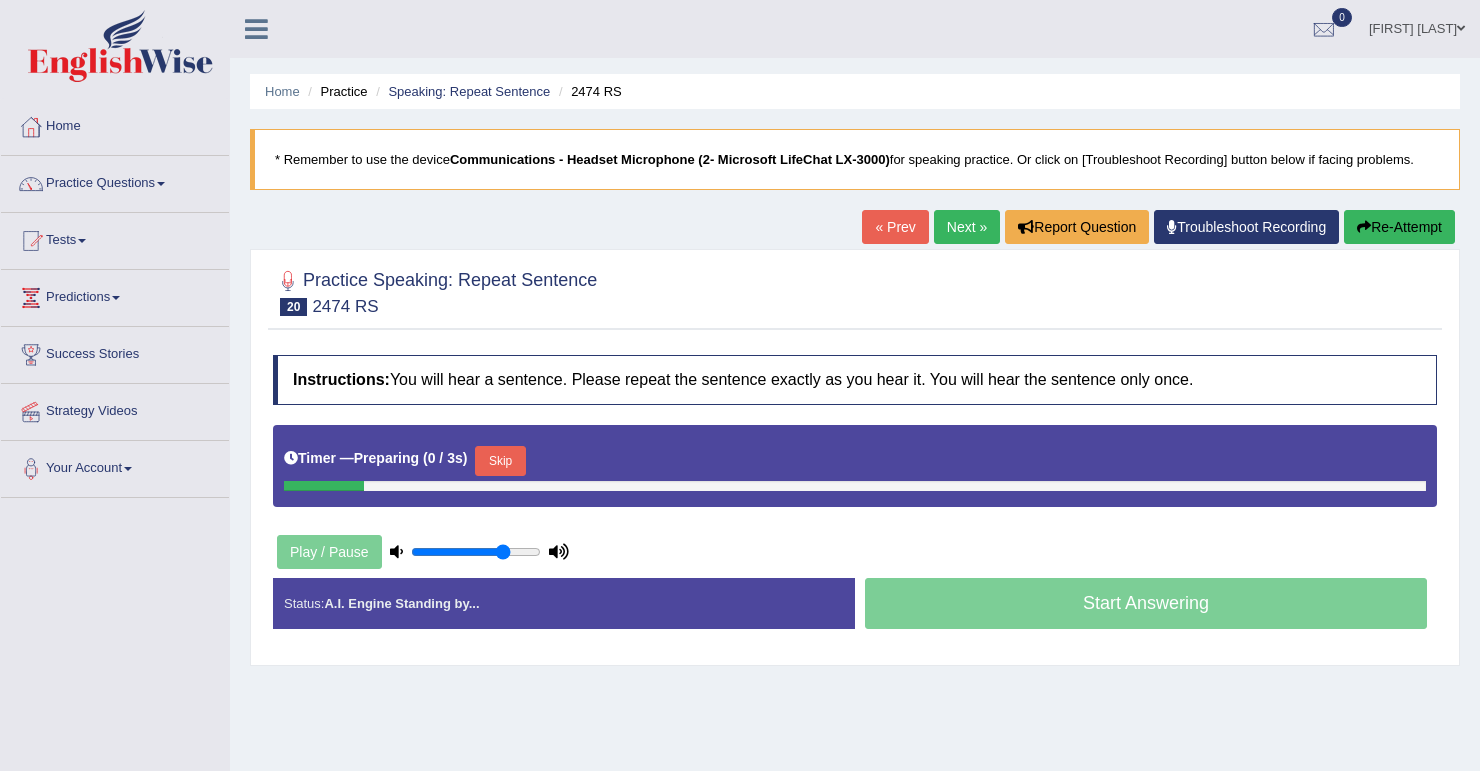 scroll, scrollTop: 0, scrollLeft: 0, axis: both 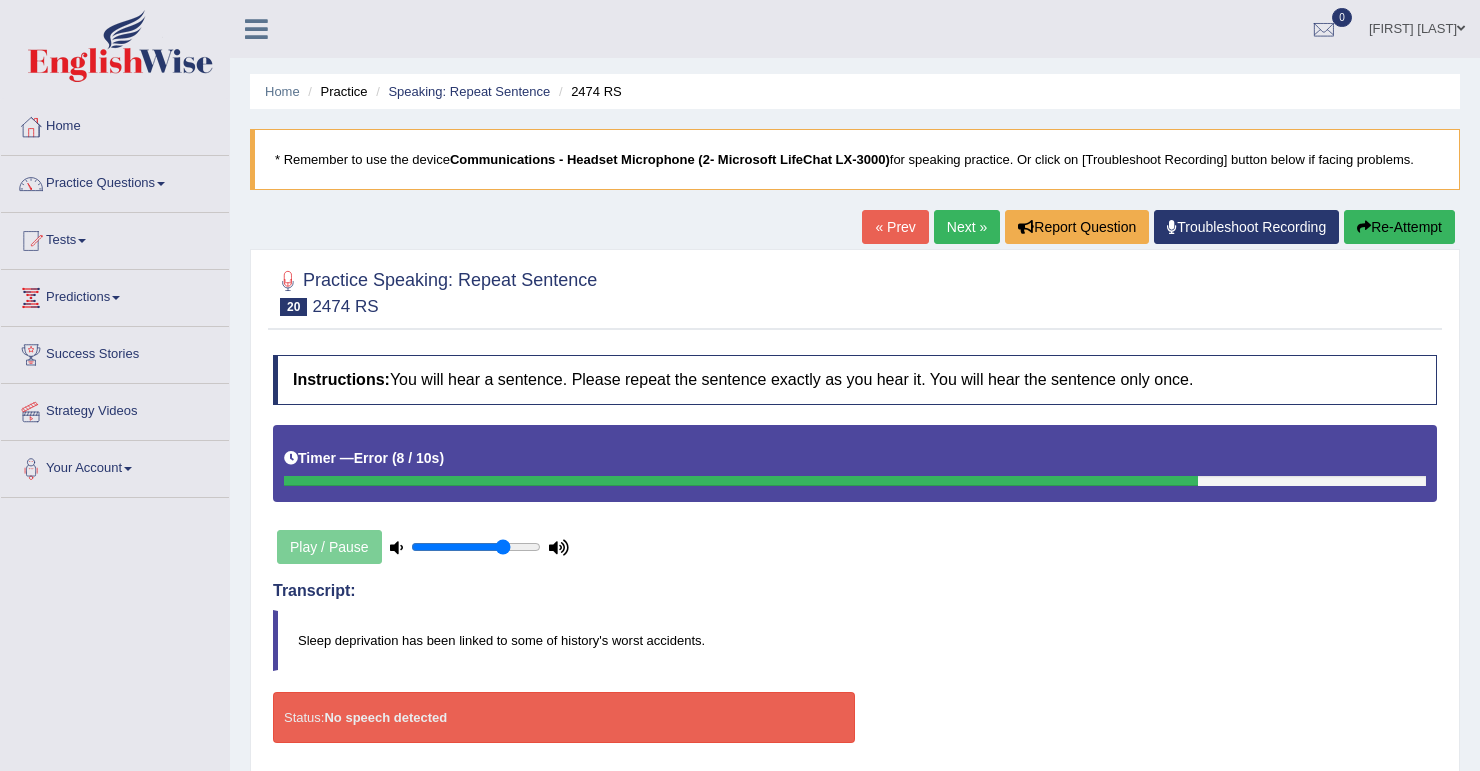 click on "Next »" at bounding box center (967, 227) 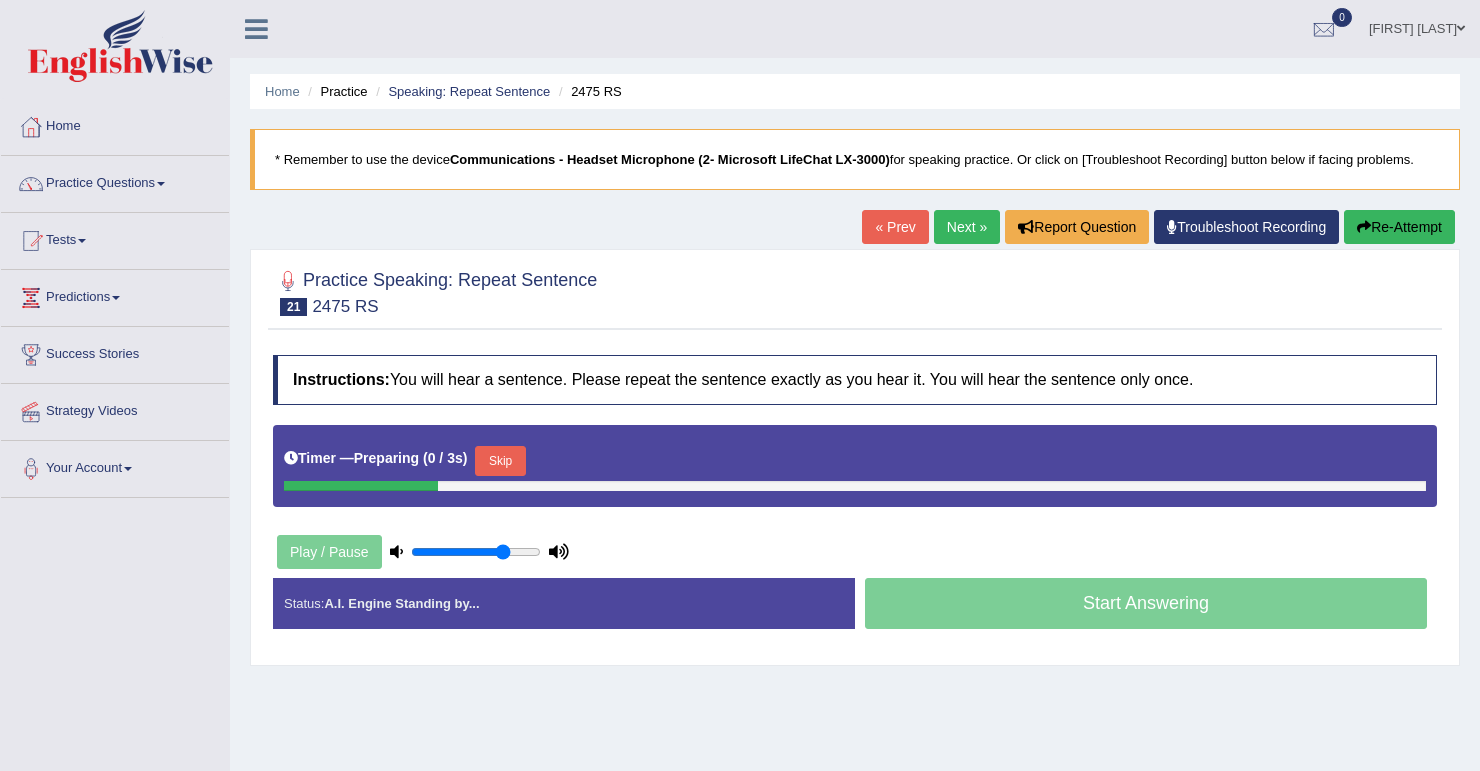 scroll, scrollTop: 0, scrollLeft: 0, axis: both 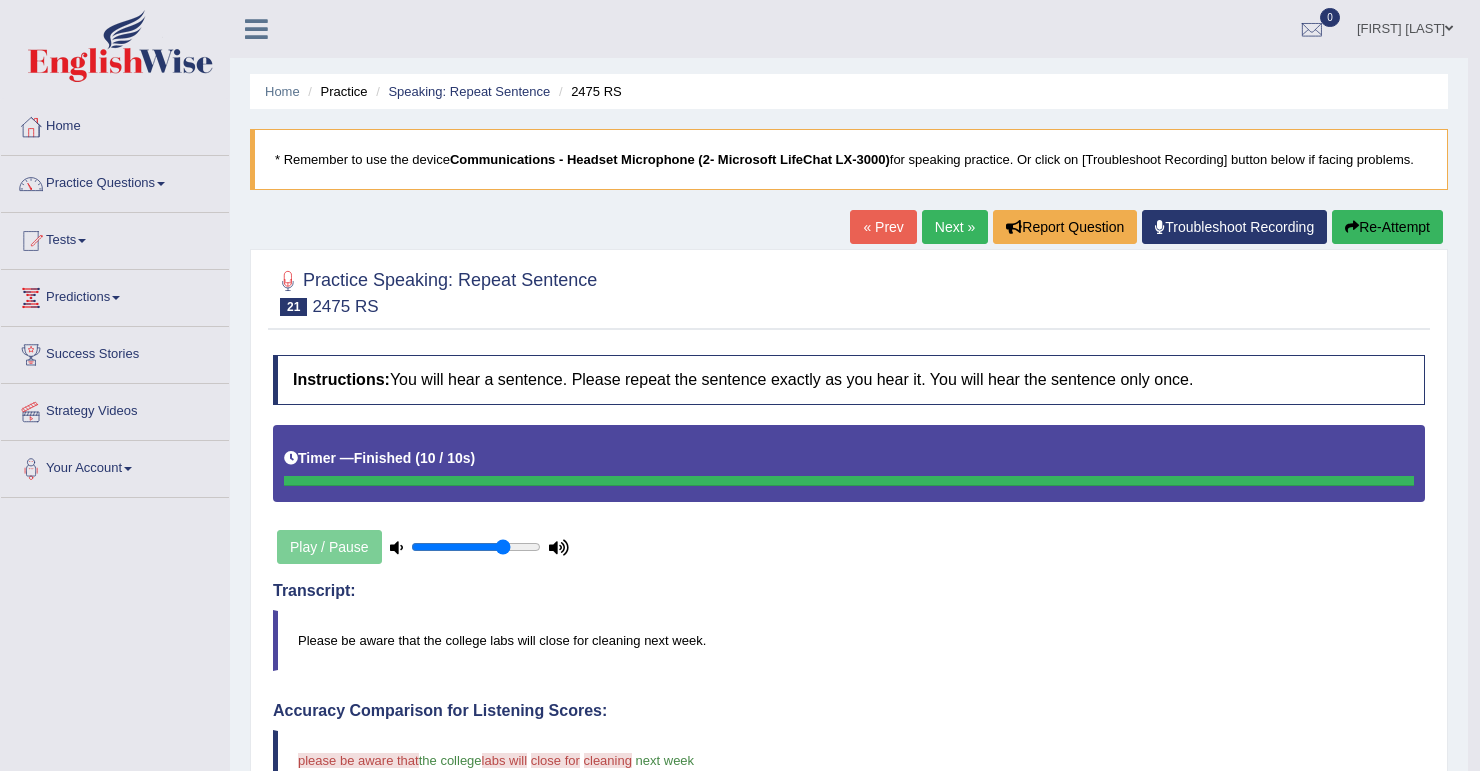 click on "Next »" at bounding box center [955, 227] 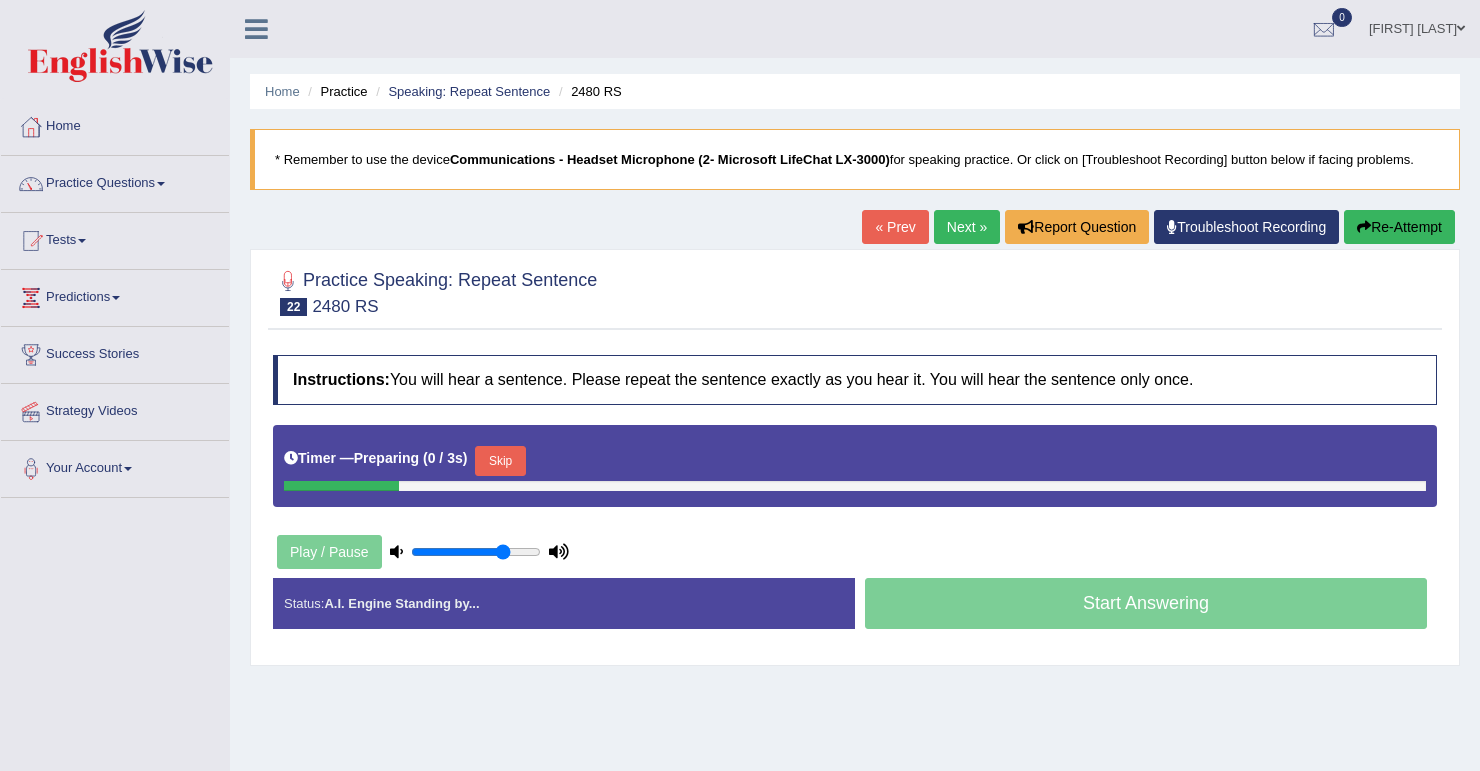 scroll, scrollTop: 0, scrollLeft: 0, axis: both 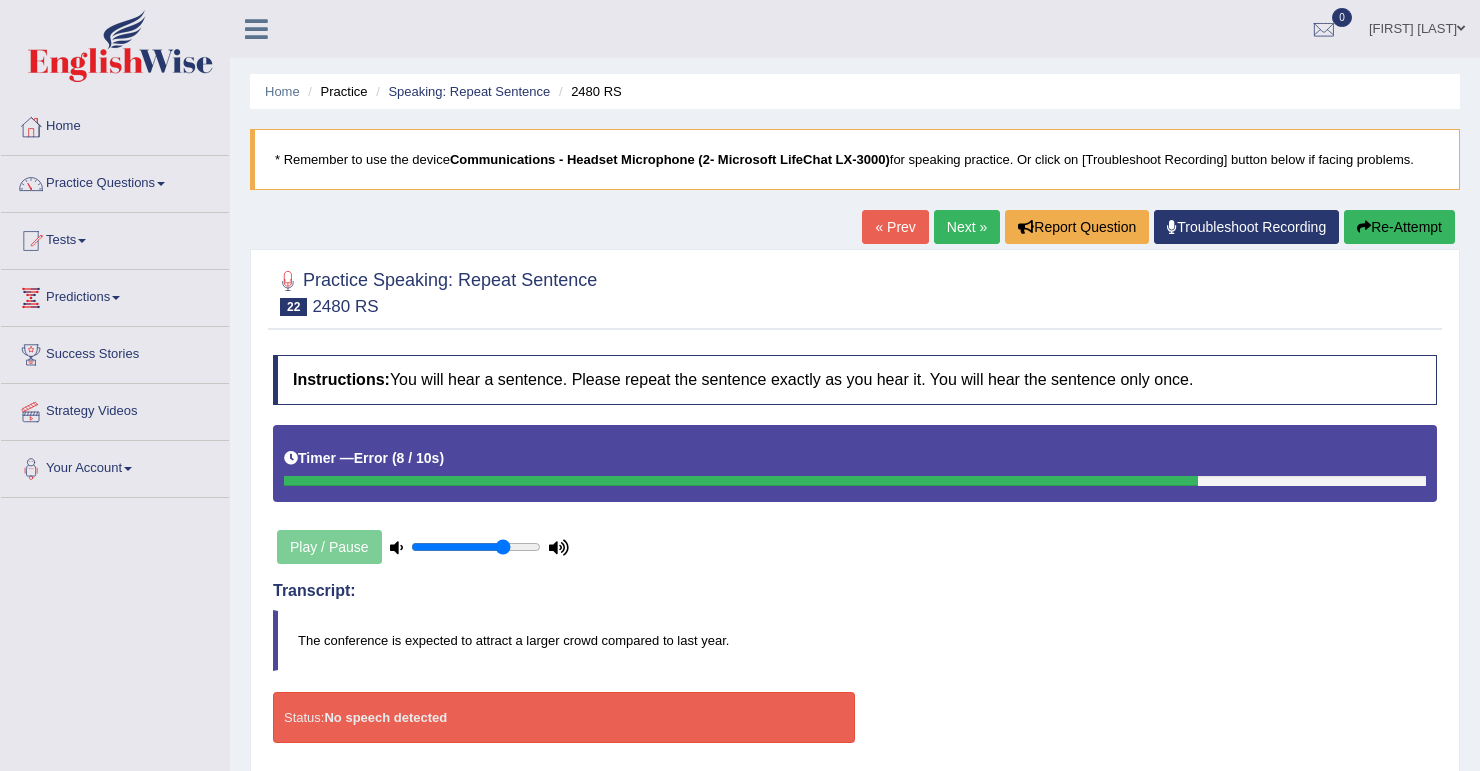 click on "« Prev" at bounding box center (895, 227) 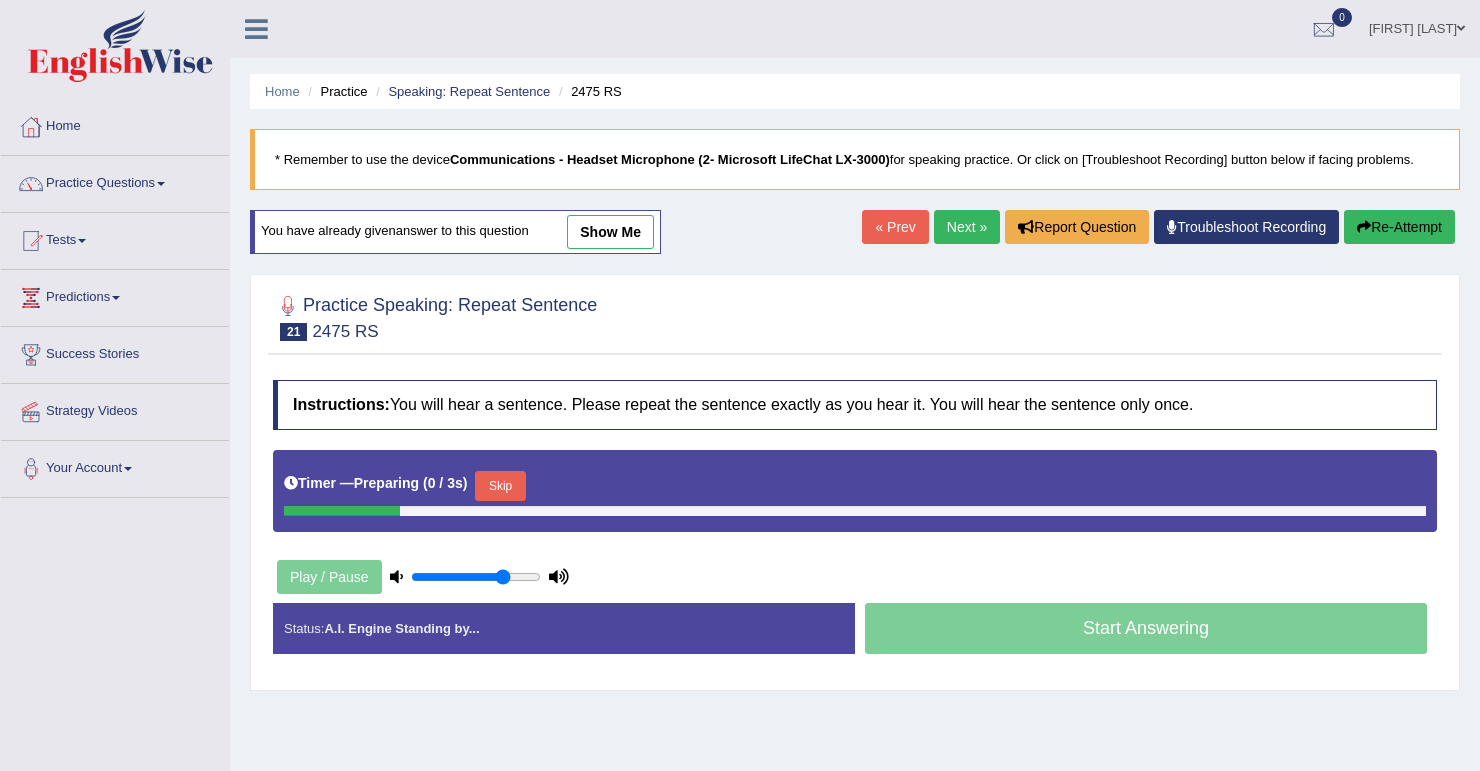 scroll, scrollTop: 0, scrollLeft: 0, axis: both 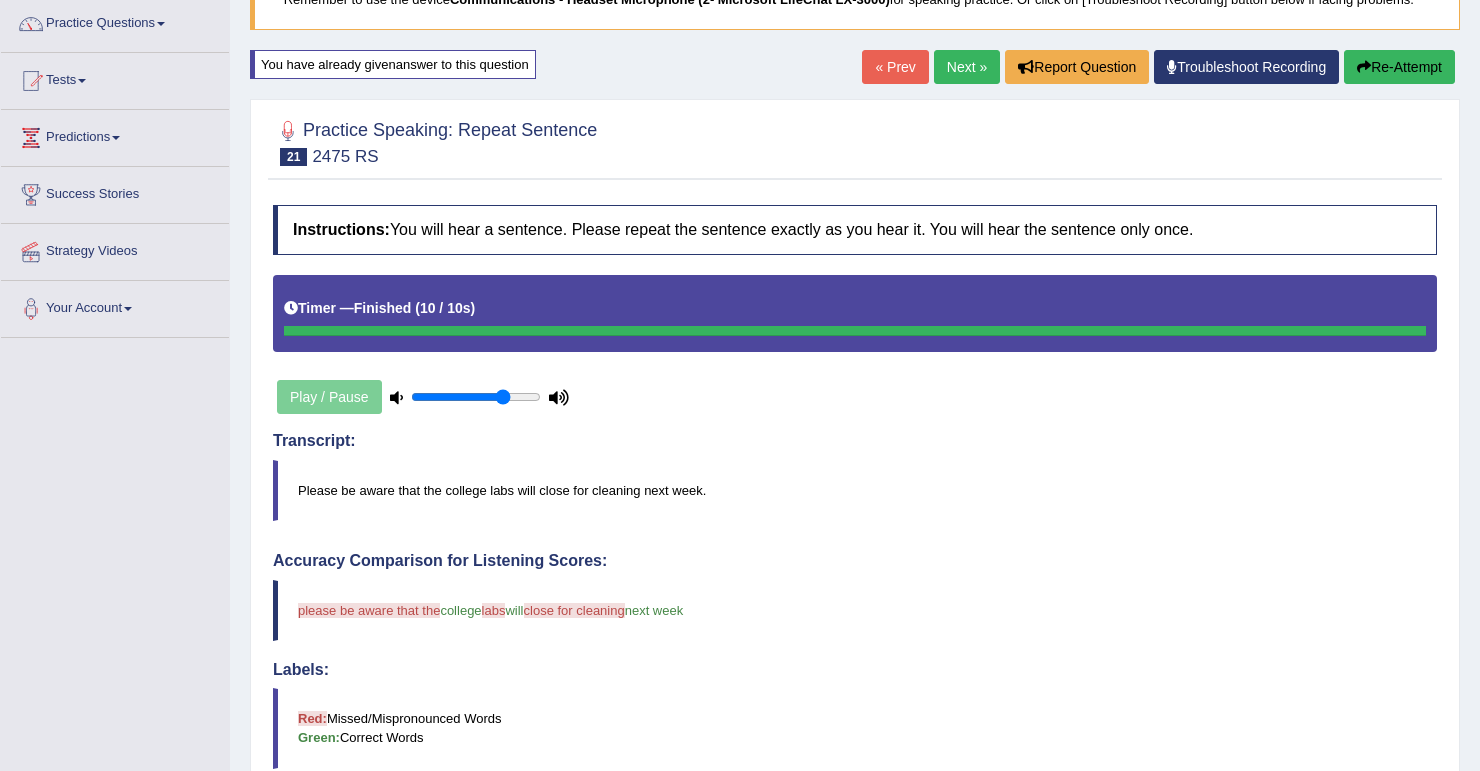 click on "Next »" at bounding box center (967, 67) 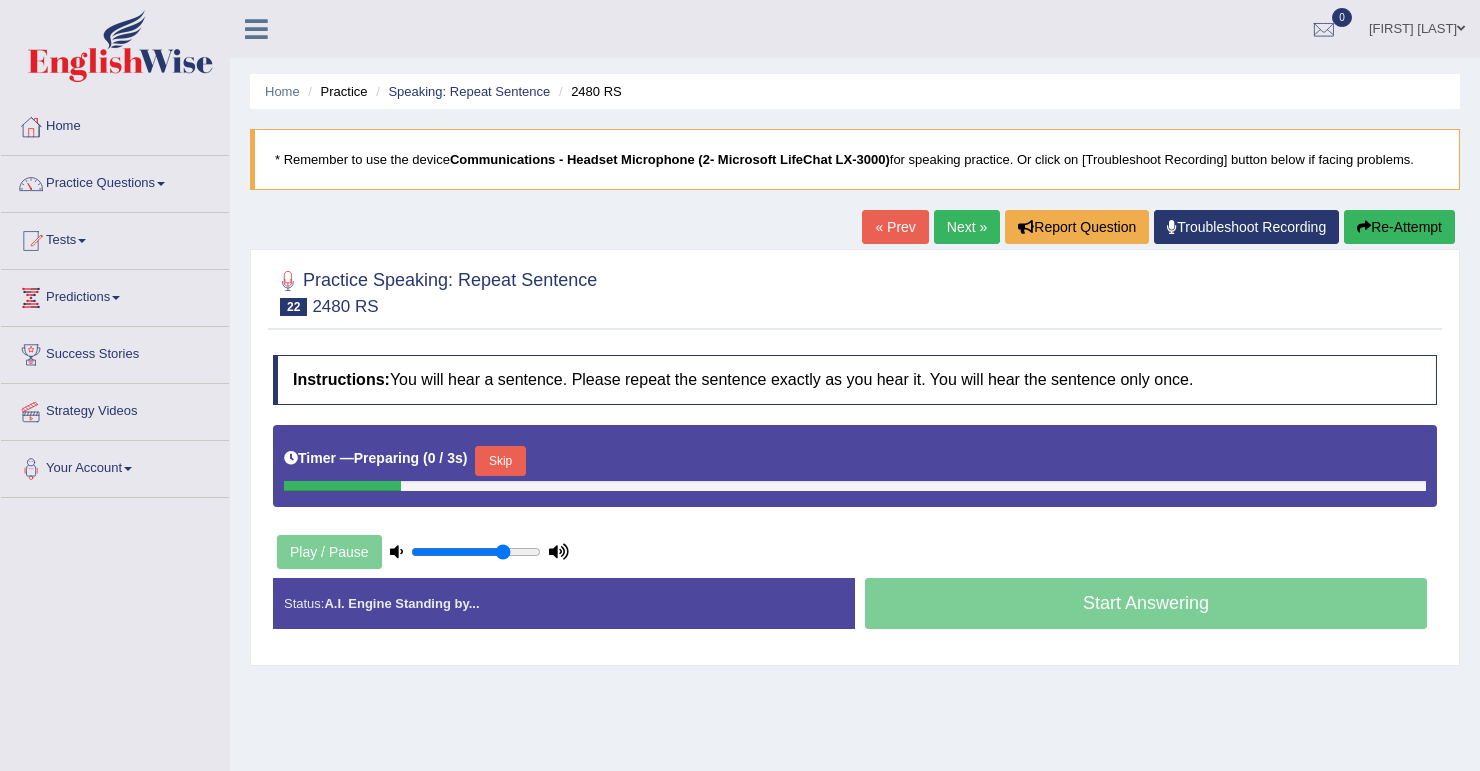 scroll, scrollTop: 0, scrollLeft: 0, axis: both 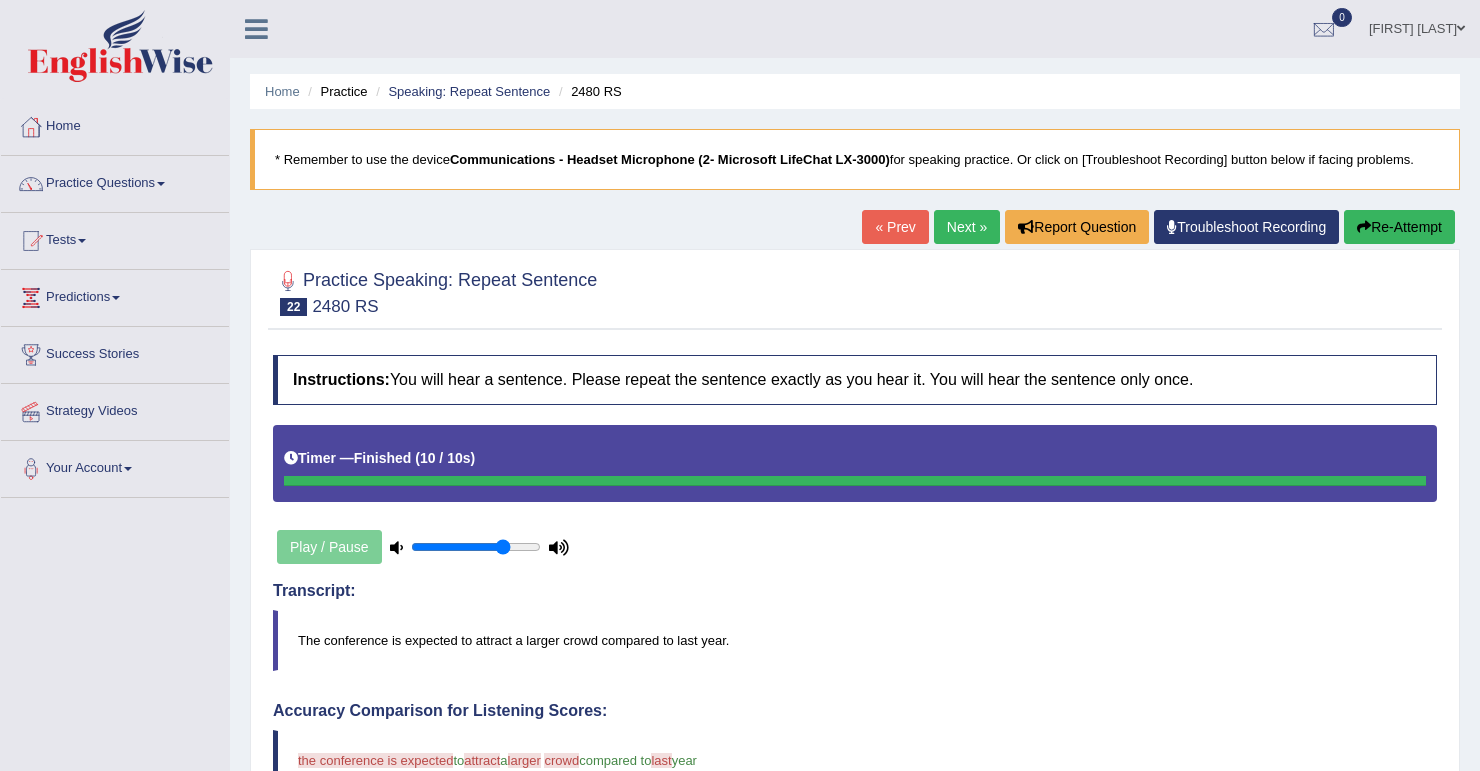 click on "Next »" at bounding box center [967, 227] 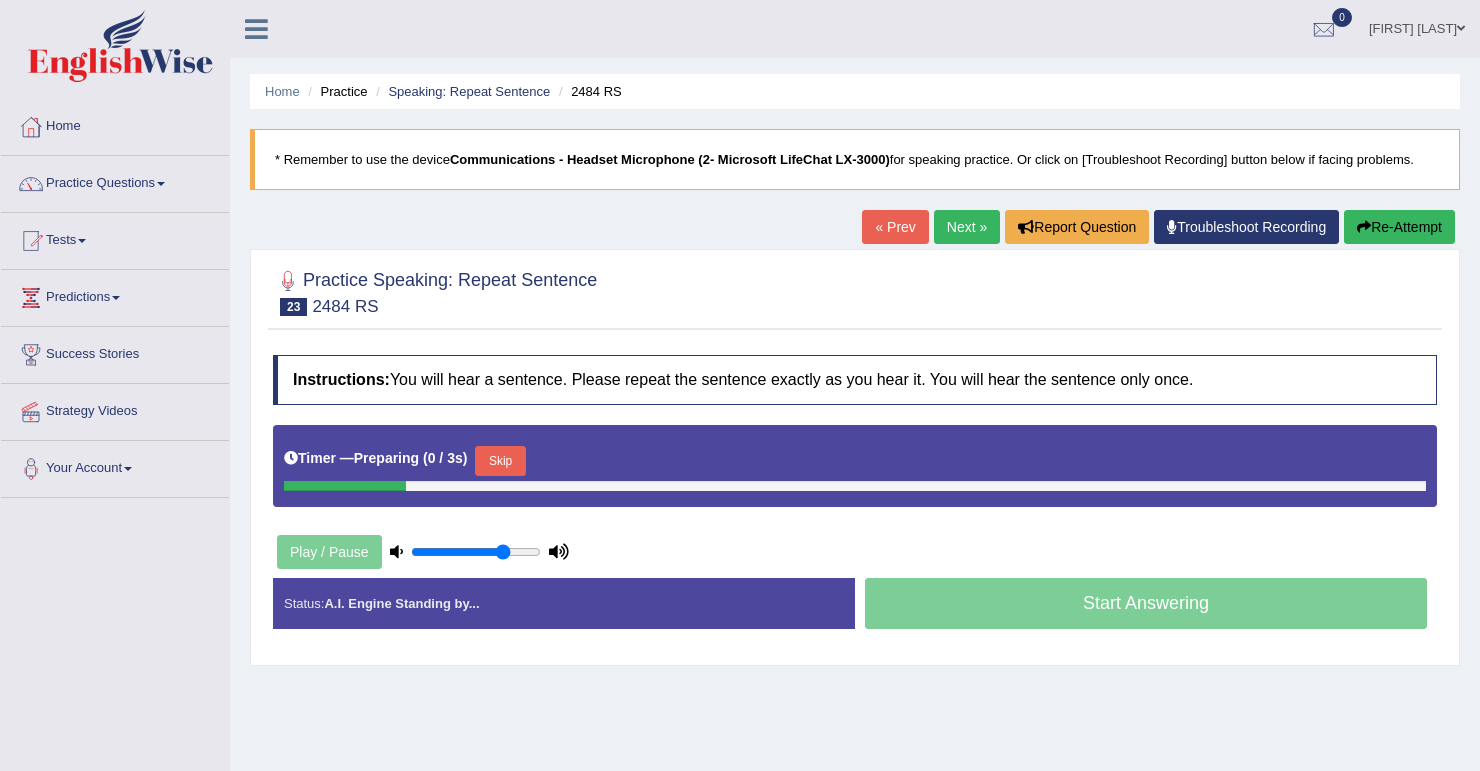 scroll, scrollTop: 0, scrollLeft: 0, axis: both 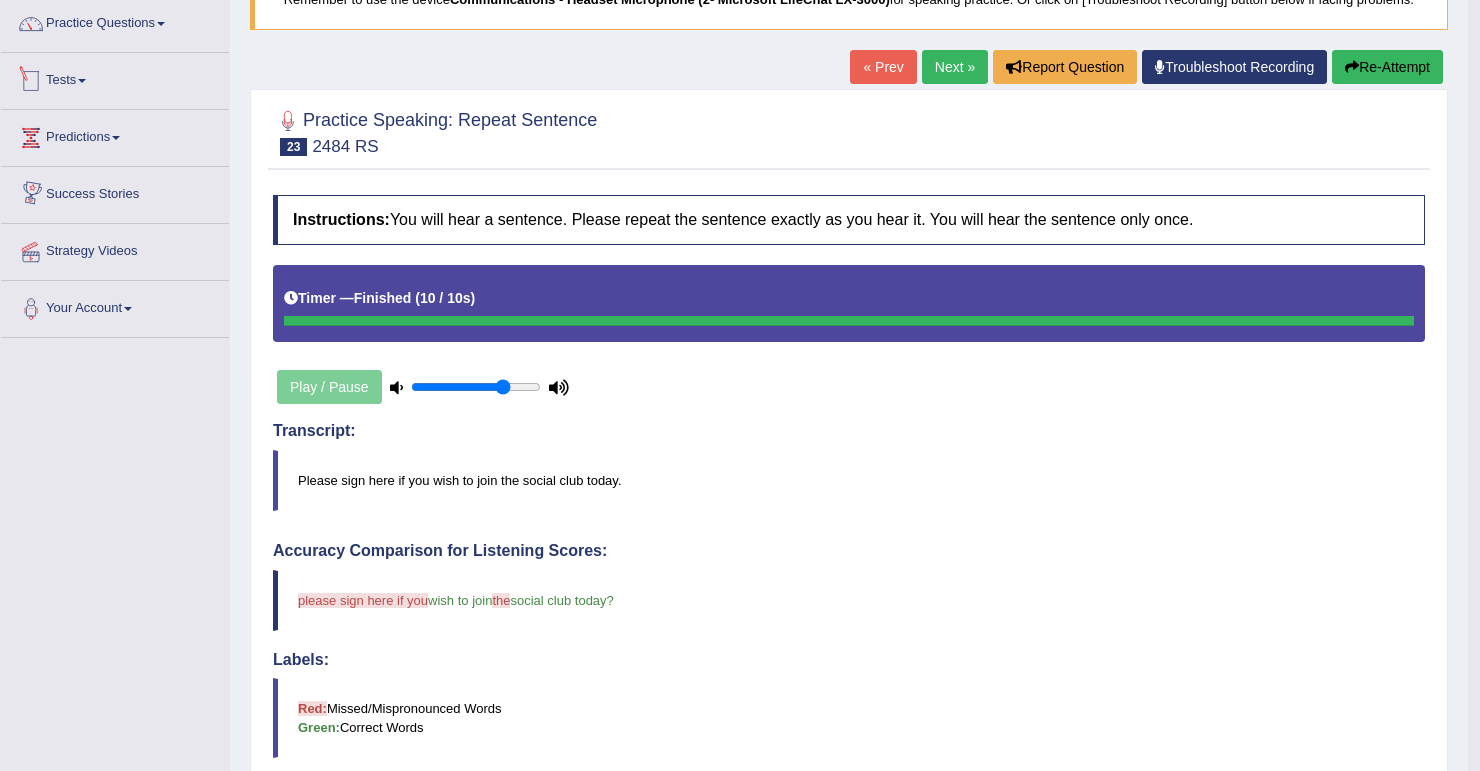 click on "Tests" at bounding box center [115, 78] 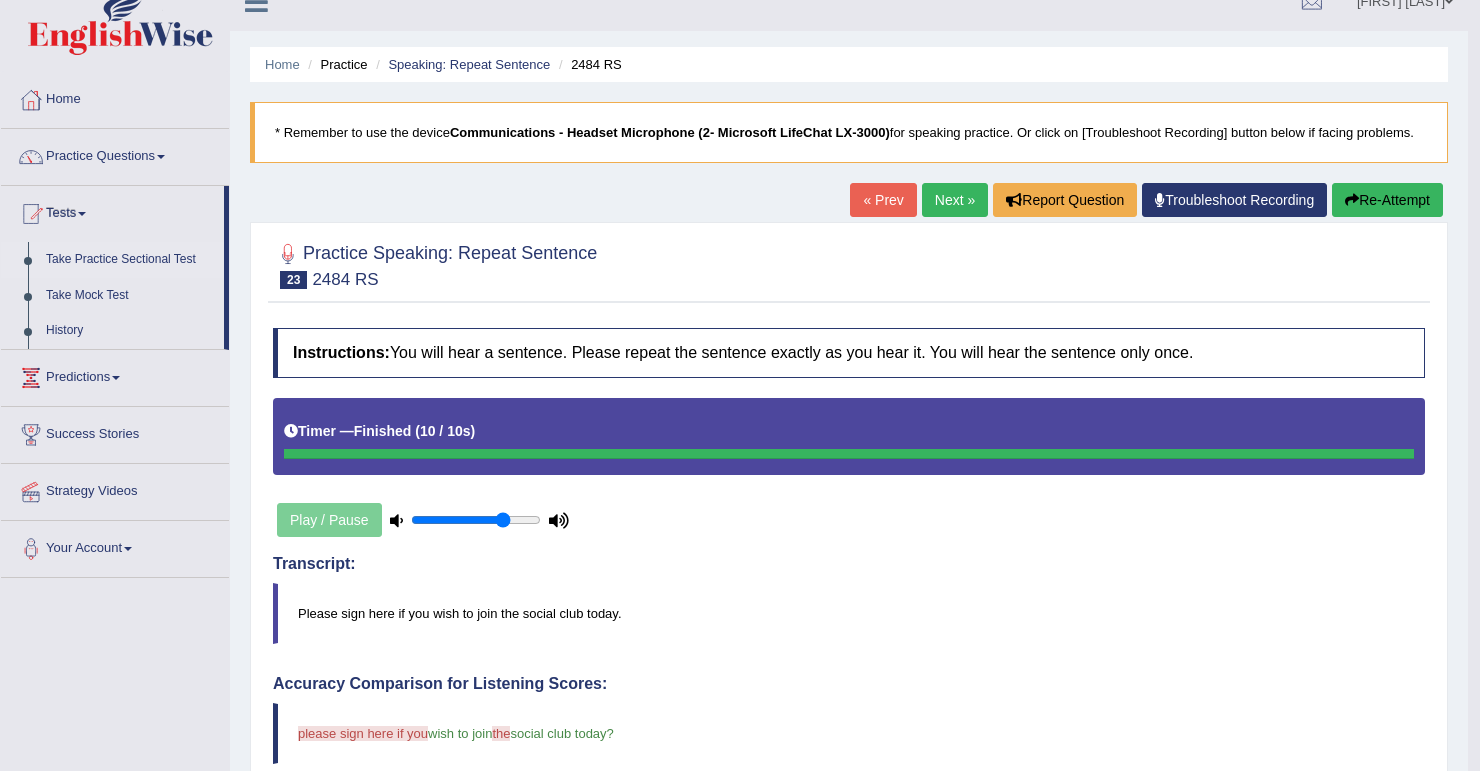 scroll, scrollTop: 0, scrollLeft: 0, axis: both 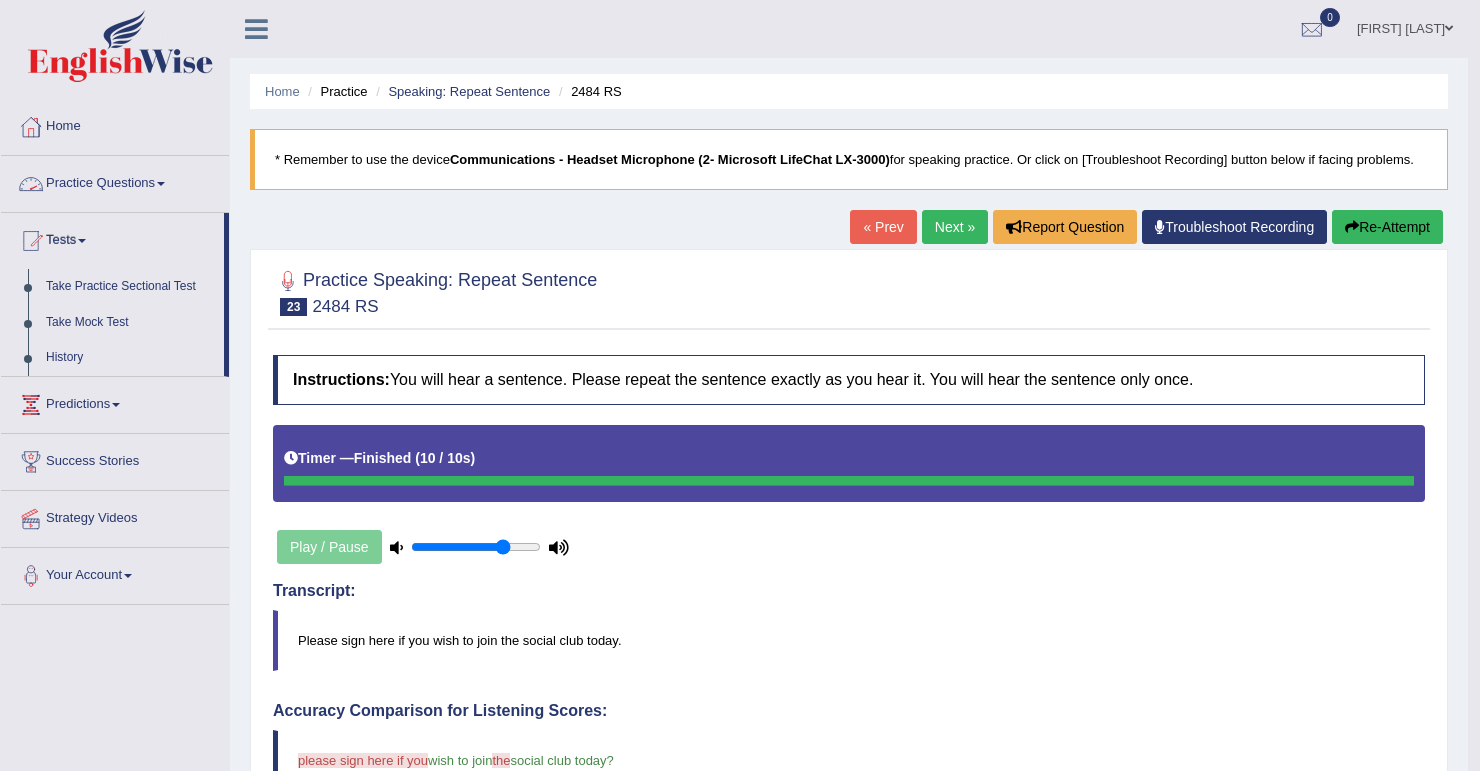 click at bounding box center [161, 184] 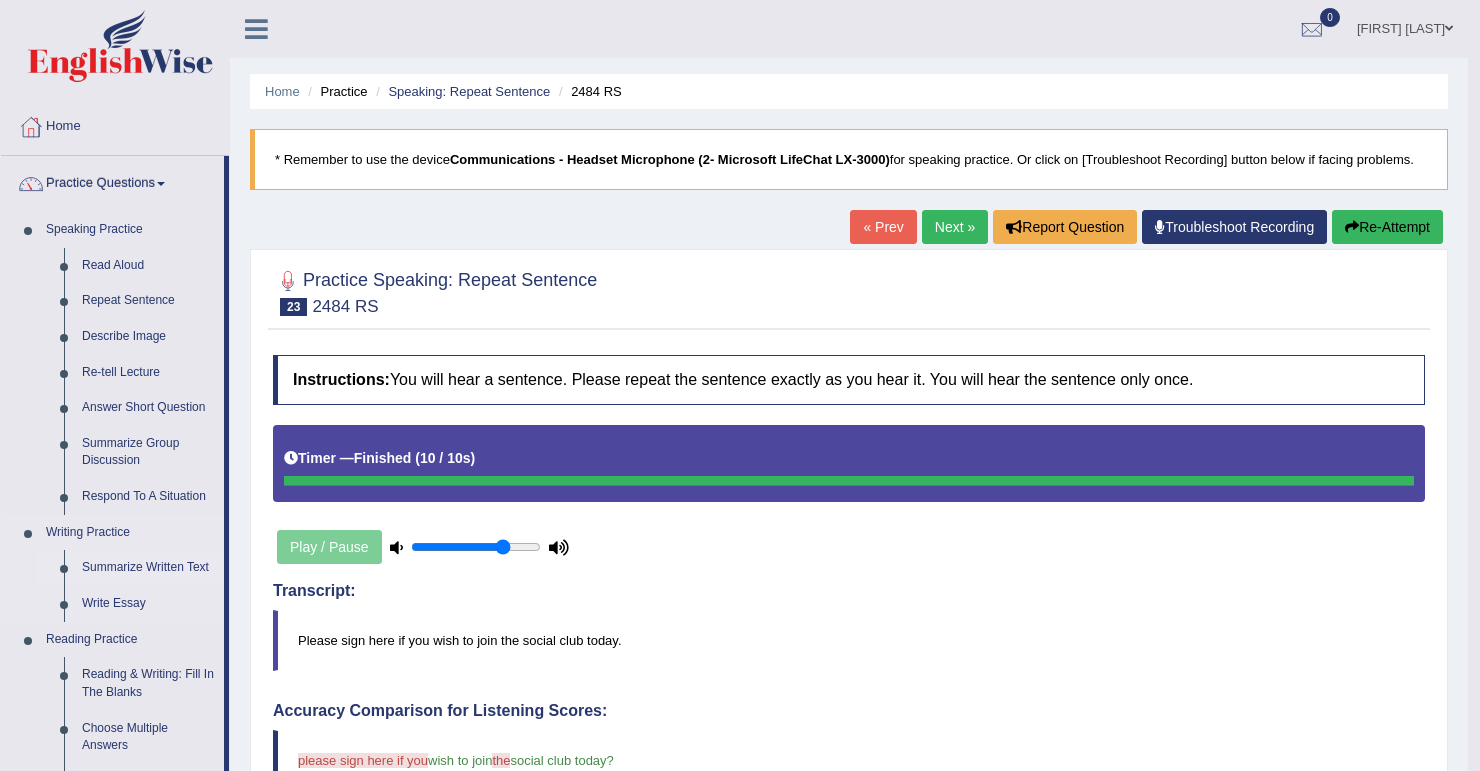 click on "Summarize Written Text" at bounding box center (148, 568) 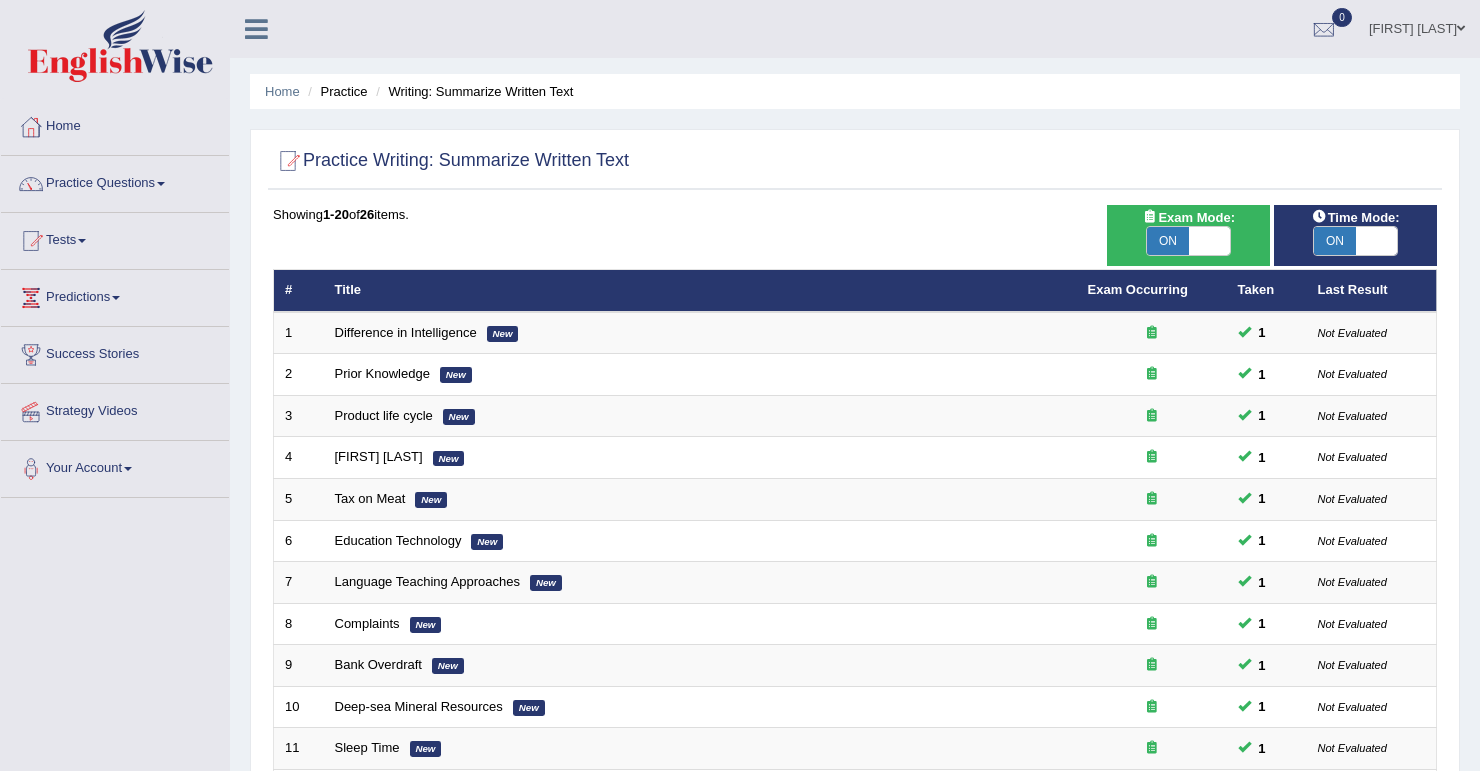 scroll, scrollTop: 0, scrollLeft: 0, axis: both 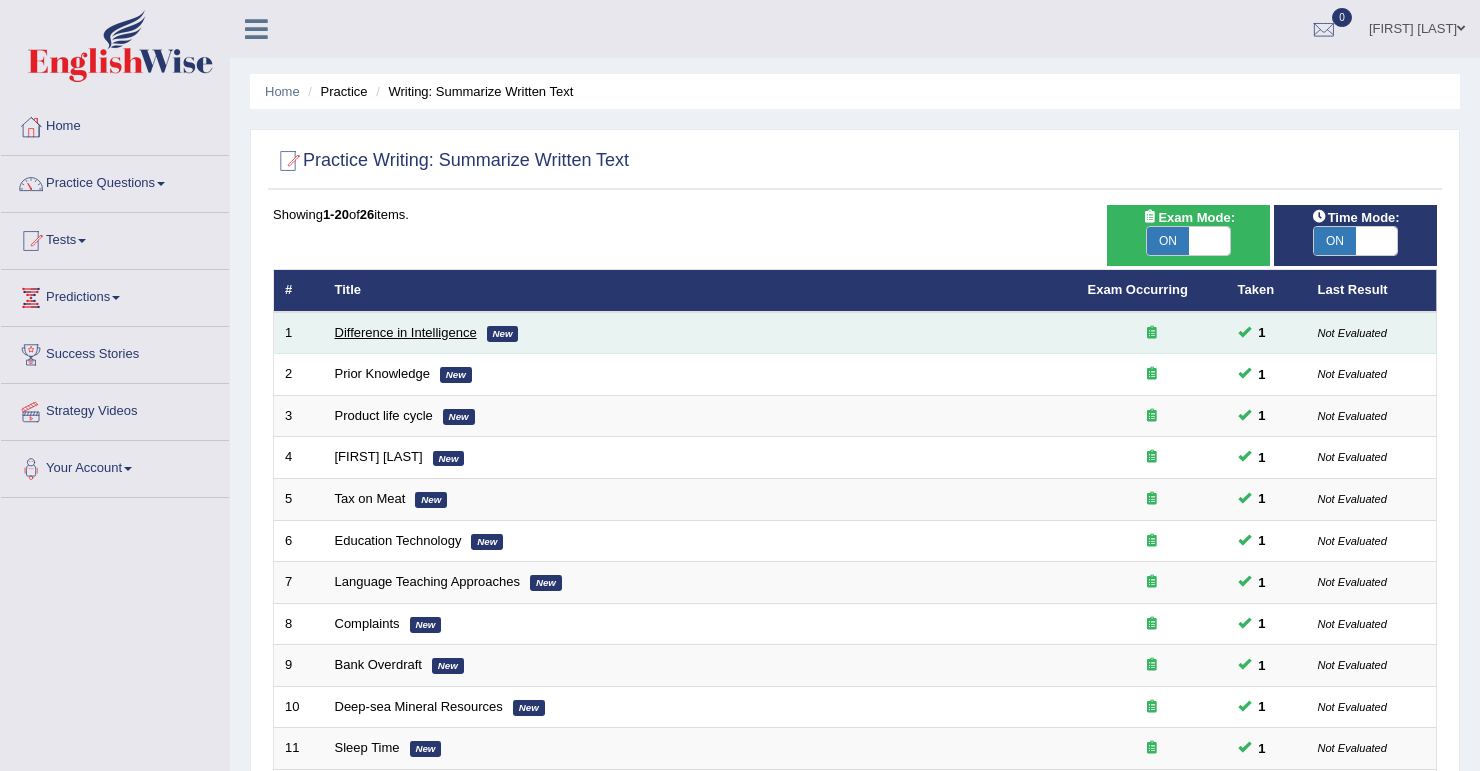 click on "Difference in Intelligence" at bounding box center (406, 332) 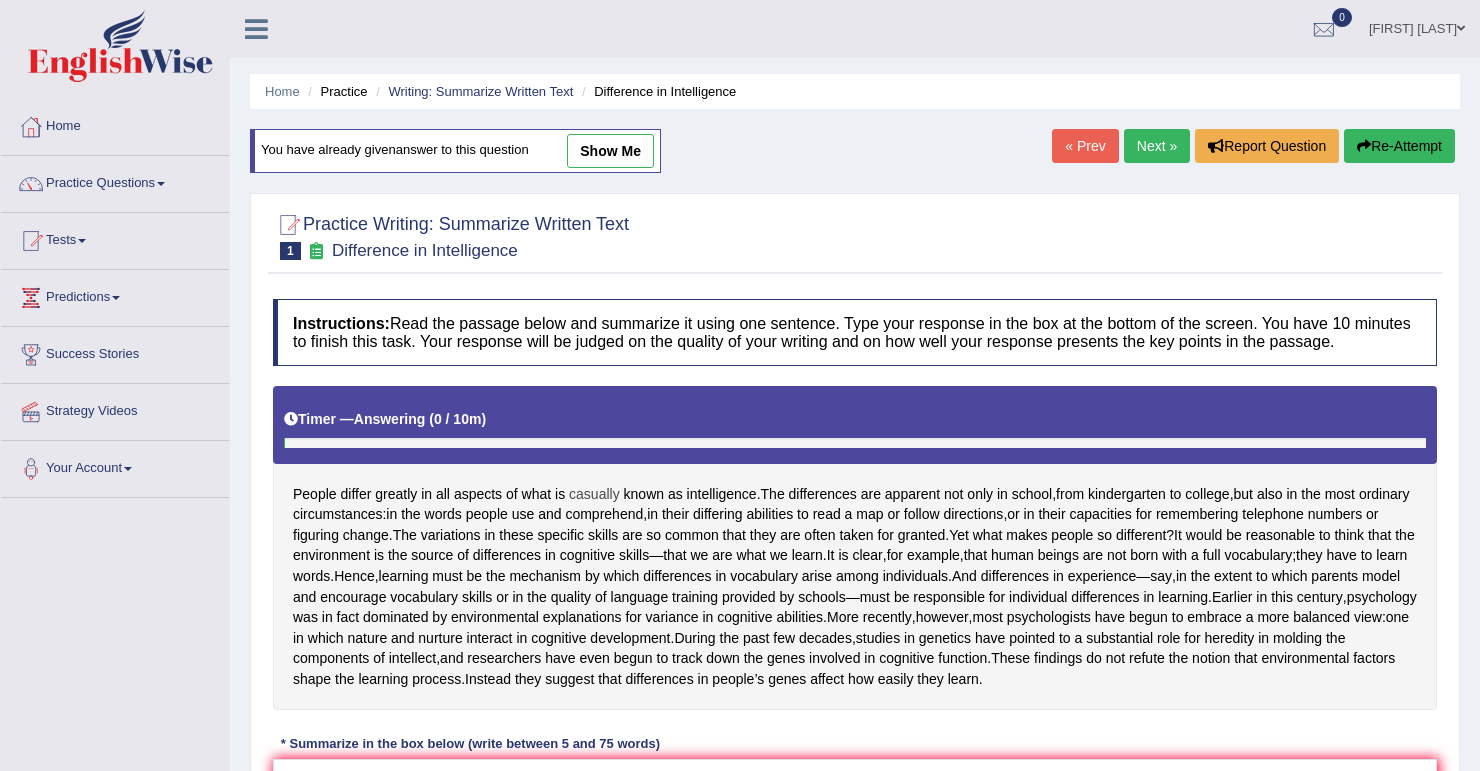 scroll, scrollTop: 0, scrollLeft: 0, axis: both 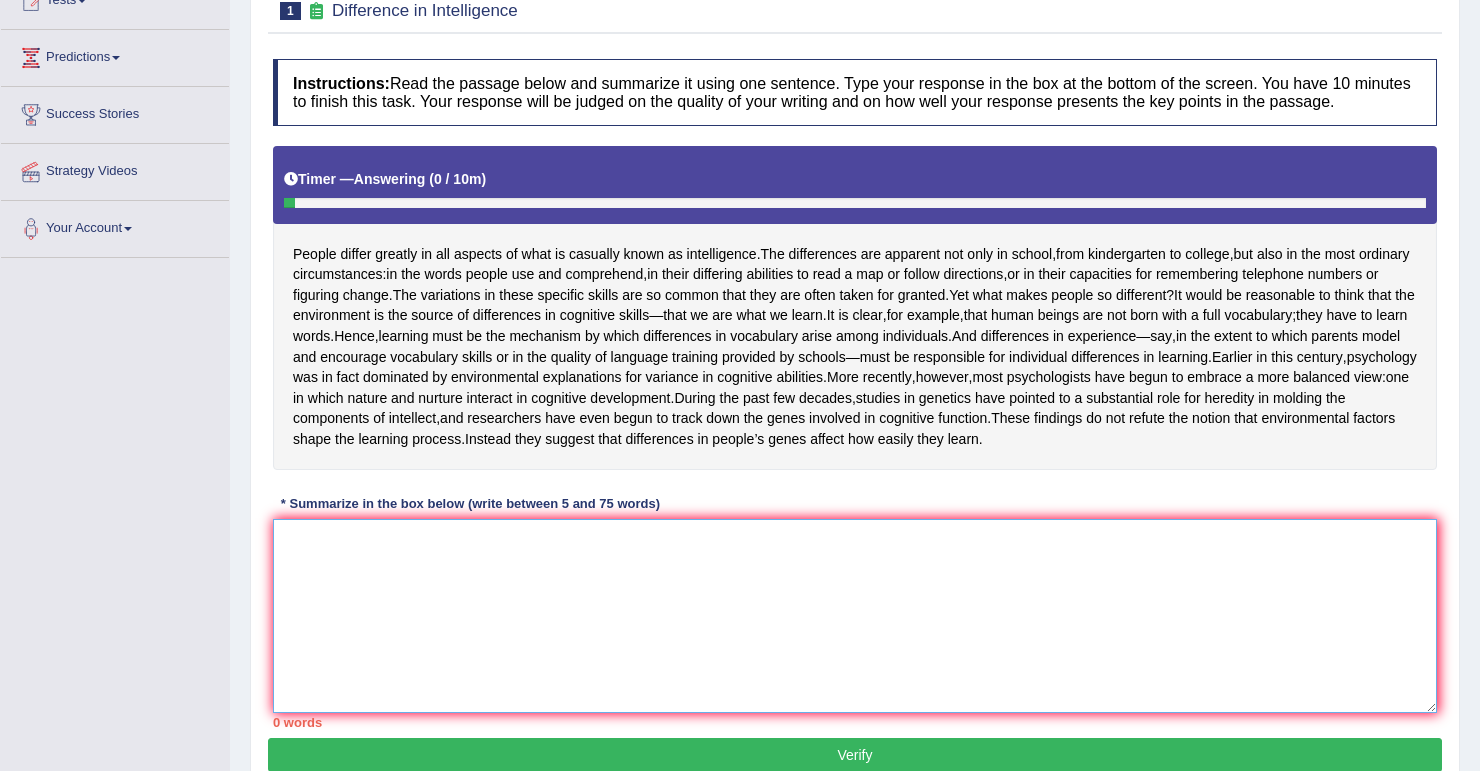 click at bounding box center [855, 616] 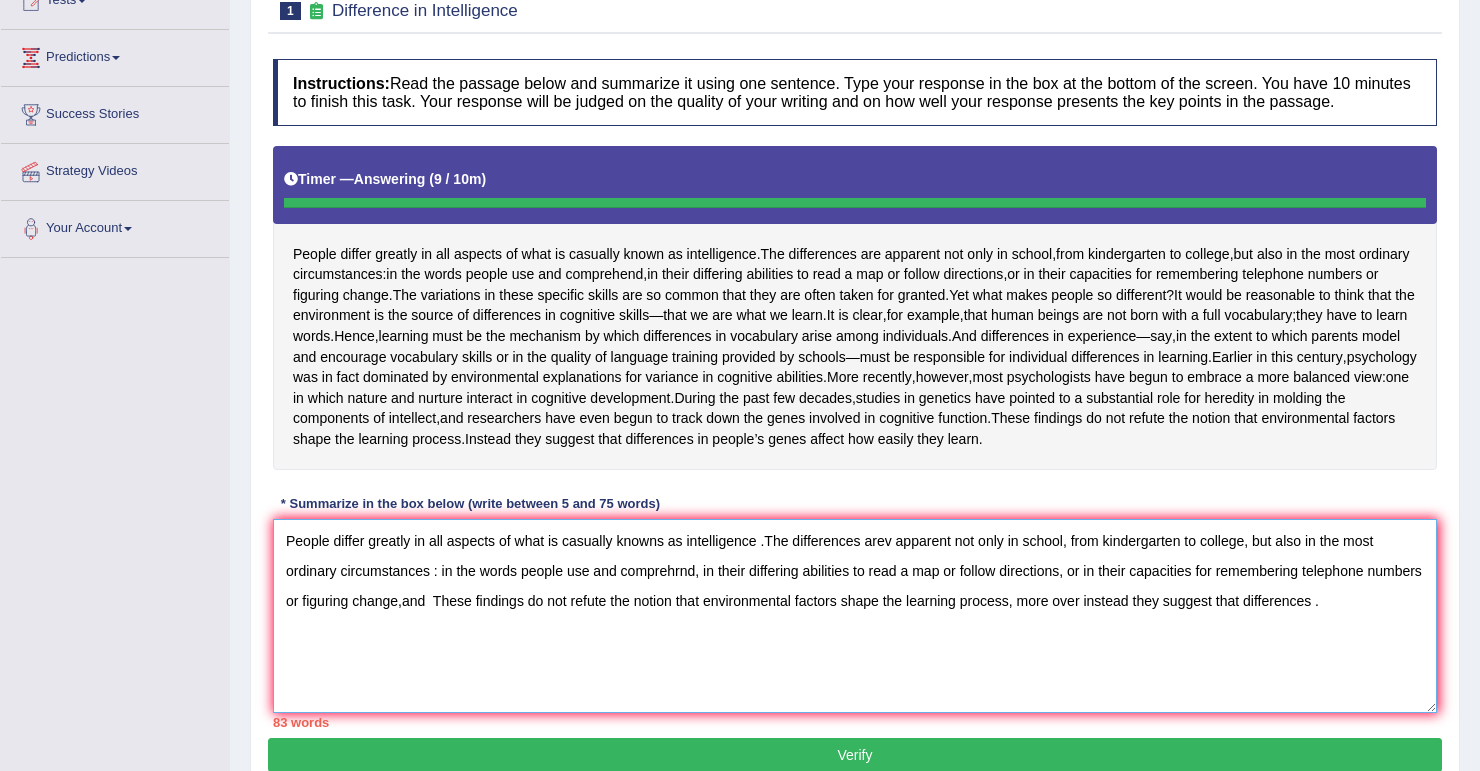 type on "People differ greatly in all aspects of what is casually knowns as intelligence .The differences arev apparent not only in school, from kindergarten to college, but also in the most ordinary circumstances : in the words people use and comprehrnd, in their differing abilities to read a map or follow directions, or in their capacities for remembering telephone numbers or figuring change,and  These findings do not refute the notion that environmental factors shape the learning process, more over instead they suggest that differences ." 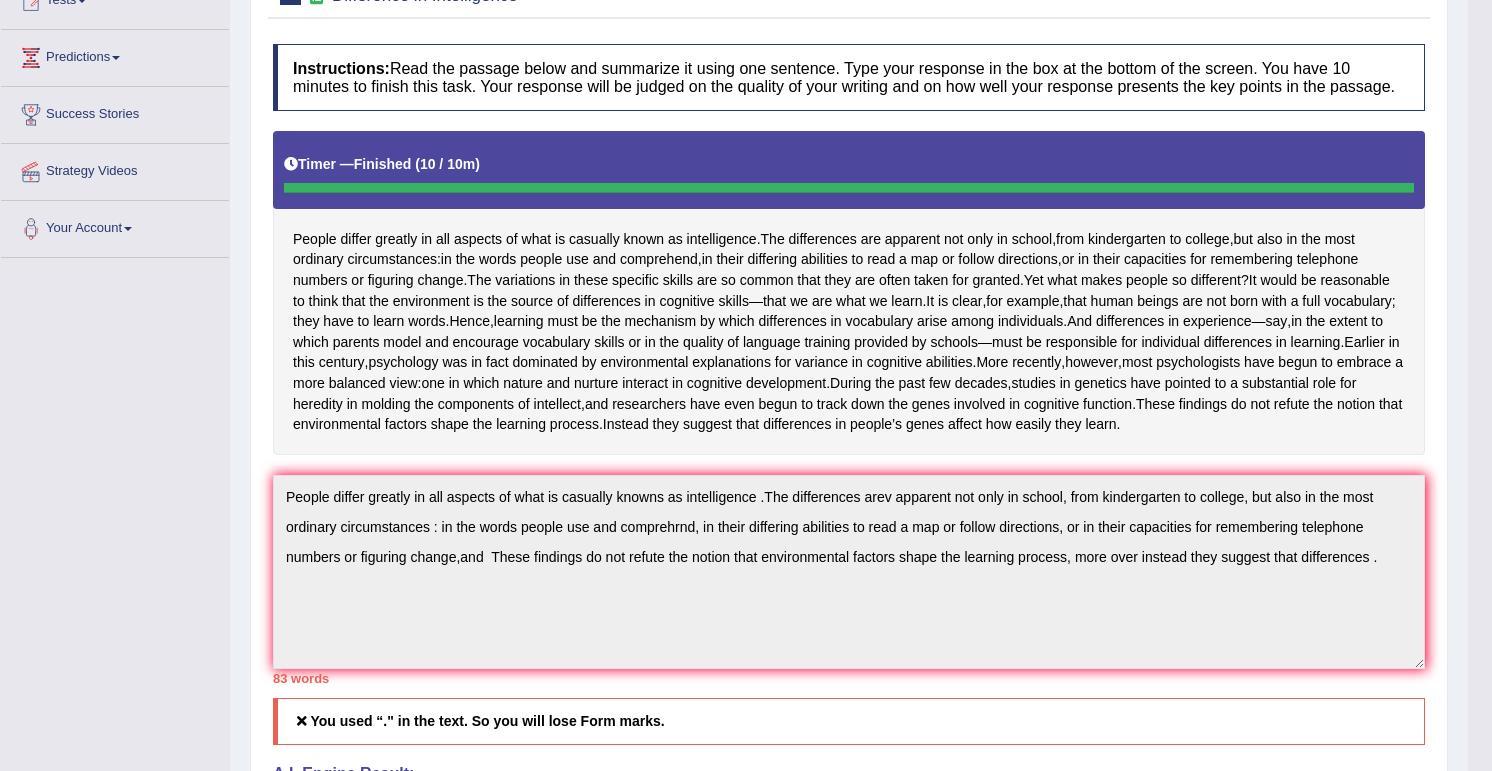 click on "Toggle navigation
Home
Practice Questions   Speaking Practice Read Aloud
Repeat Sentence
Describe Image
Re-tell Lecture
Answer Short Question
Summarize Group Discussion
Respond To A Situation
Writing Practice  Summarize Written Text
Write Essay
Reading Practice  Reading & Writing: Fill In The Blanks
Choose Multiple Answers
Re-order Paragraphs
Fill In The Blanks
Choose Single Answer
Listening Practice  Summarize Spoken Text
Highlight Incorrect Words
Highlight Correct Summary
Select Missing Word
Choose Single Answer
Choose Multiple Answers
Fill In The Blanks
Write From Dictation
Pronunciation
Tests  Take Practice Sectional Test" at bounding box center [746, 145] 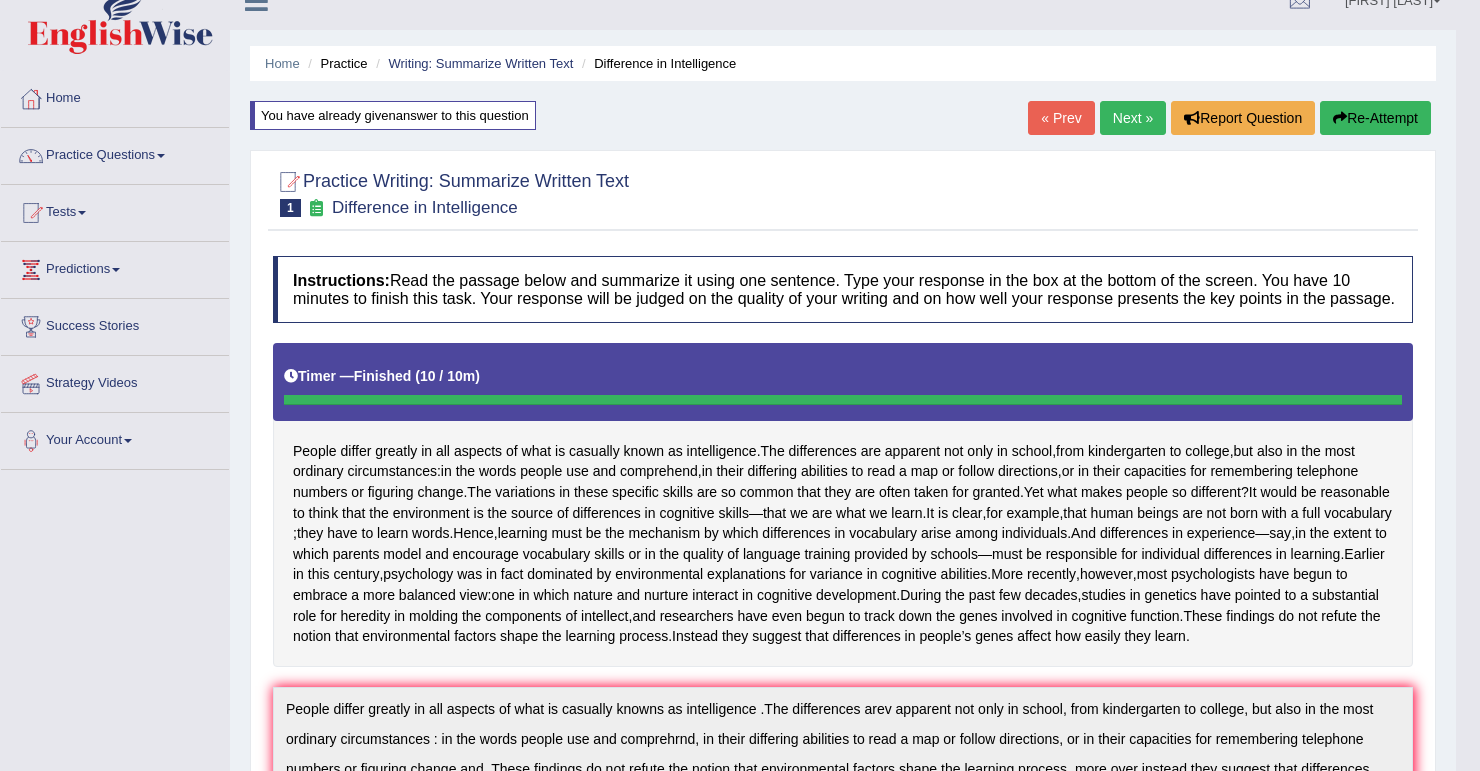 scroll, scrollTop: 0, scrollLeft: 0, axis: both 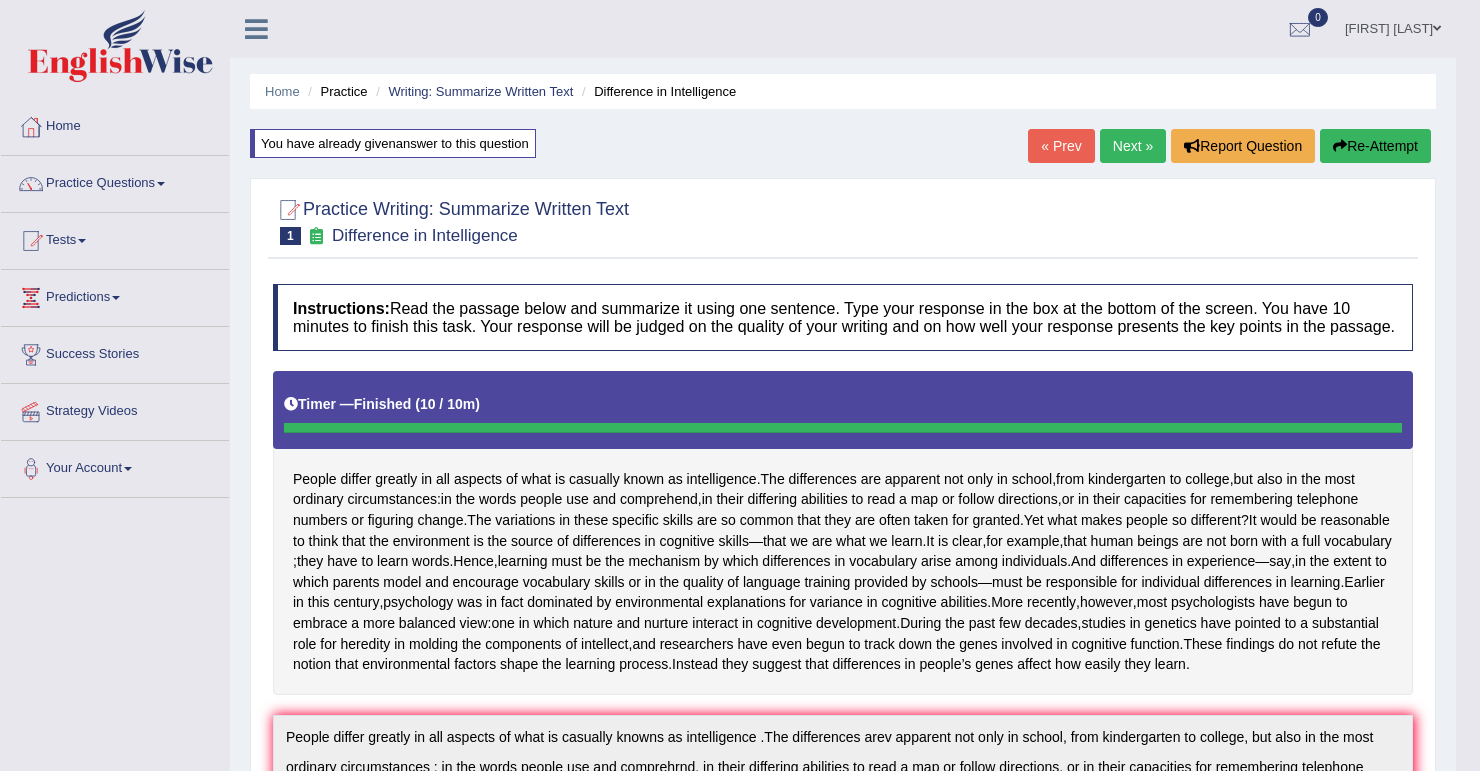 click on "Next »" at bounding box center (1133, 146) 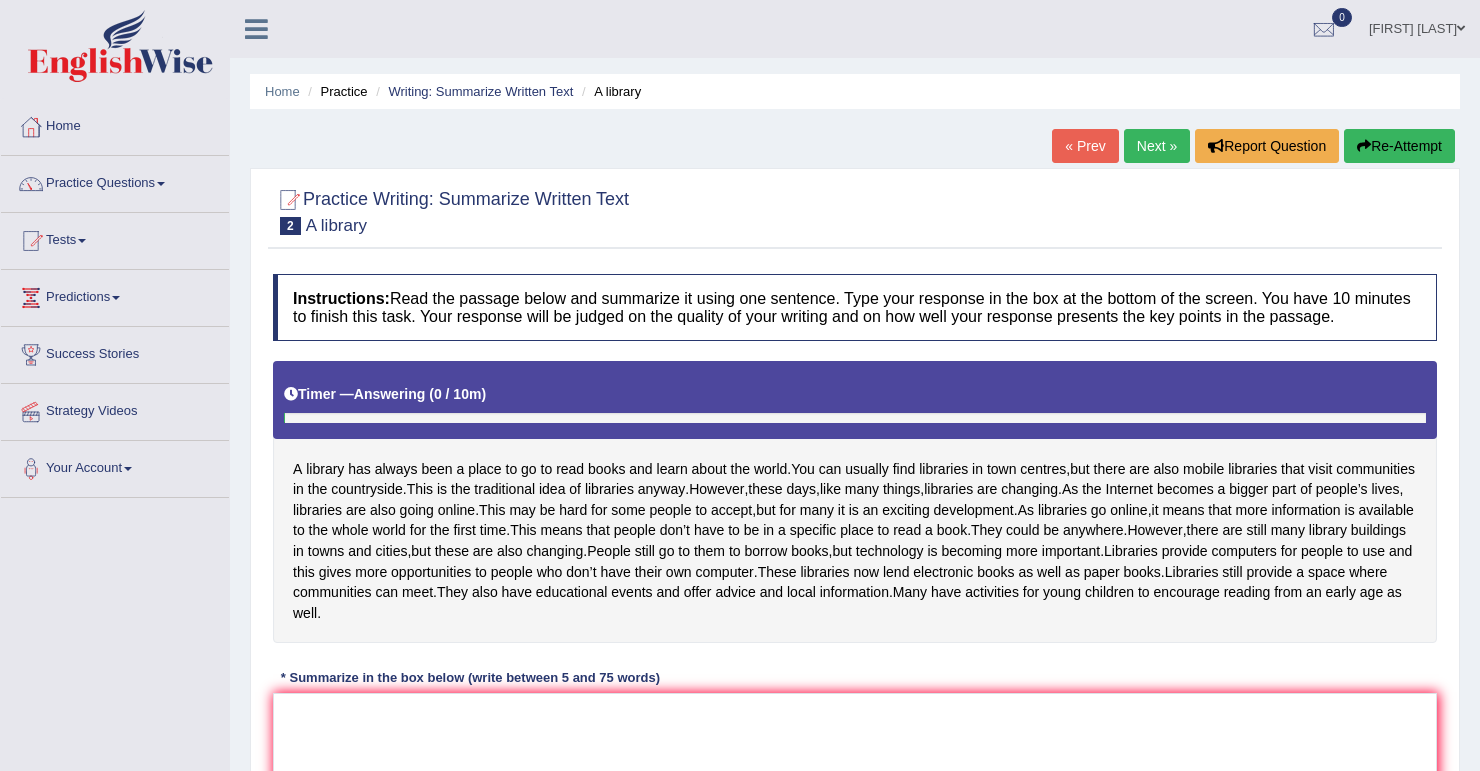 scroll, scrollTop: 0, scrollLeft: 0, axis: both 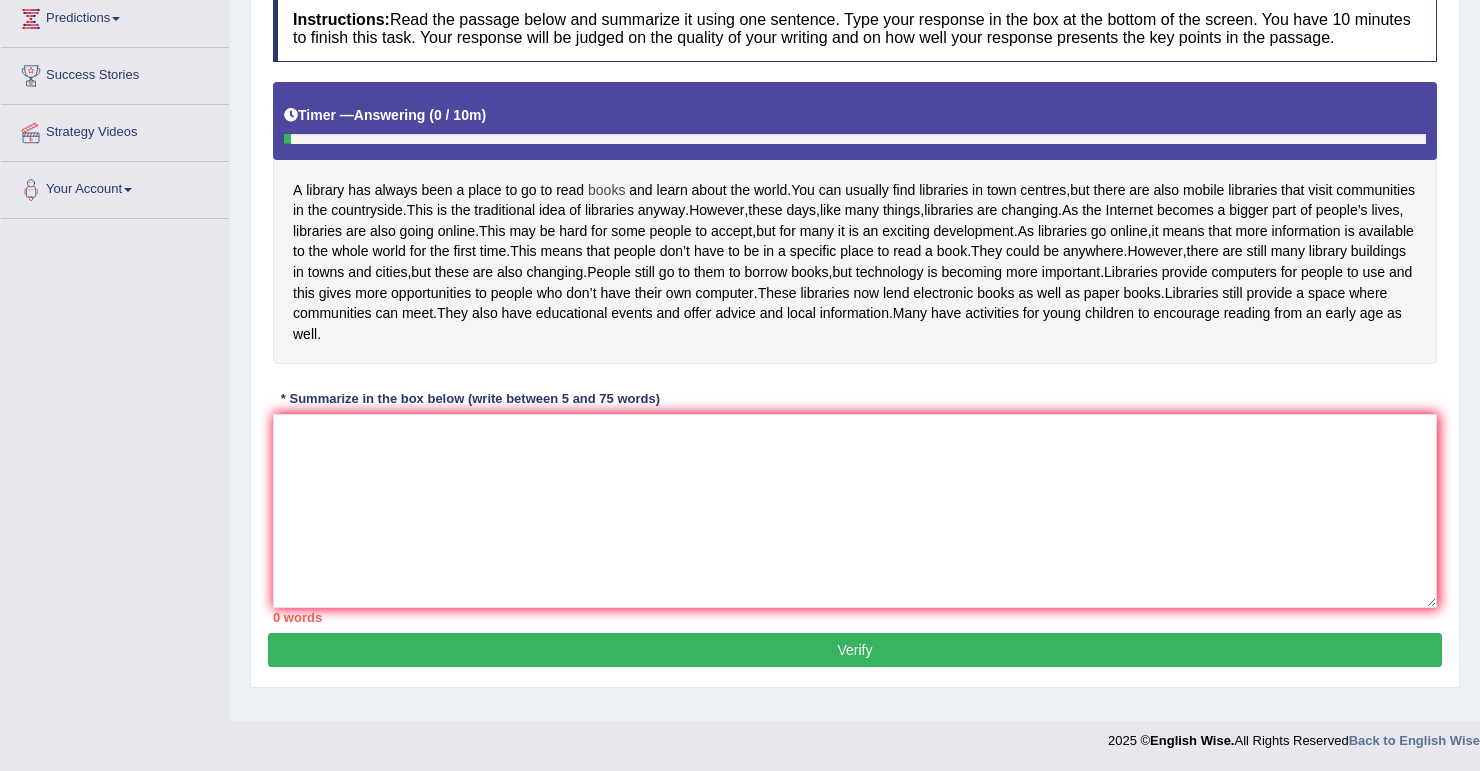 drag, startPoint x: 666, startPoint y: 300, endPoint x: 609, endPoint y: 156, distance: 154.87091 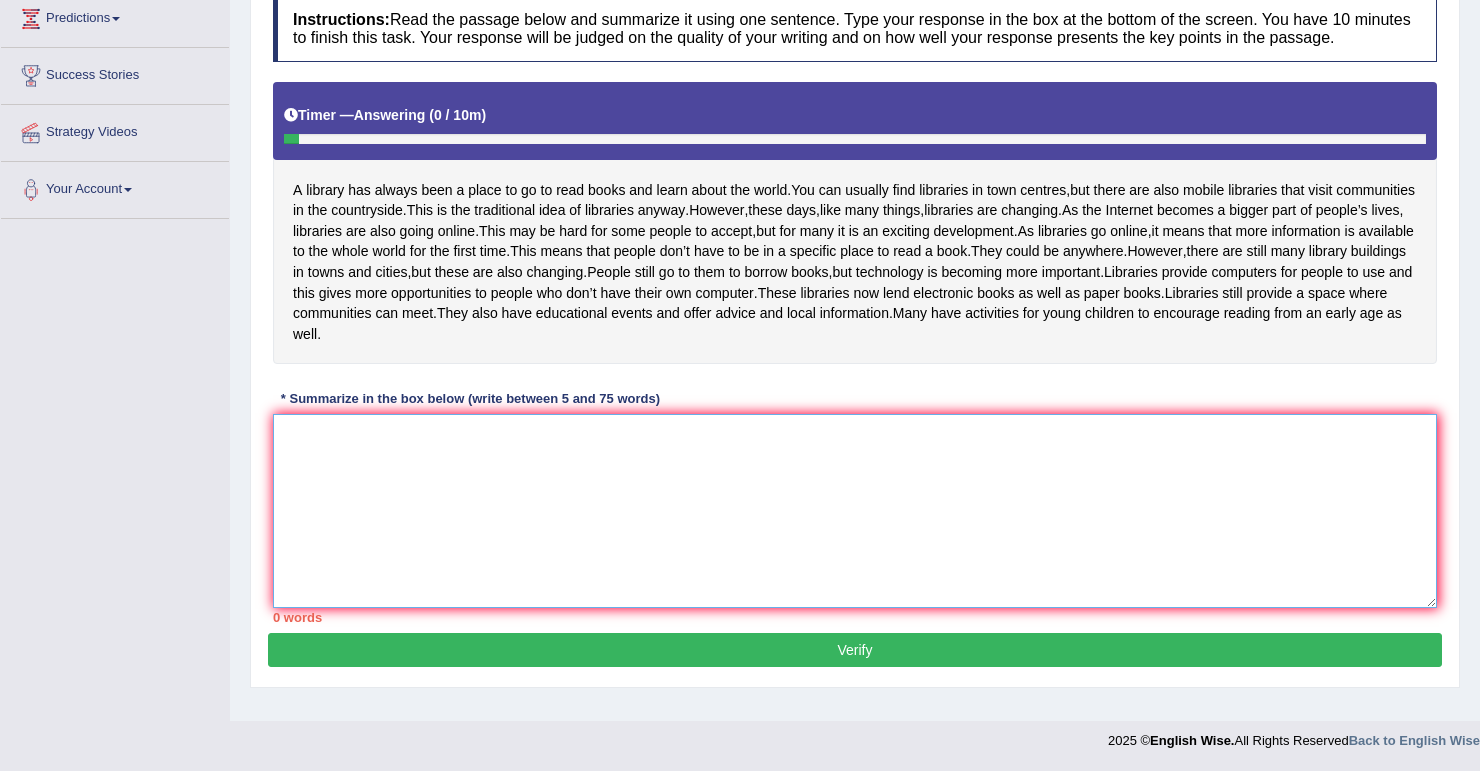 click at bounding box center (855, 511) 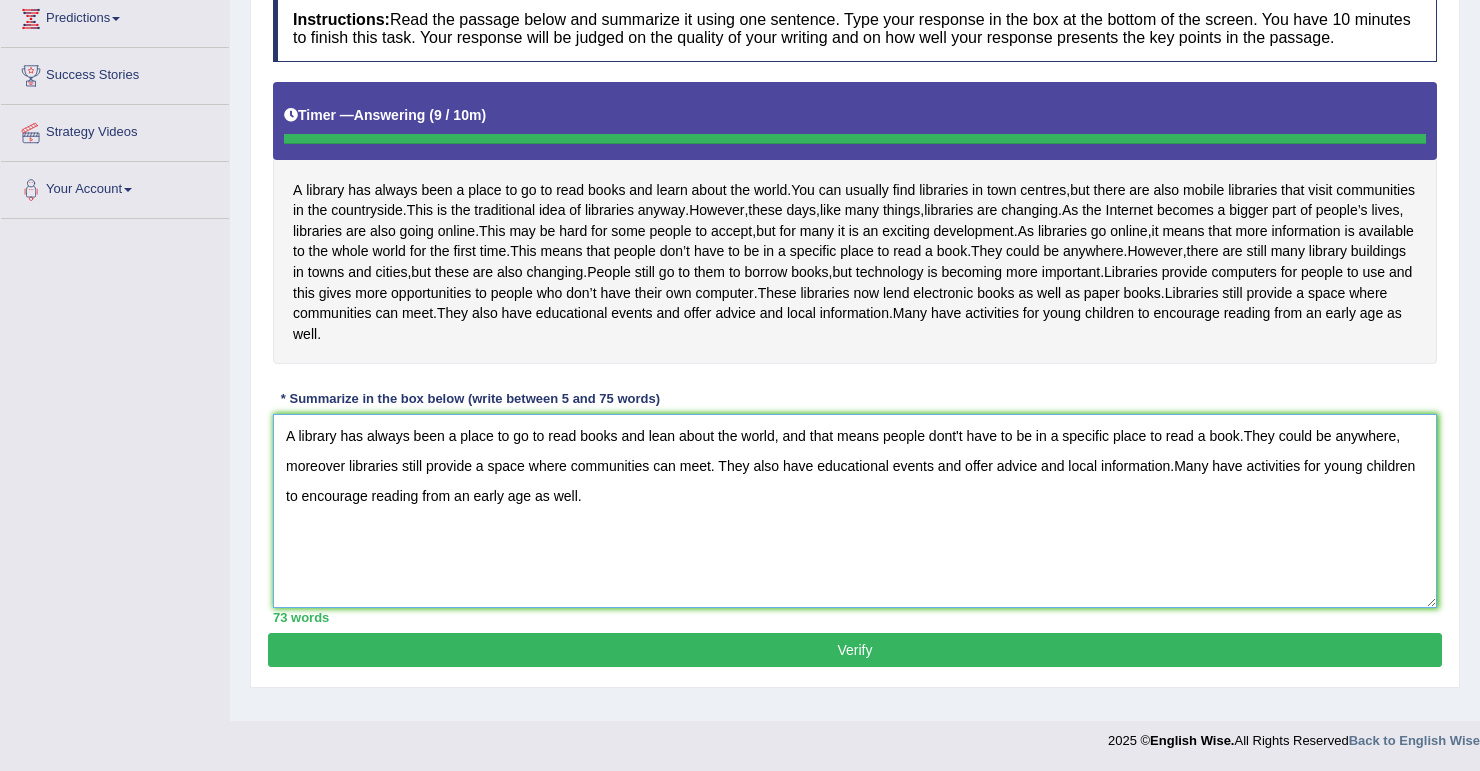 type on "A library has always been a place to go to read books and lean about the world, and that means people dont't have to be in a specific place to read a book.They could be anywhere, moreover libraries still provide a space where communities can meet. They also have educational events and offer advice and local information.Many have activities for young children to encourage reading from an early age as well." 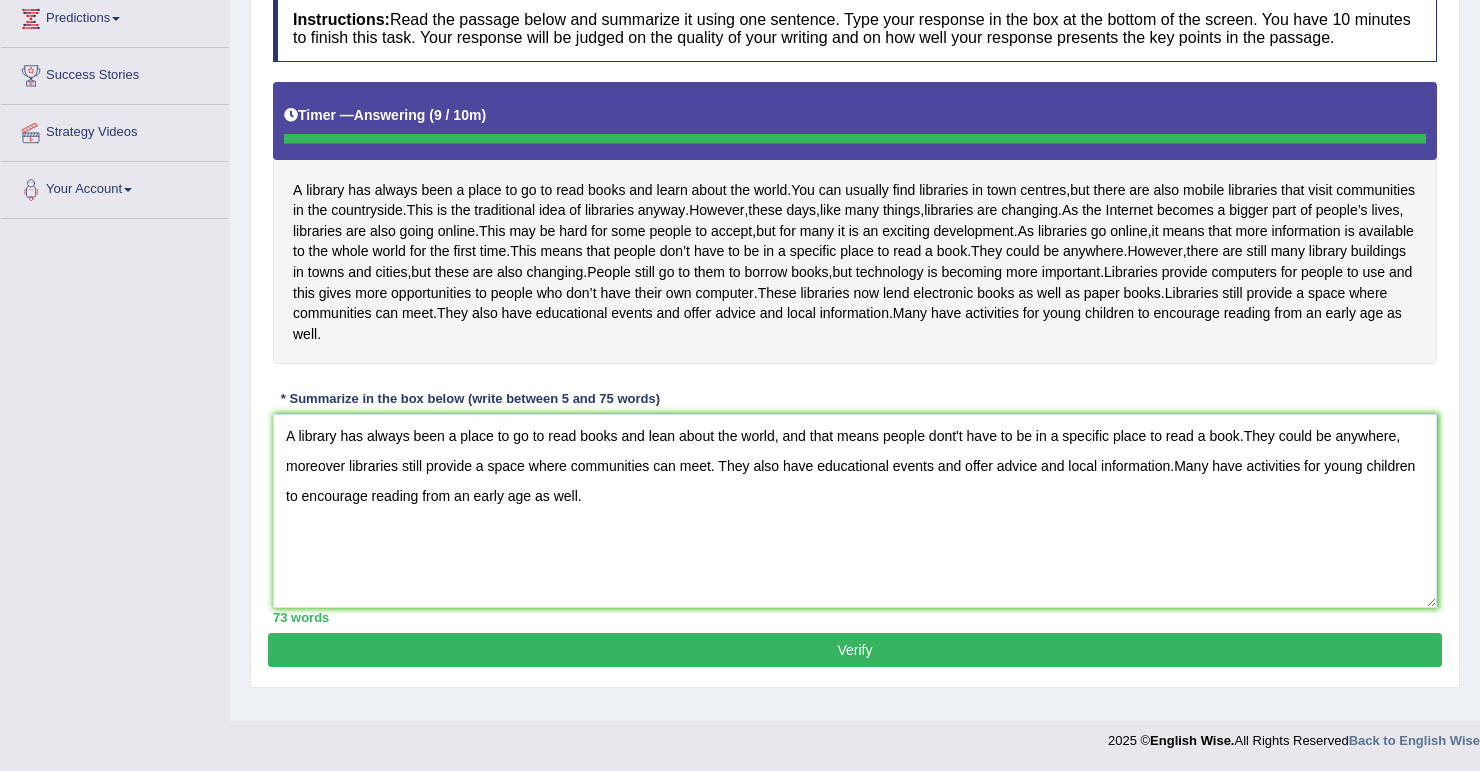 scroll, scrollTop: 309, scrollLeft: 0, axis: vertical 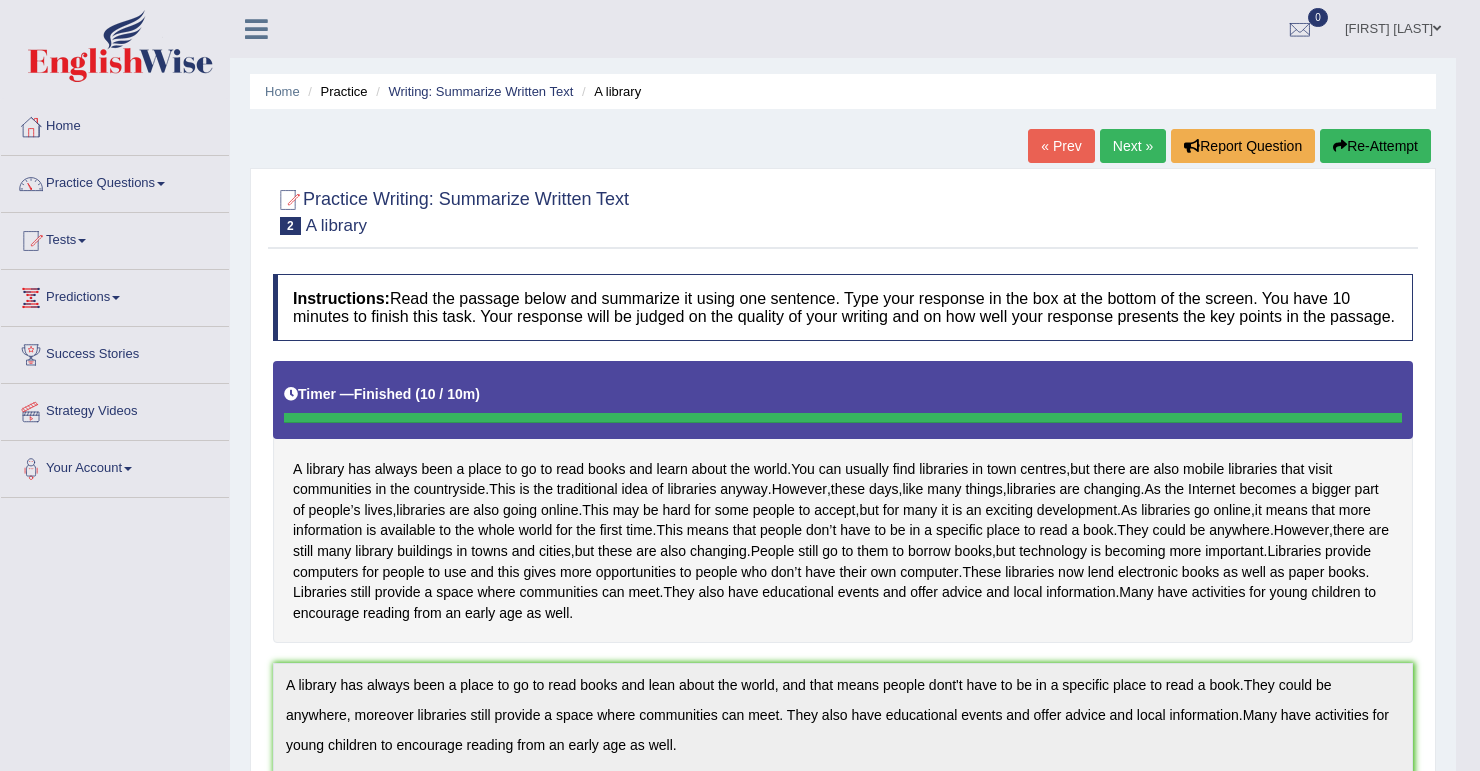 click on "Next »" at bounding box center [1133, 146] 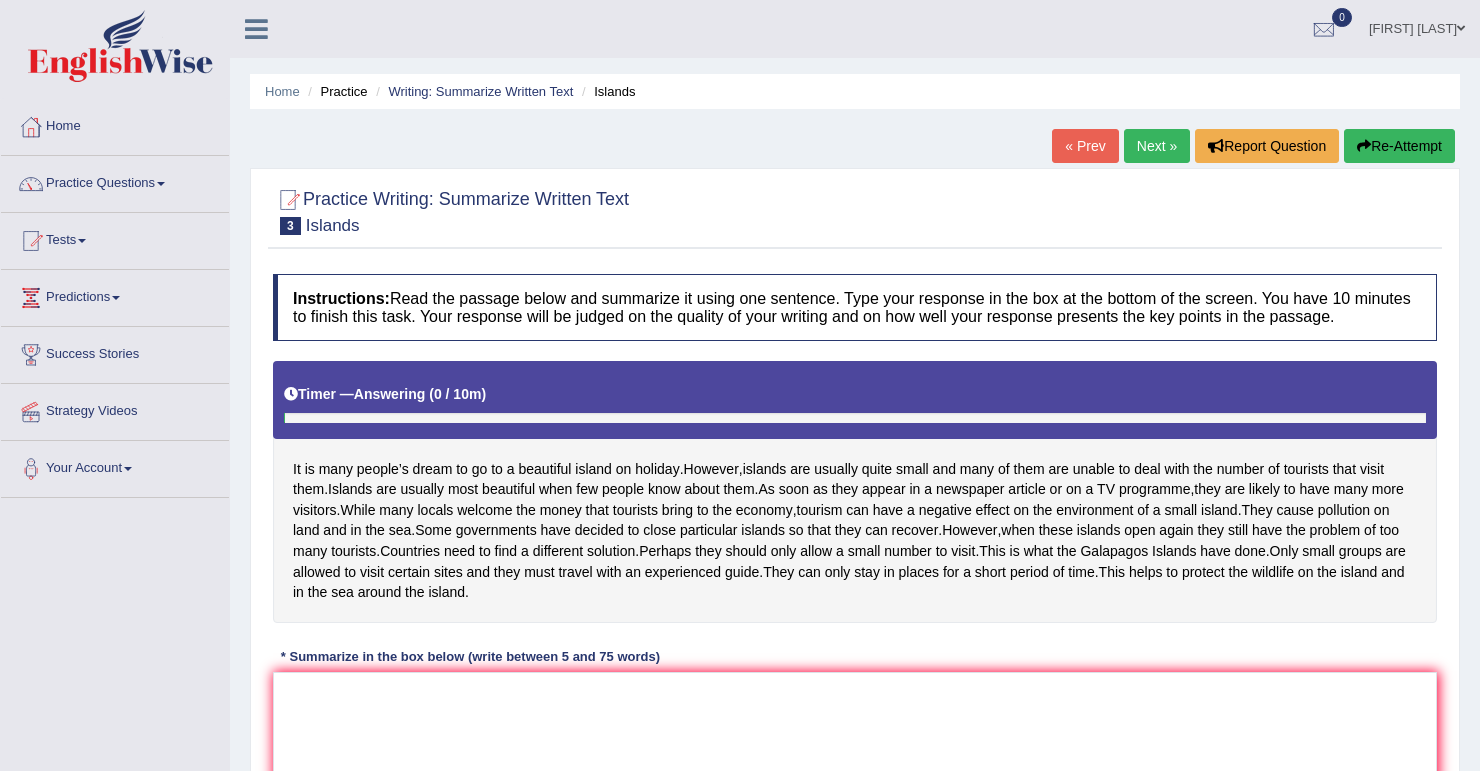 scroll, scrollTop: 0, scrollLeft: 0, axis: both 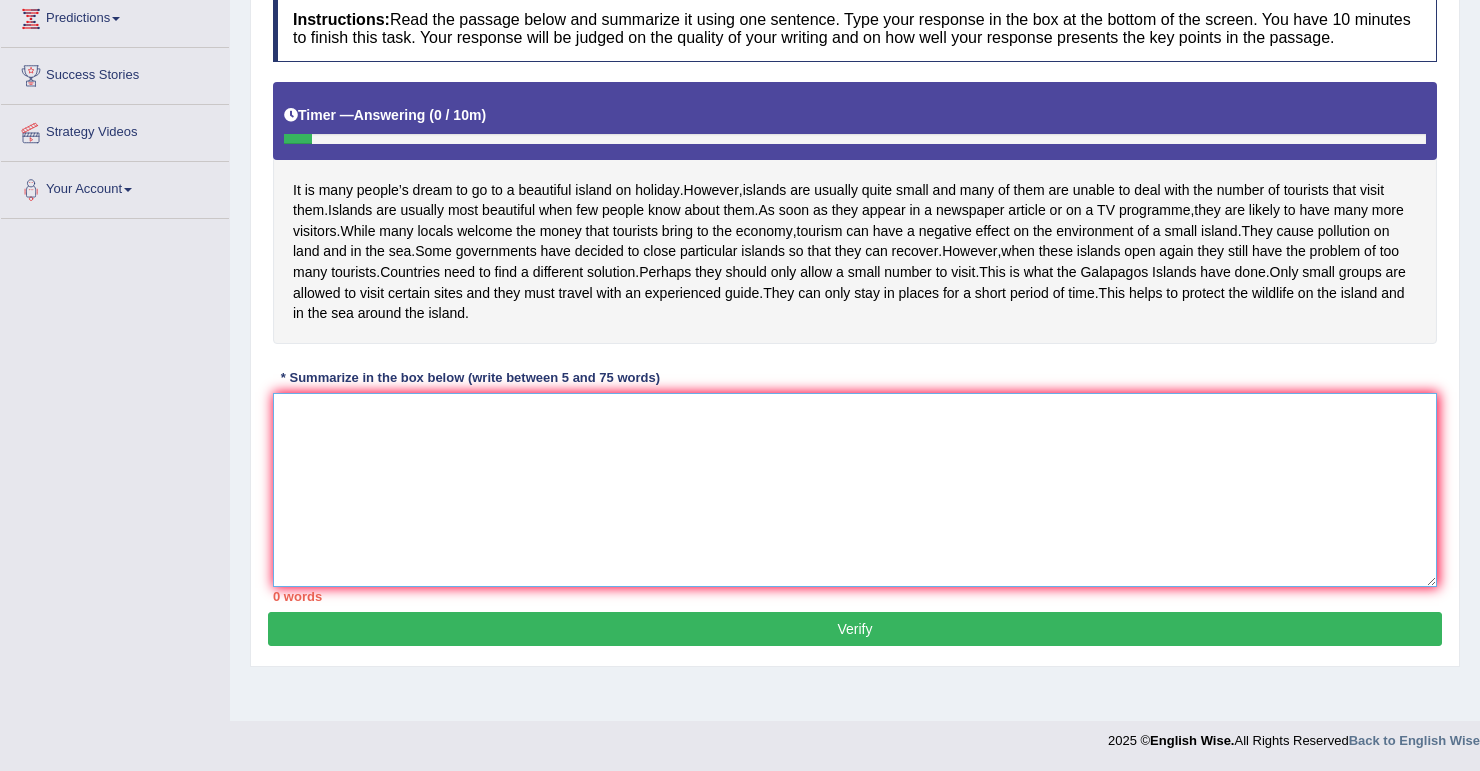 click at bounding box center [855, 490] 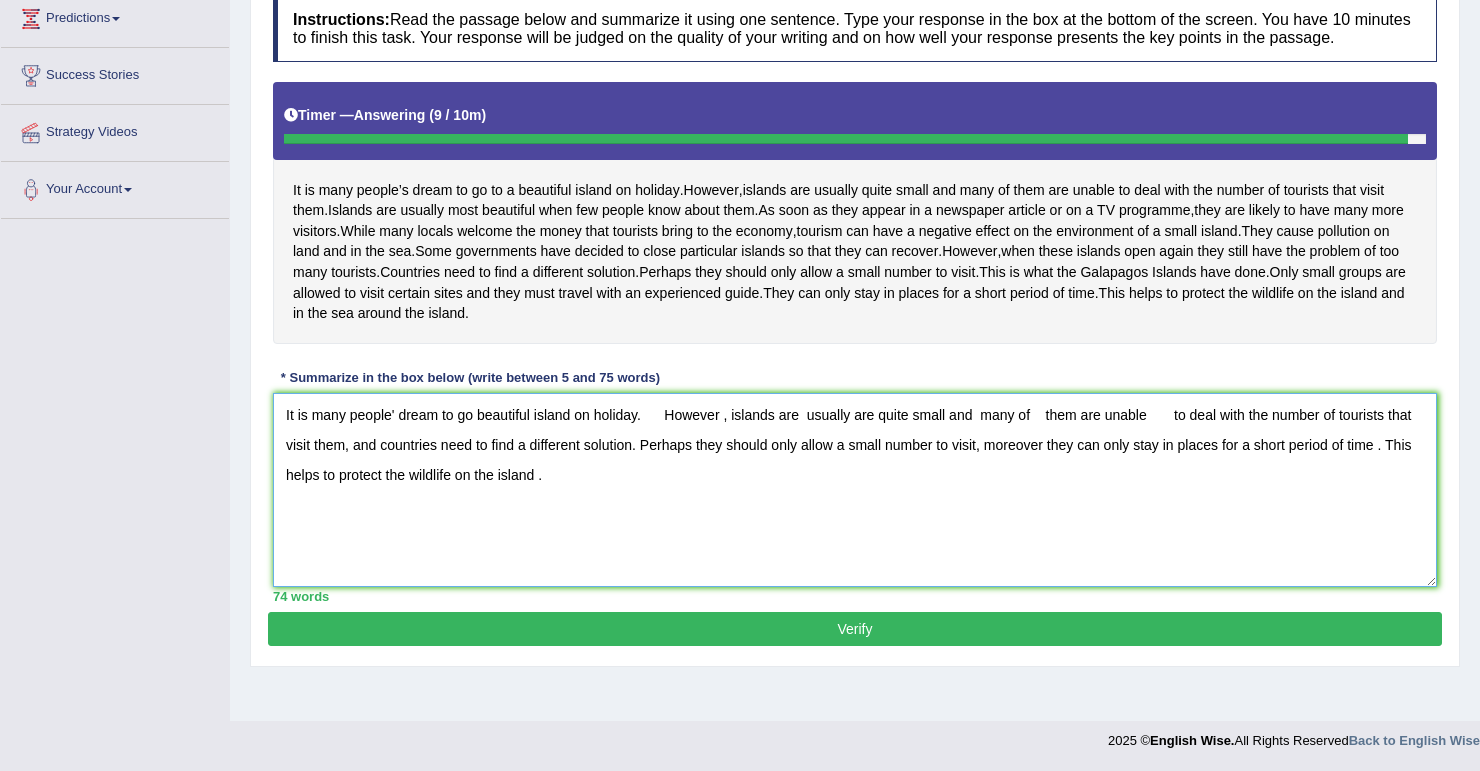 scroll, scrollTop: 341, scrollLeft: 0, axis: vertical 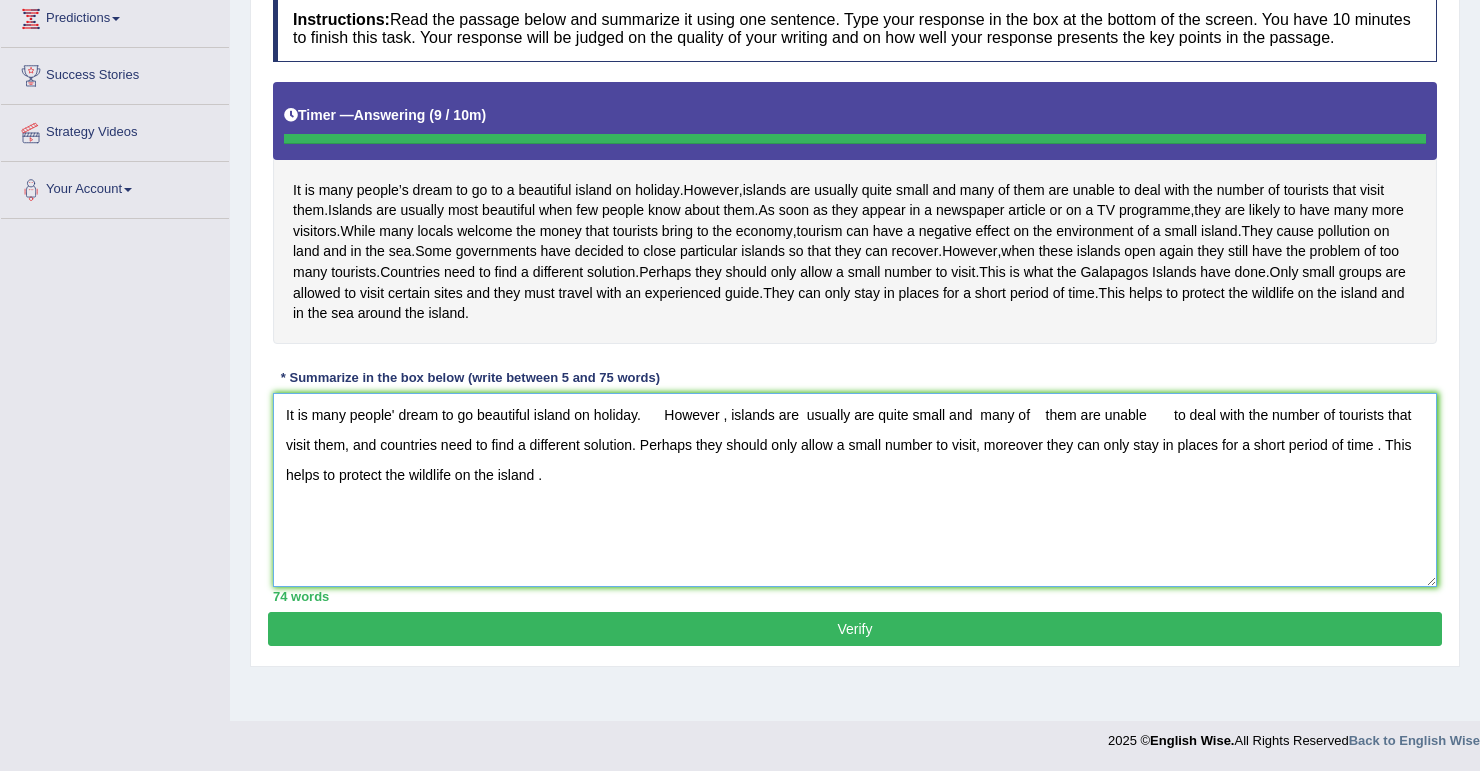 type on "It is many people' dream to go beautiful island on holiday.      However , islands are  usually are quite small and  many of    them are unable       to deal with the number of tourists that visit them, and countries need to find a different solution. Perhaps they should only allow a small number to visit, moreover they can only stay in places for a short period of time . This helps to protect the wildlife on the island ." 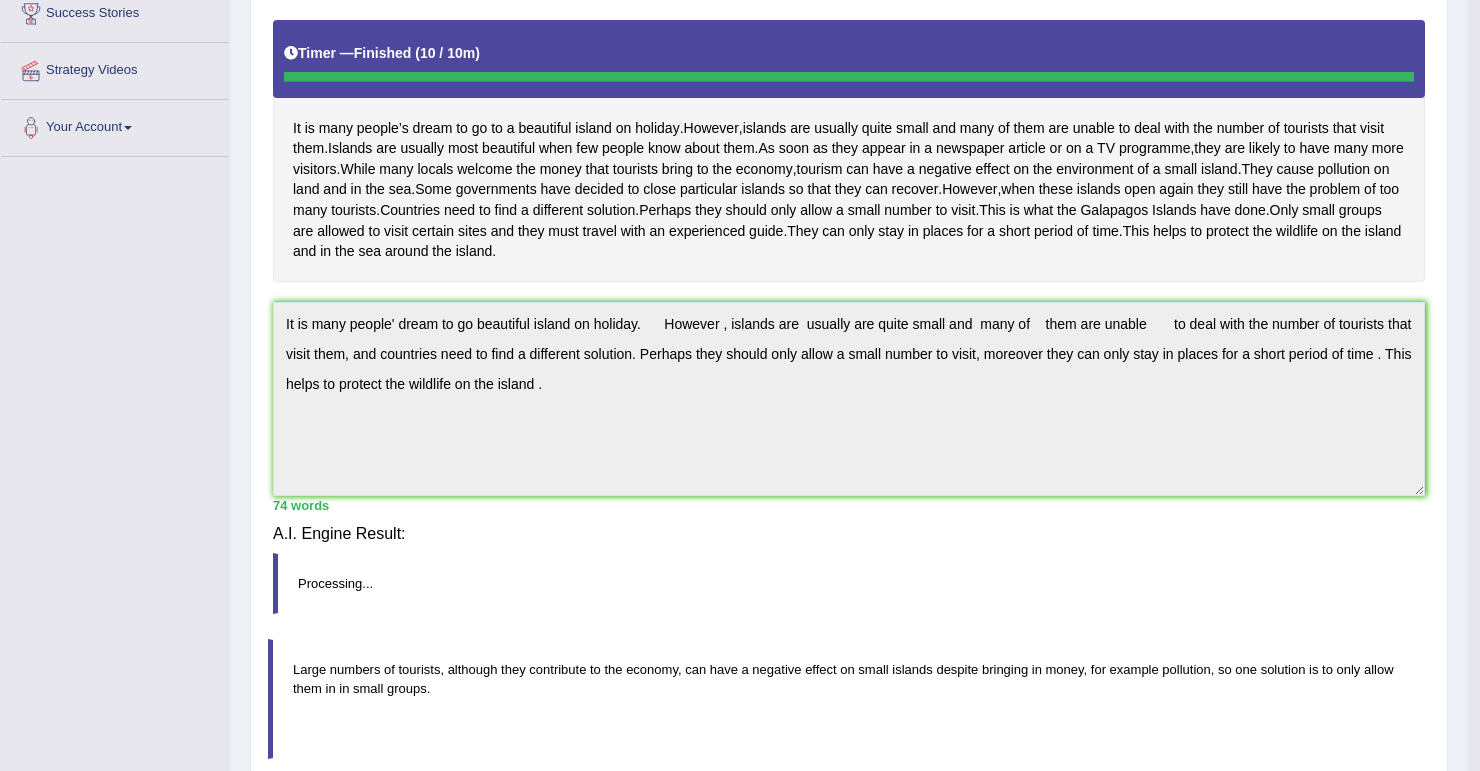 scroll, scrollTop: 329, scrollLeft: 0, axis: vertical 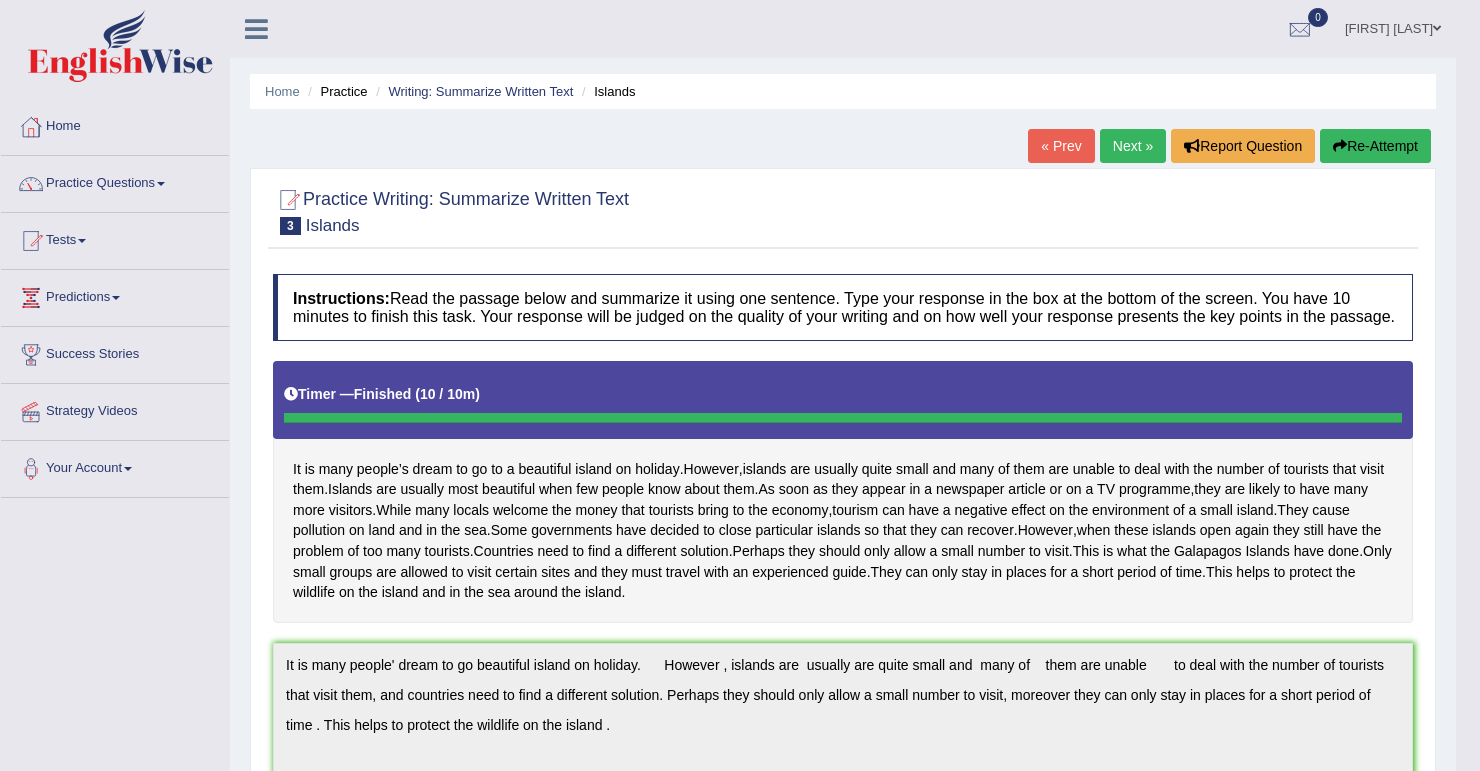 click on "Next »" at bounding box center [1133, 146] 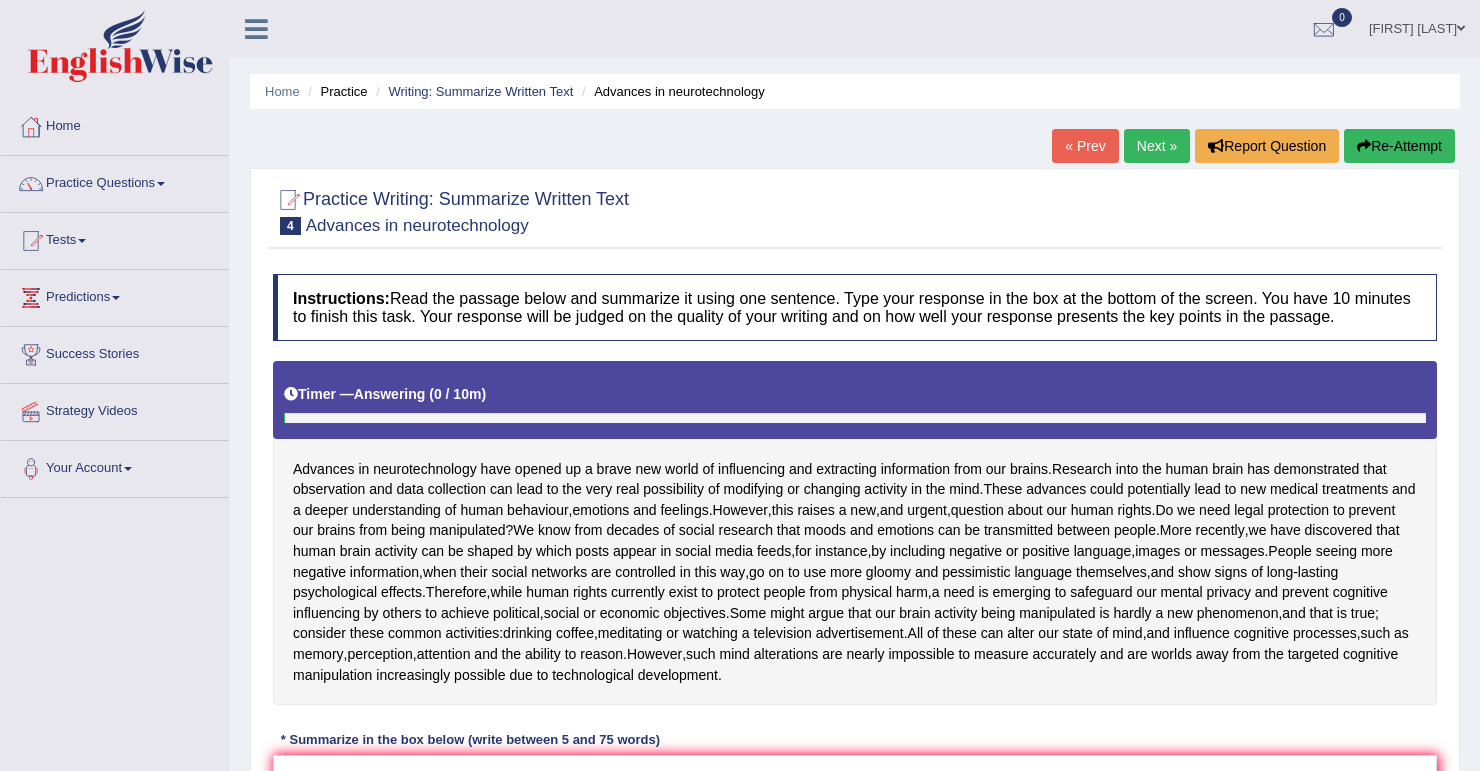 scroll, scrollTop: 0, scrollLeft: 0, axis: both 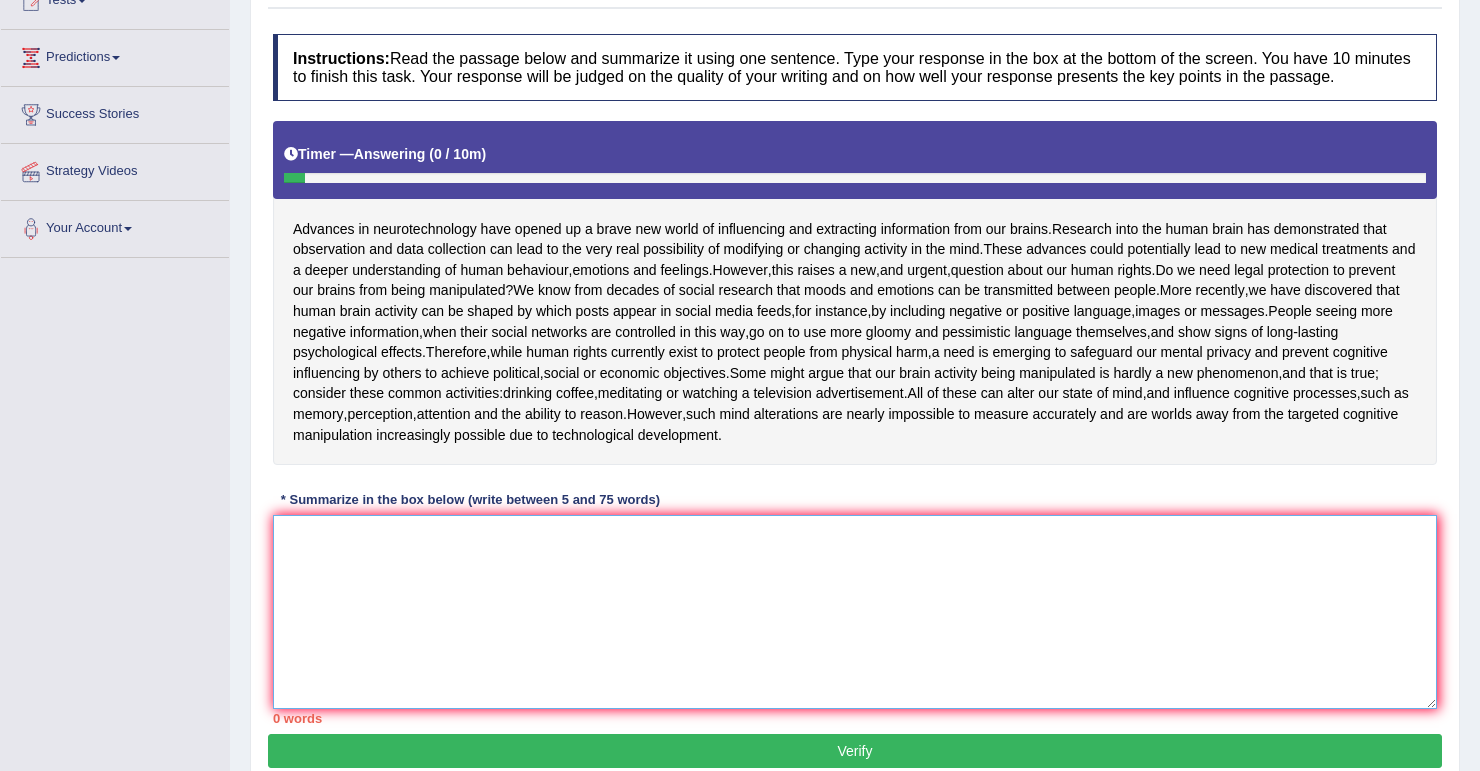 click at bounding box center (855, 612) 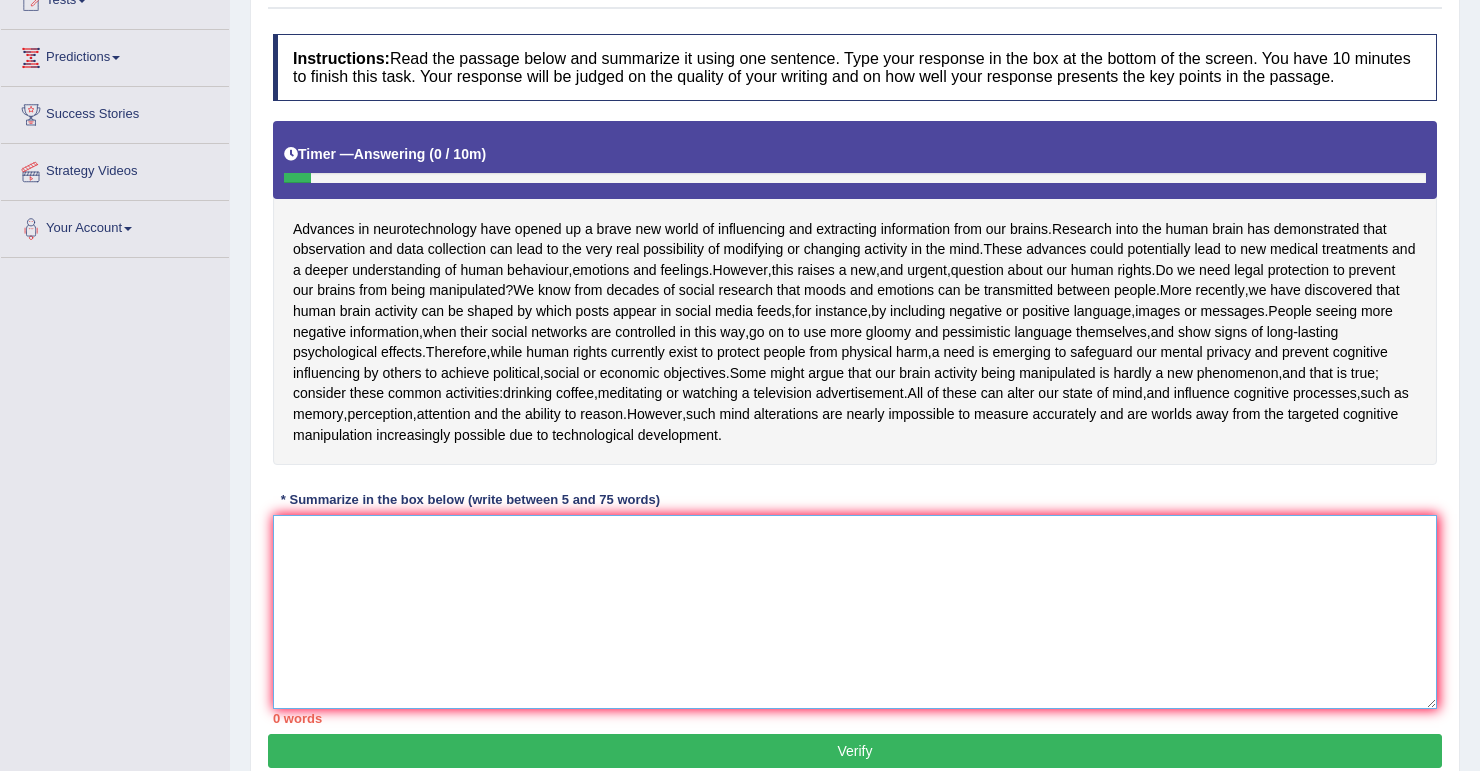 type on "a" 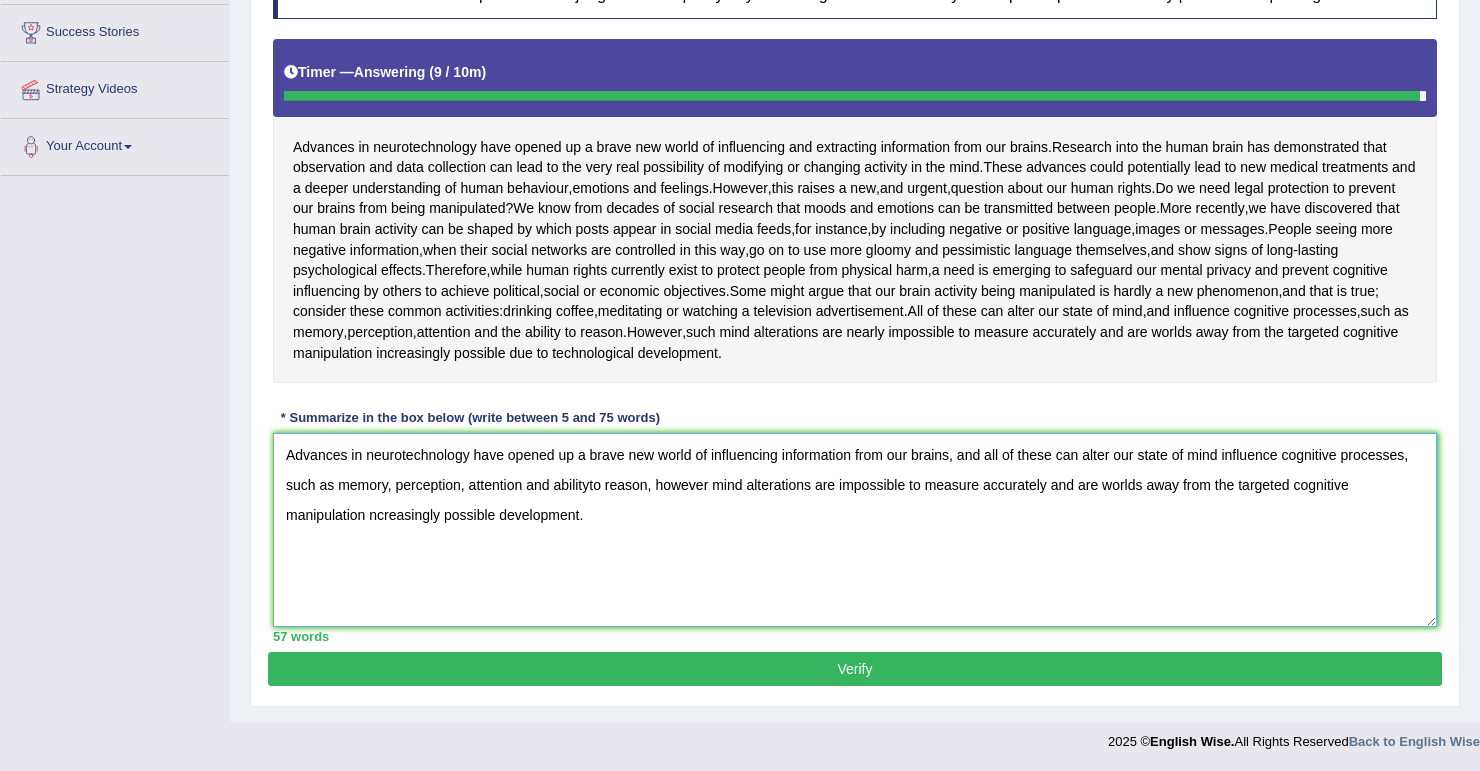 scroll, scrollTop: 382, scrollLeft: 0, axis: vertical 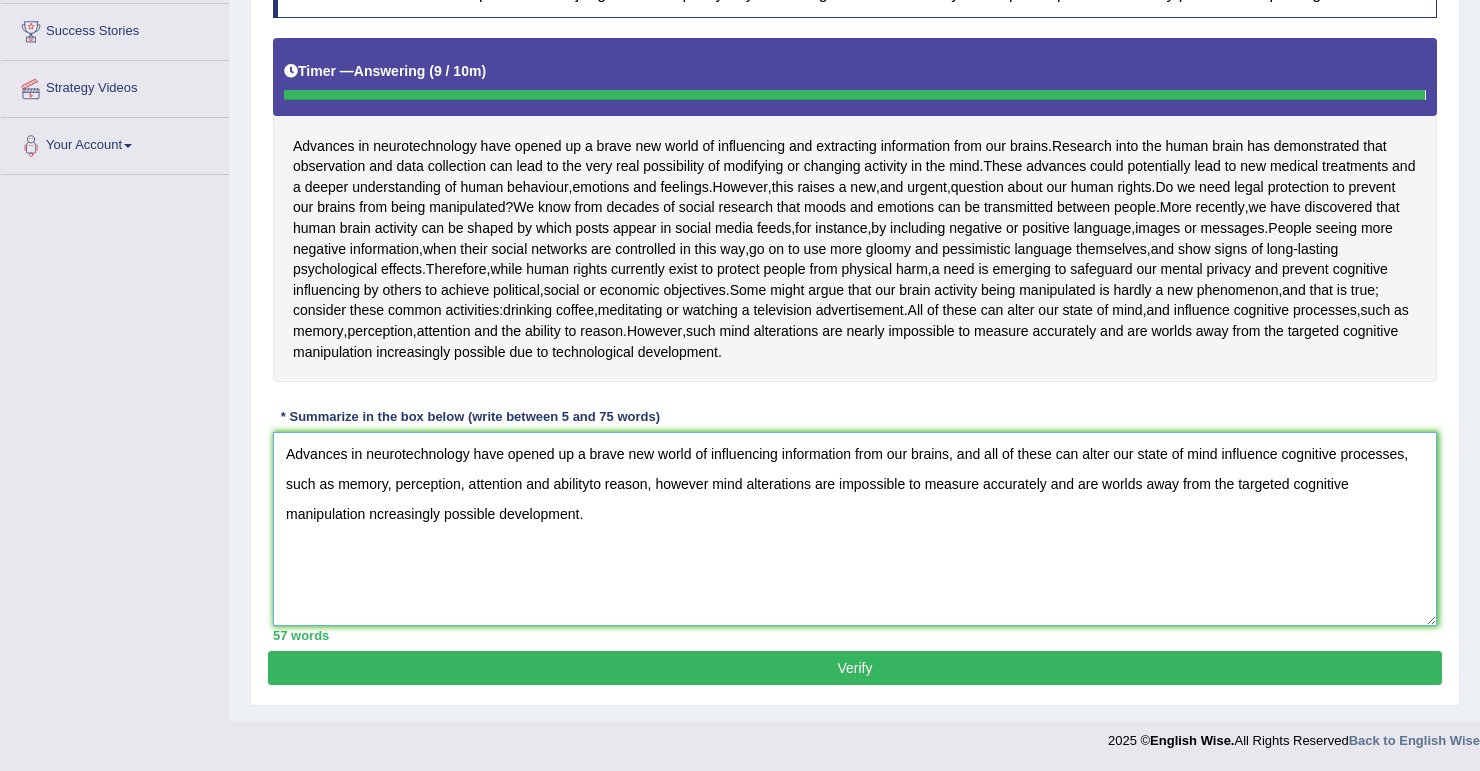 type on "Advances in neurotechnology have opened up a brave new world of influencing information from our brains, and all of these can alter our state of mind influence cognitive processes, such as memory, perception, attention and abilityto reason, however mind alterations are impossible to measure accurately and are worlds away from the targeted cognitive manipulation ncreasingly possible development." 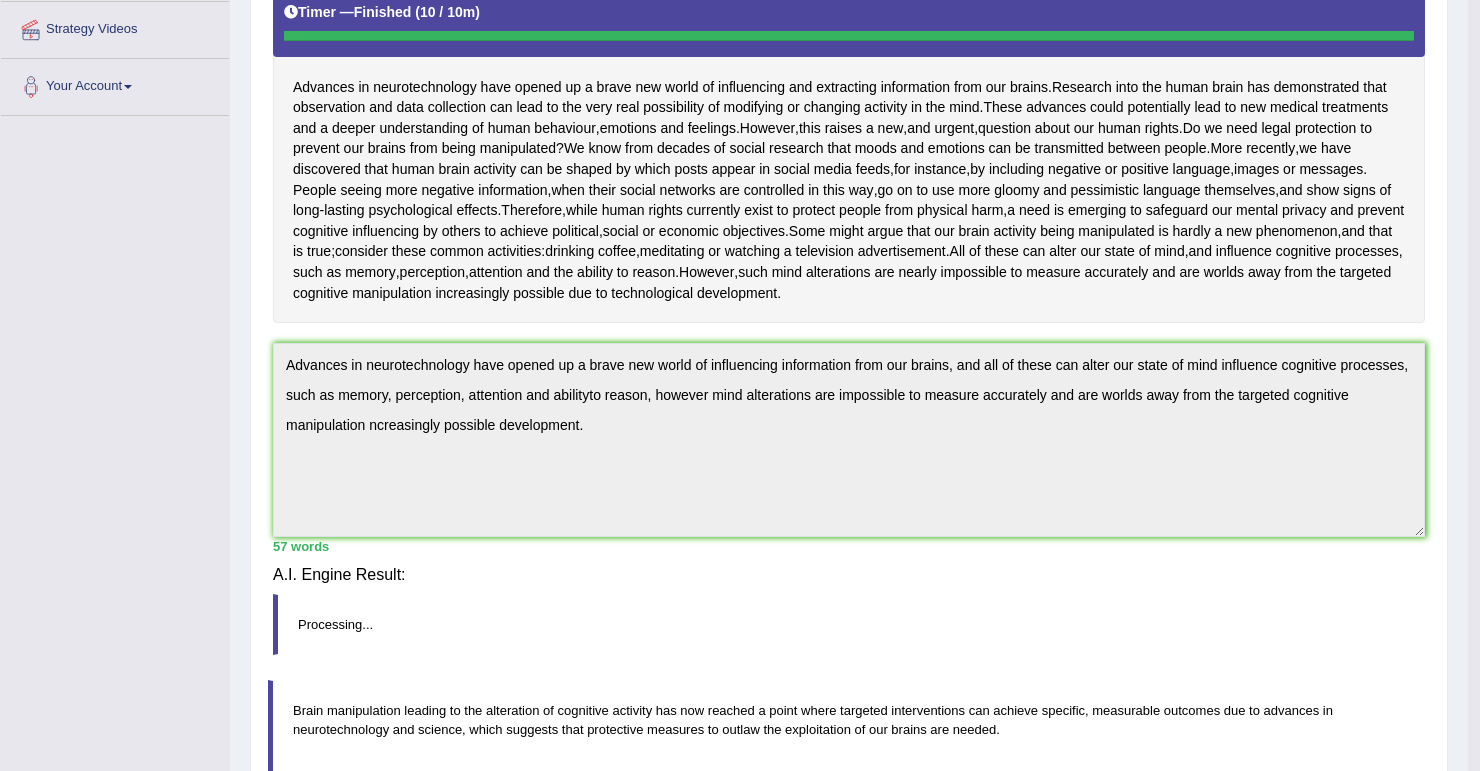 scroll, scrollTop: 371, scrollLeft: 0, axis: vertical 